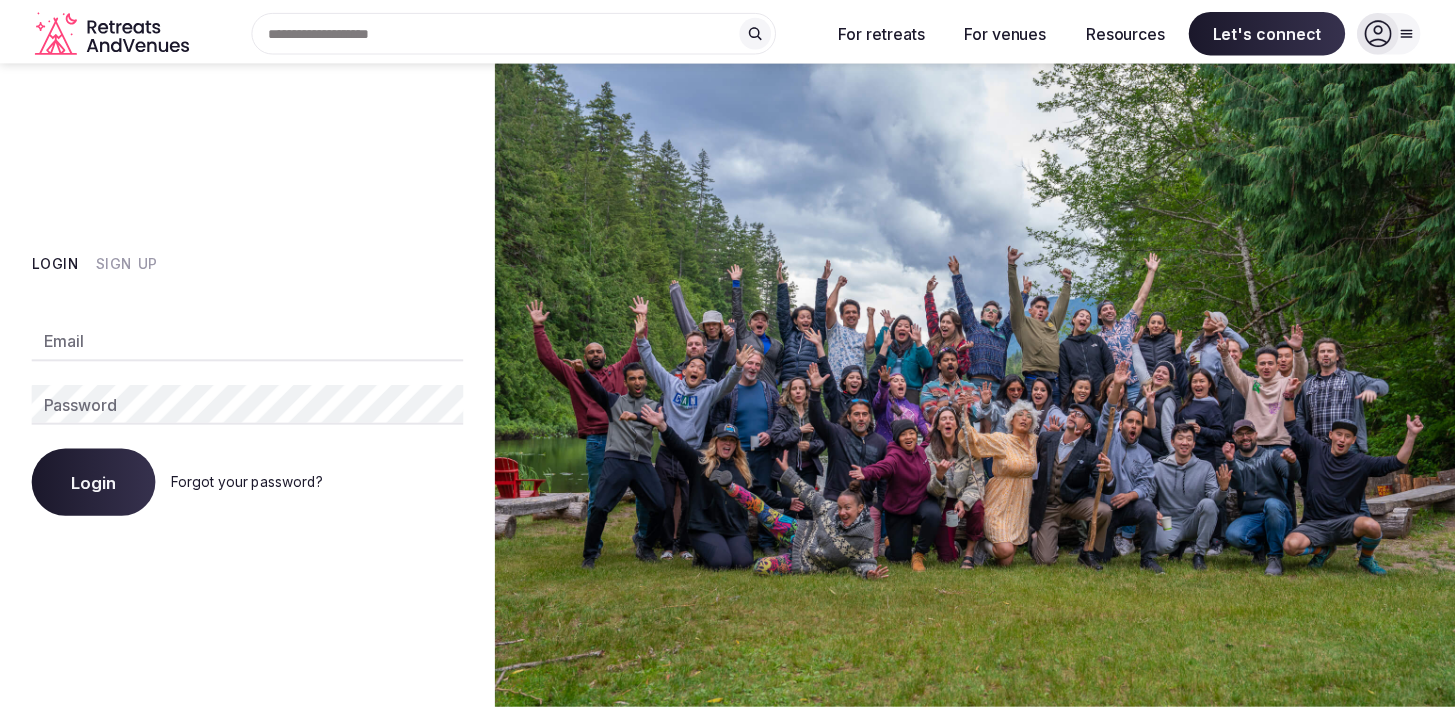 scroll, scrollTop: 0, scrollLeft: 0, axis: both 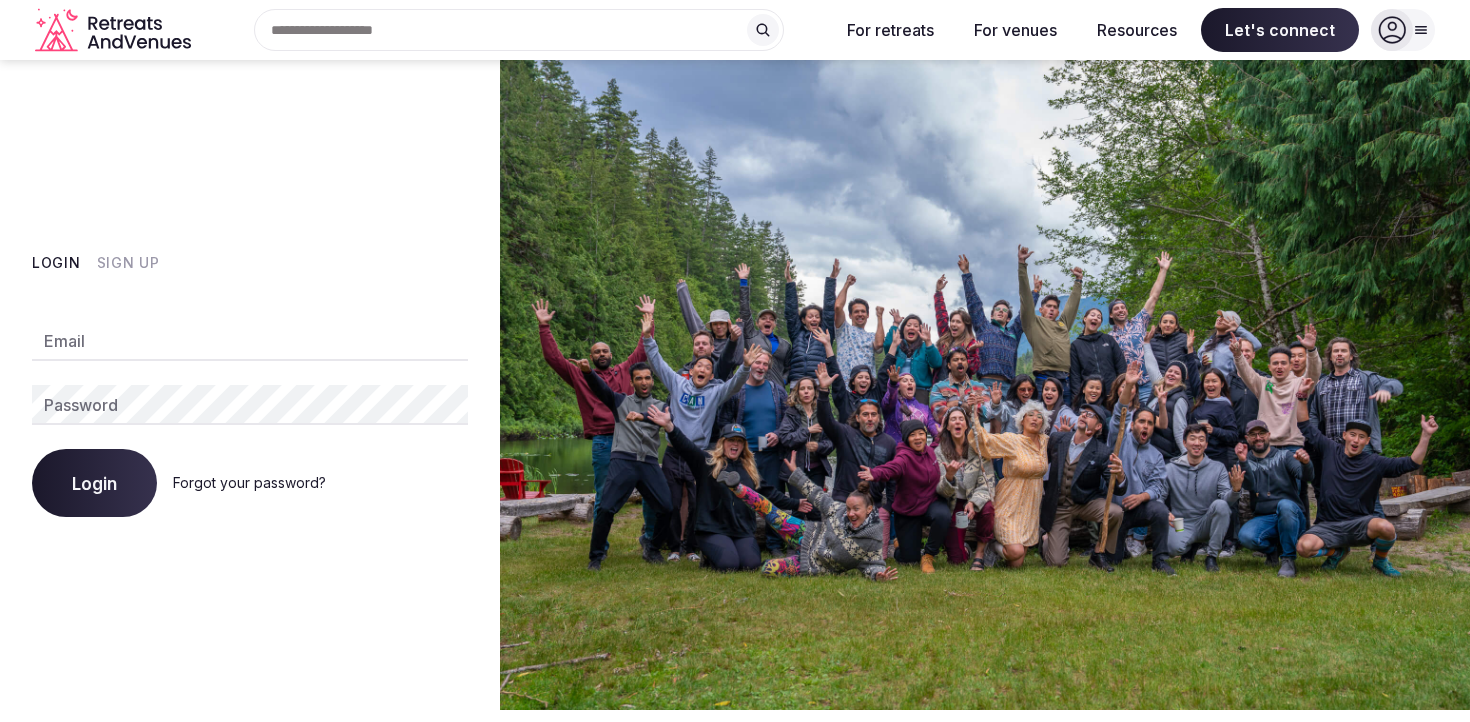 click on "Email" at bounding box center [250, 341] 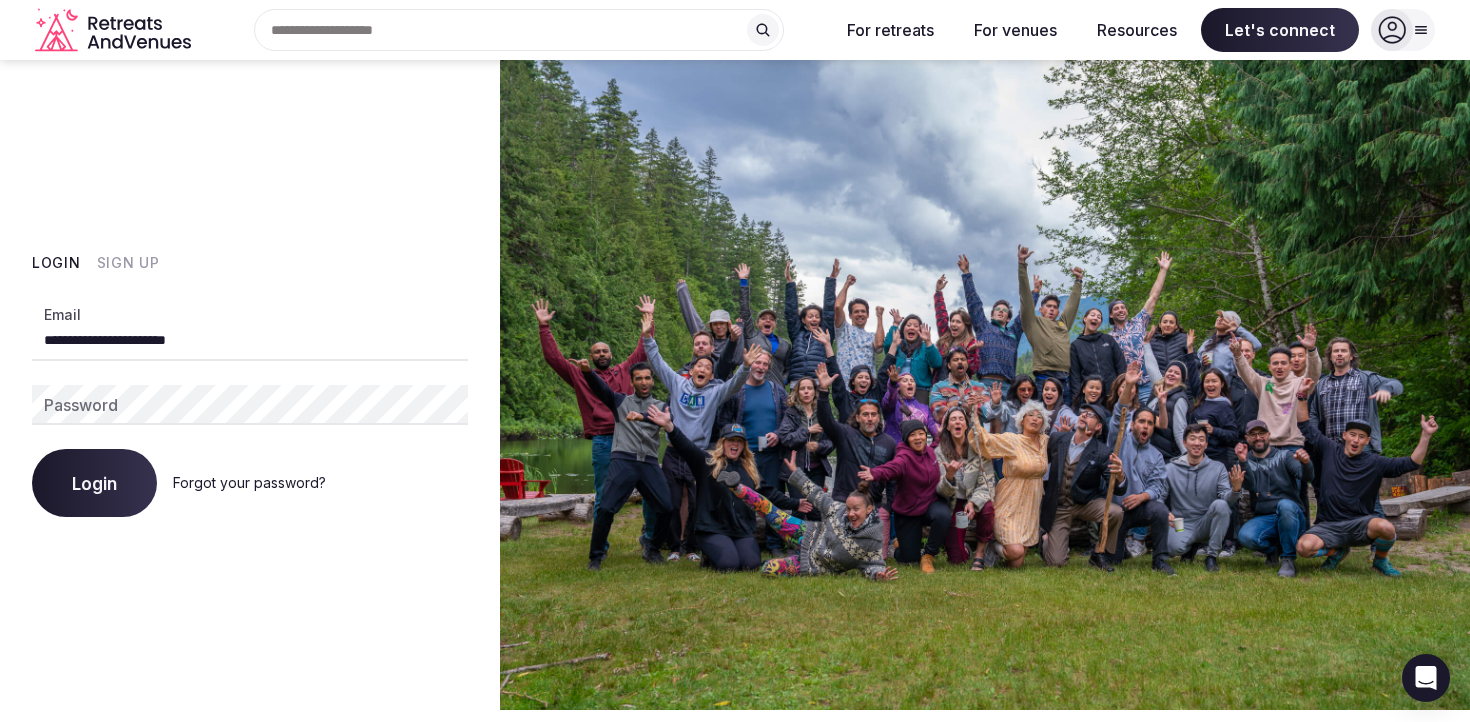 type on "**********" 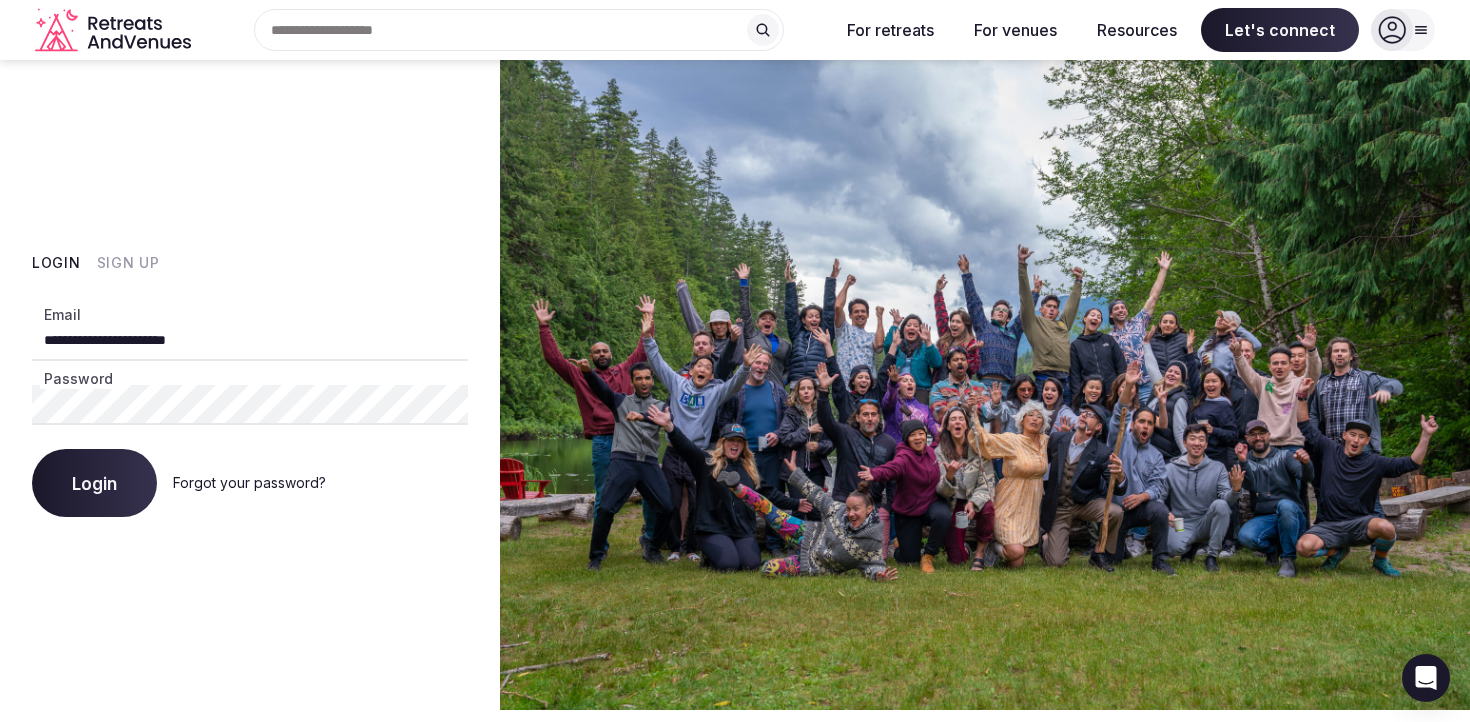 click on "Sign Up" at bounding box center (128, 263) 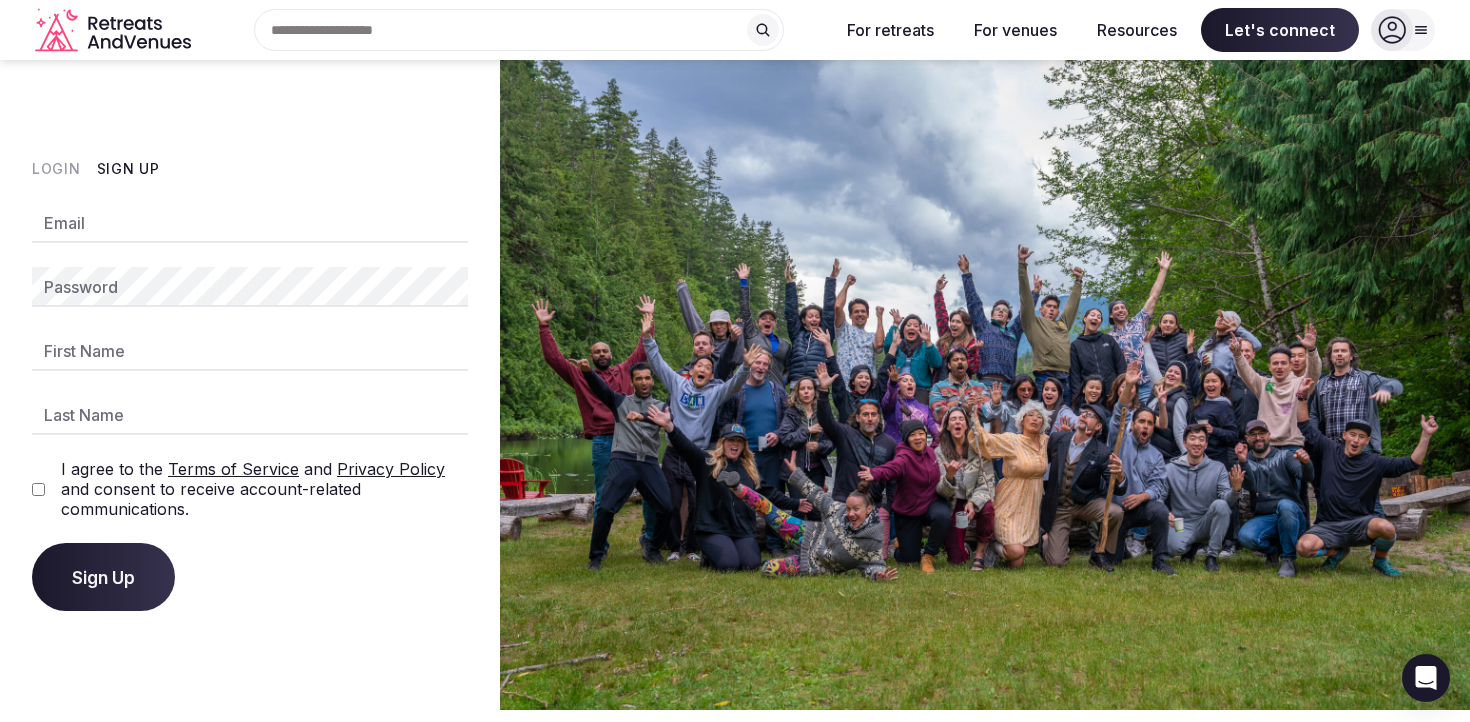 click on "Email" at bounding box center (250, 223) 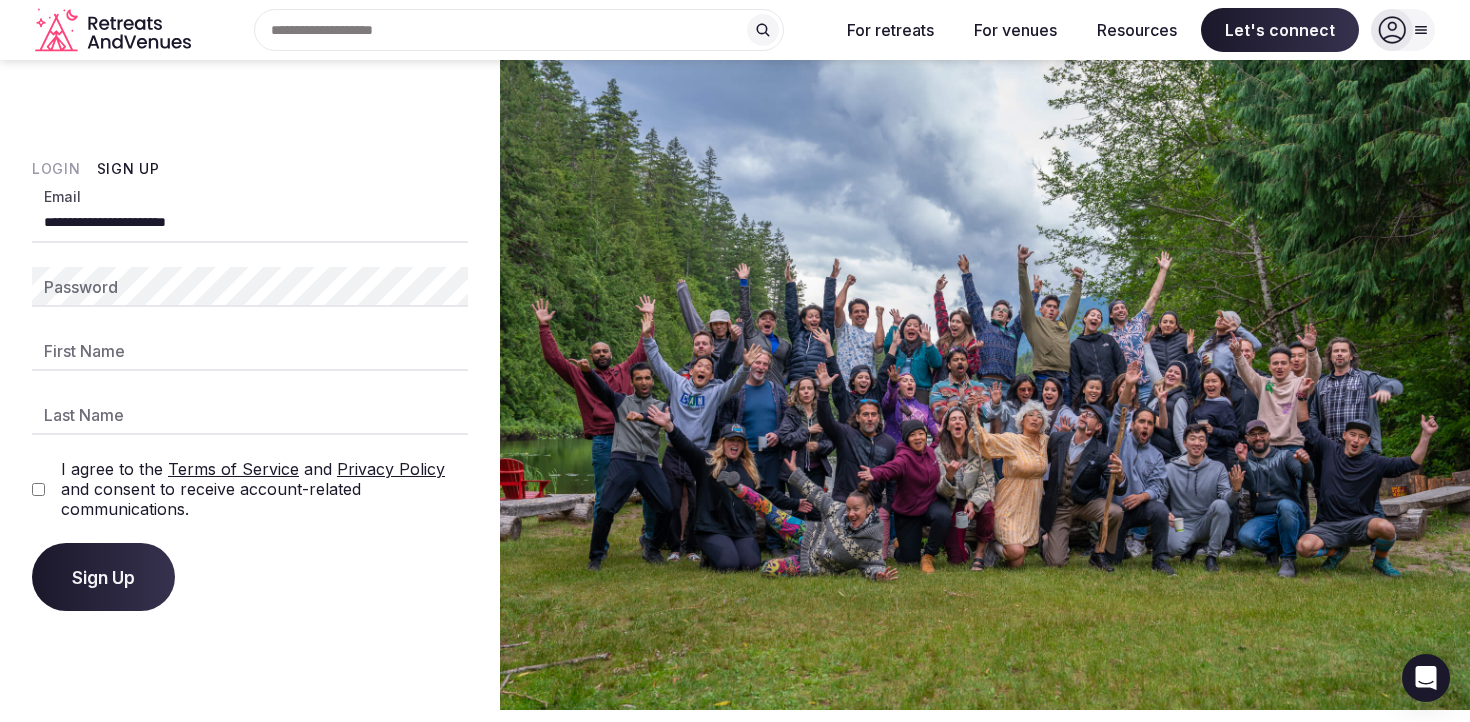 type on "**********" 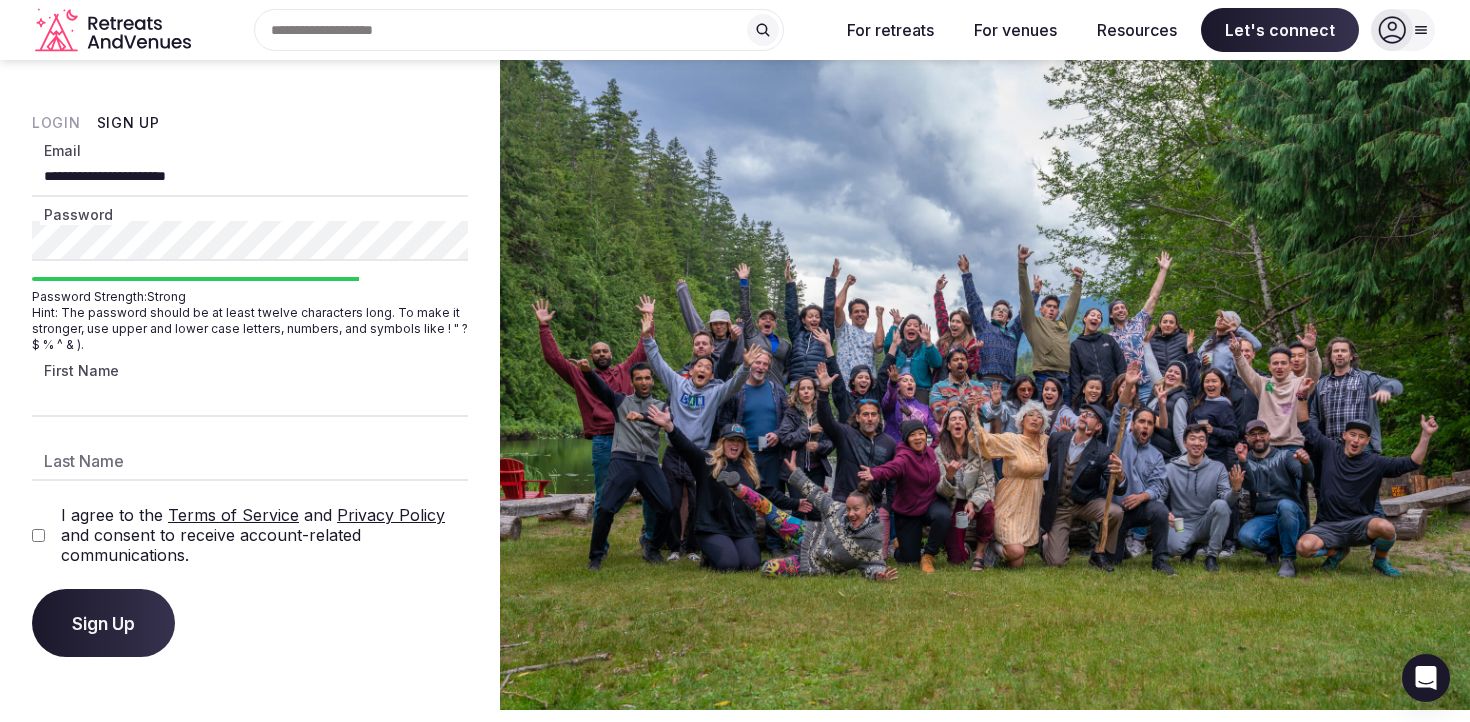 click on "First Name" at bounding box center [250, 397] 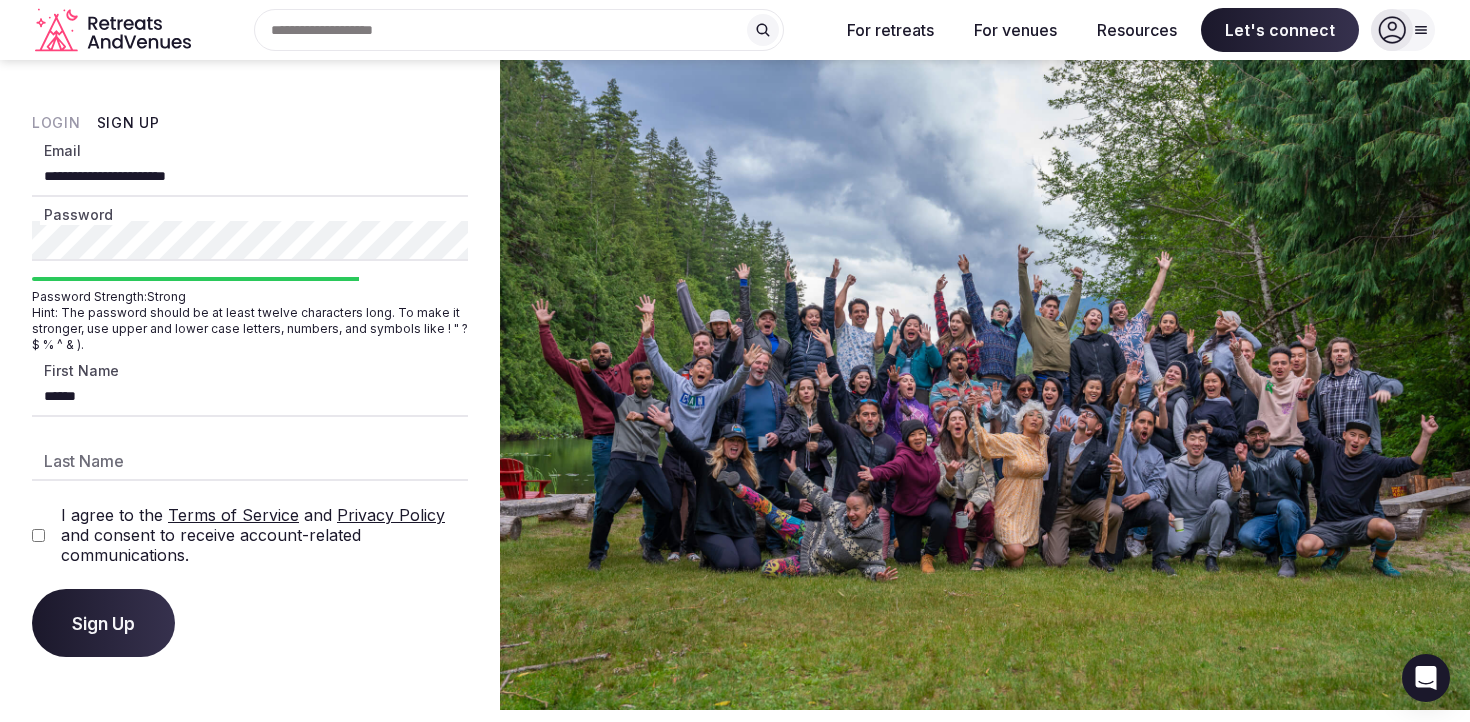 type on "******" 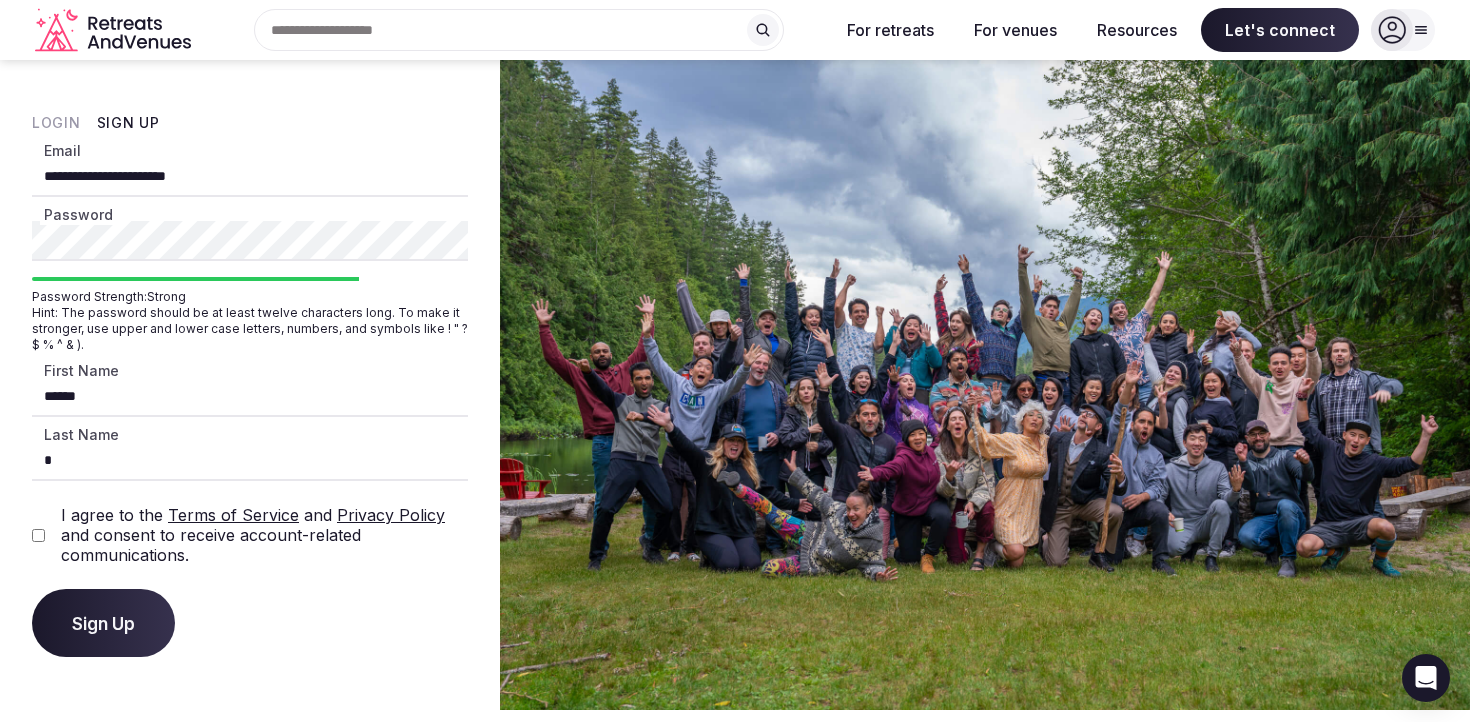 type on "*" 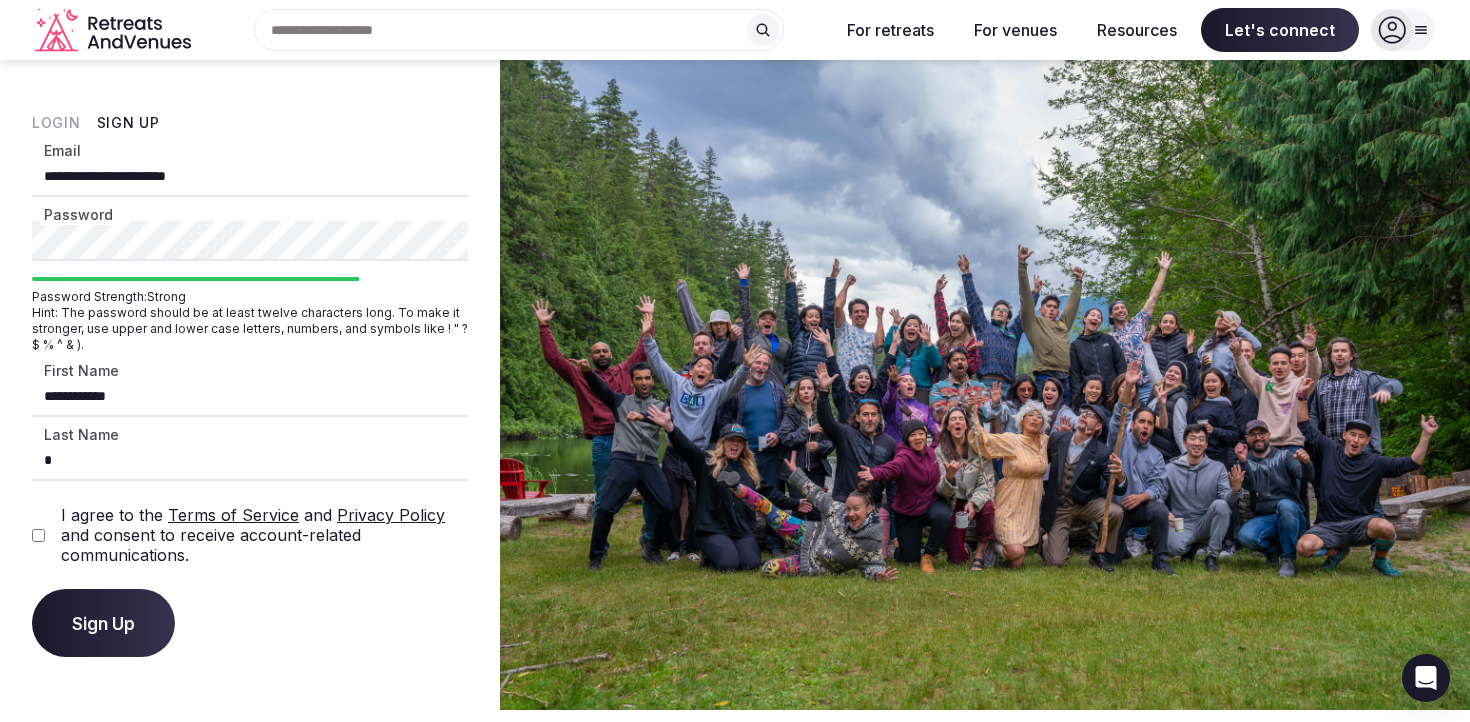 drag, startPoint x: 93, startPoint y: 394, endPoint x: 93, endPoint y: 408, distance: 14 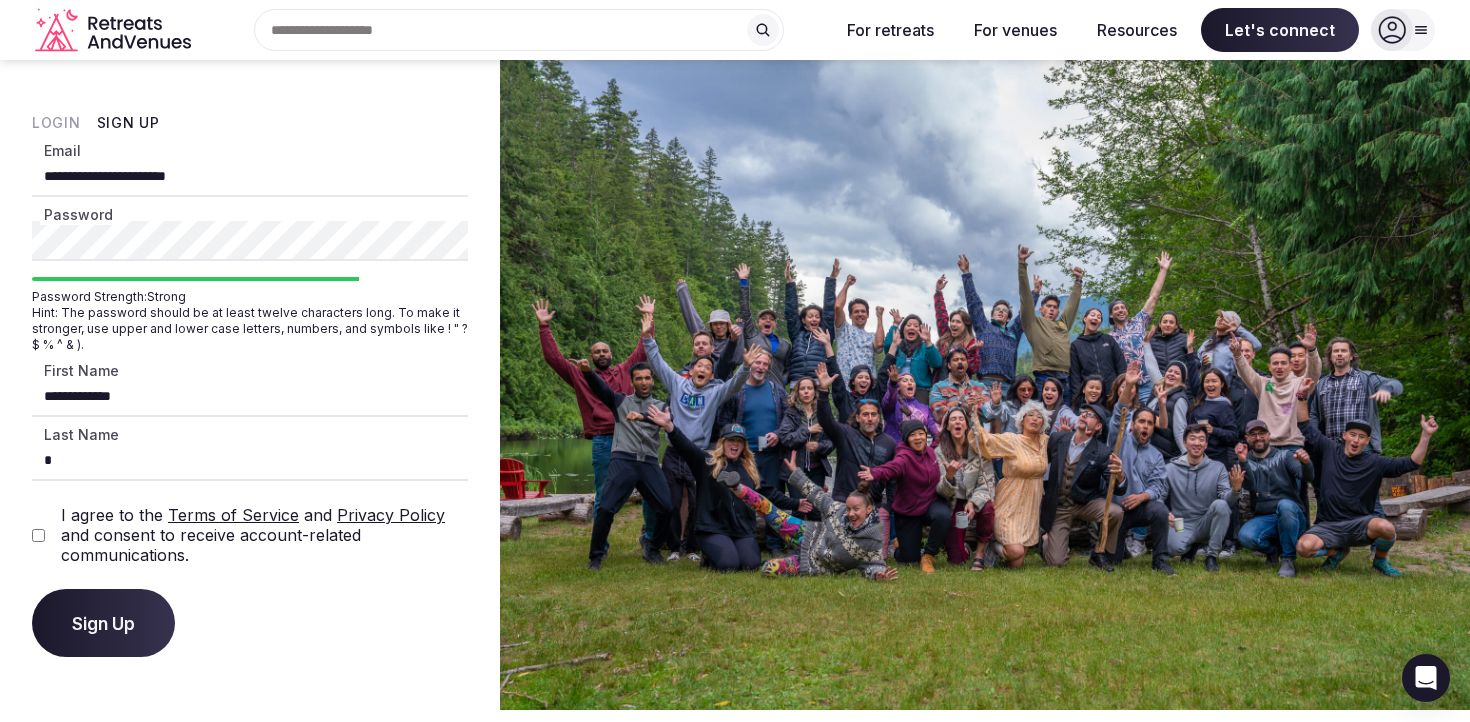 type on "**********" 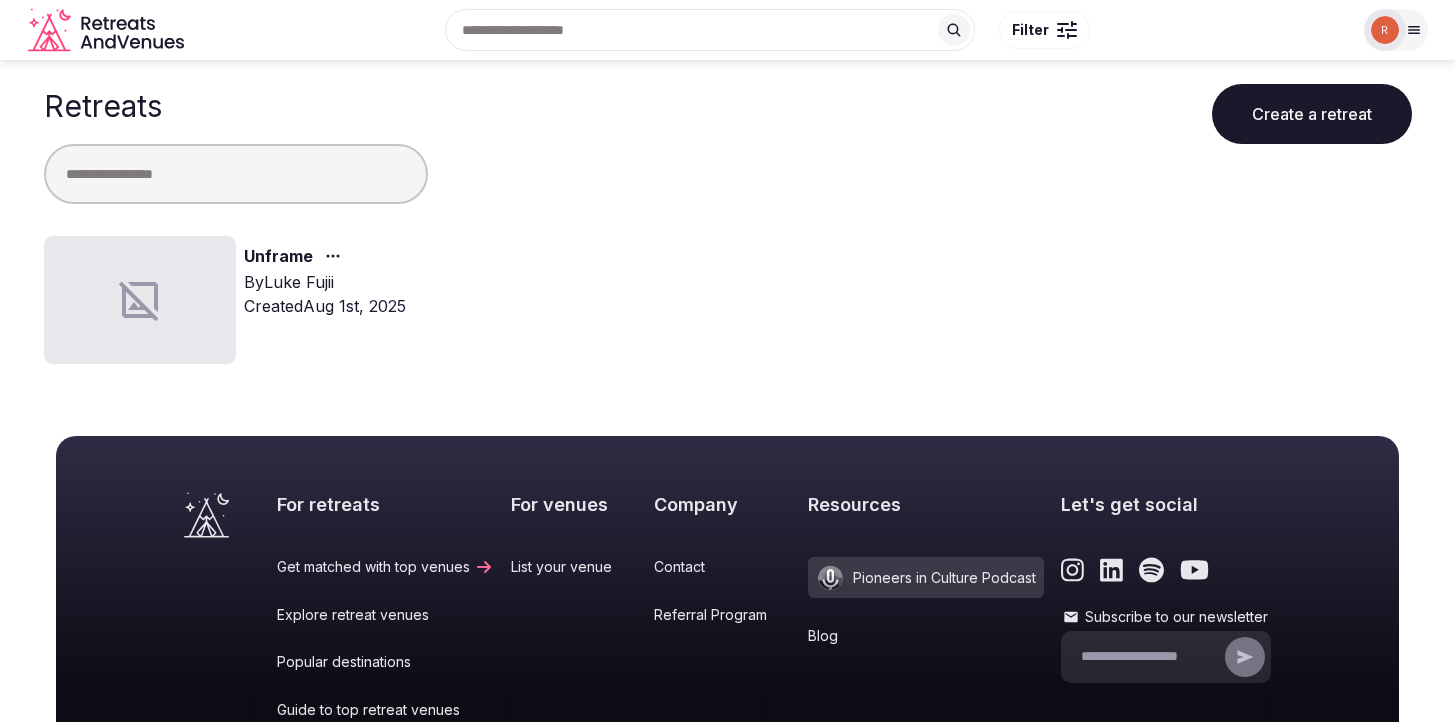 click on "Created [DATE]" at bounding box center (325, 306) 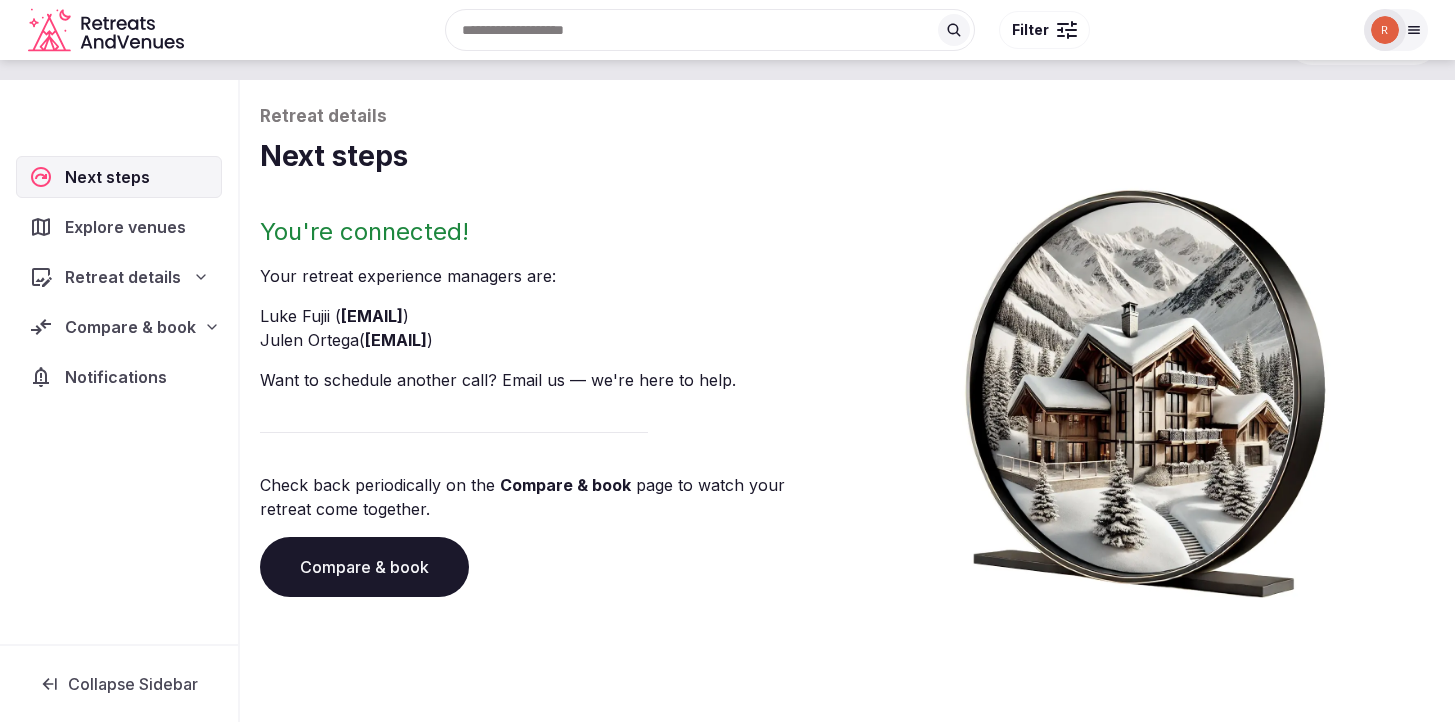 scroll, scrollTop: 118, scrollLeft: 0, axis: vertical 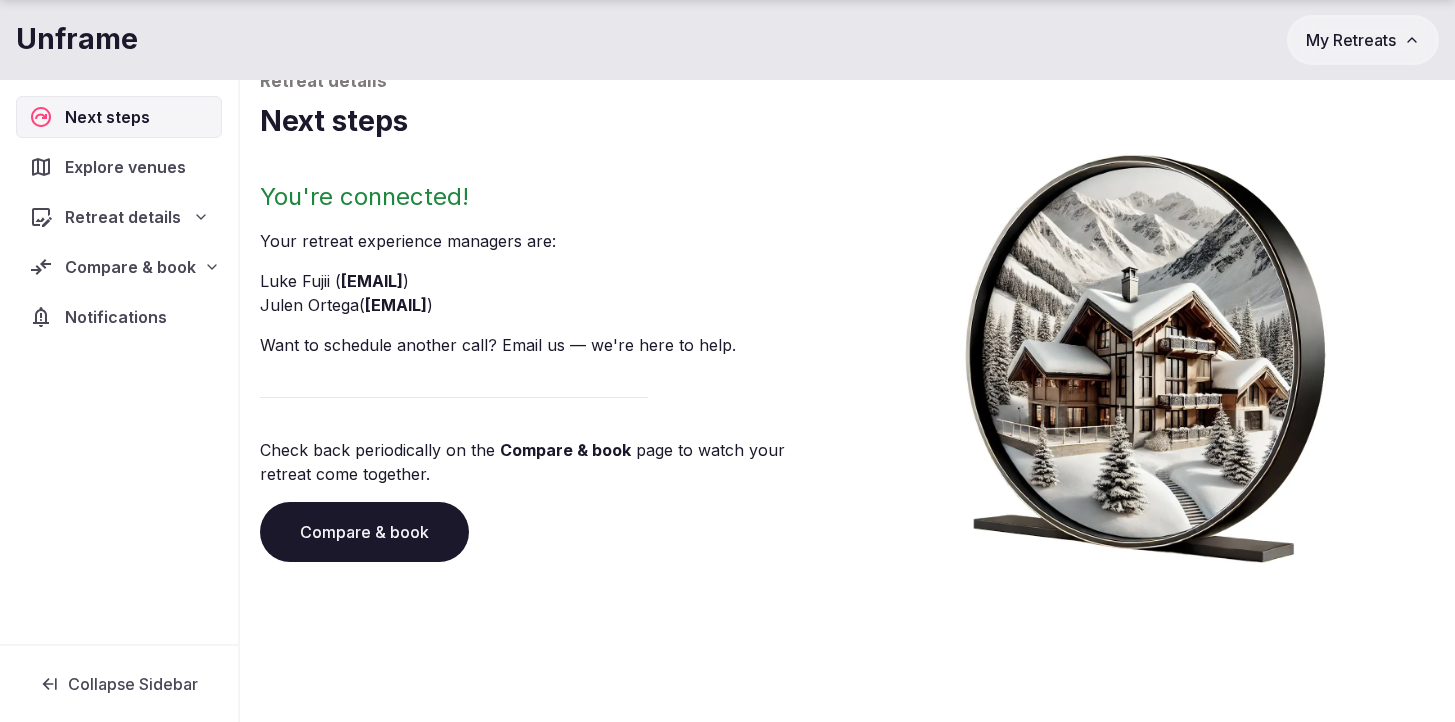 click on "Explore venues" at bounding box center [129, 167] 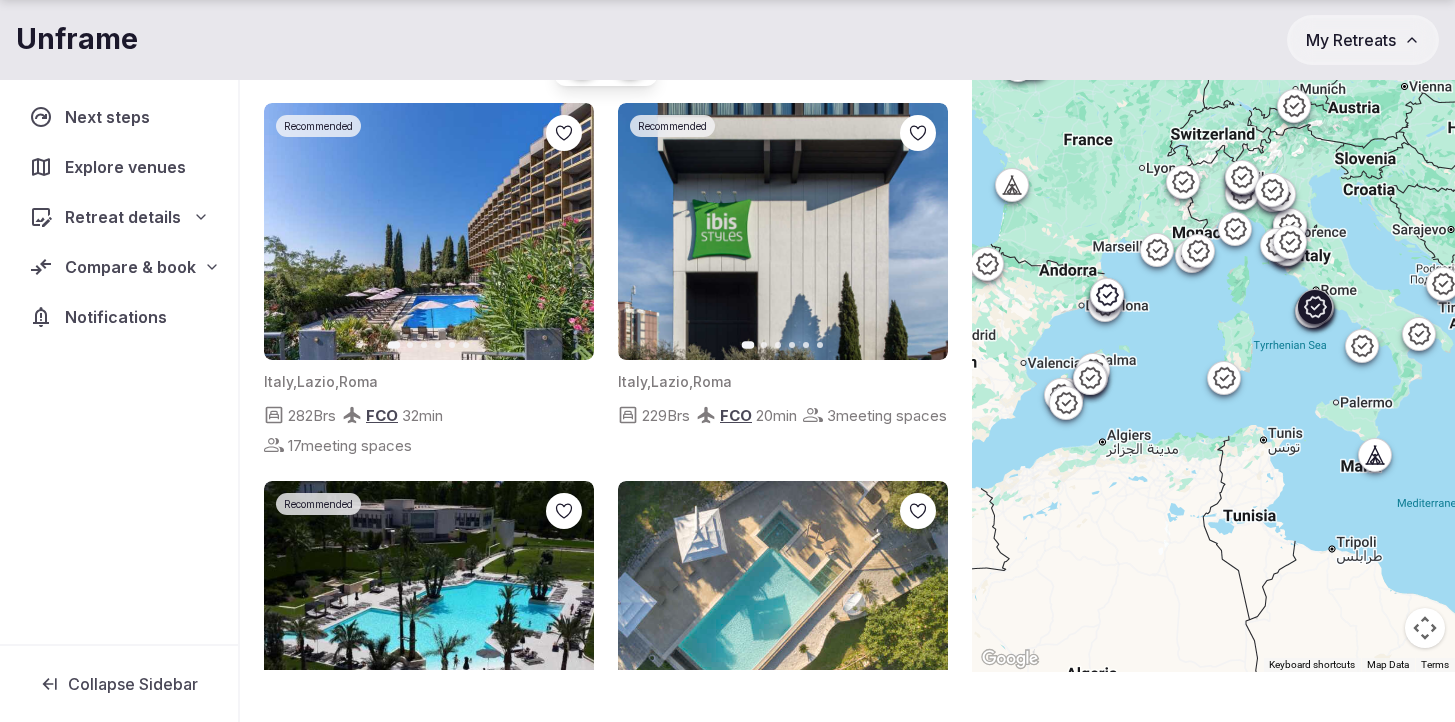 scroll, scrollTop: 0, scrollLeft: 0, axis: both 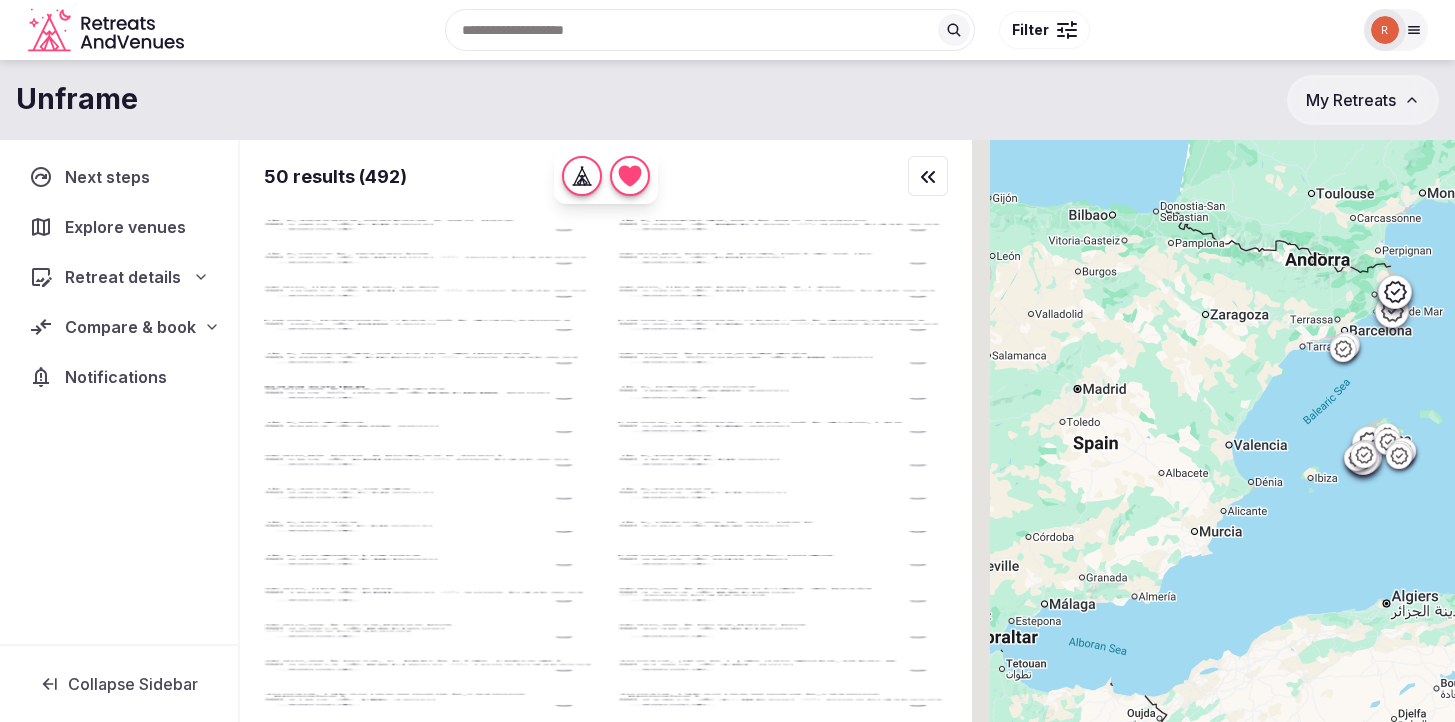 drag, startPoint x: 1174, startPoint y: 426, endPoint x: 1535, endPoint y: 336, distance: 372.0497 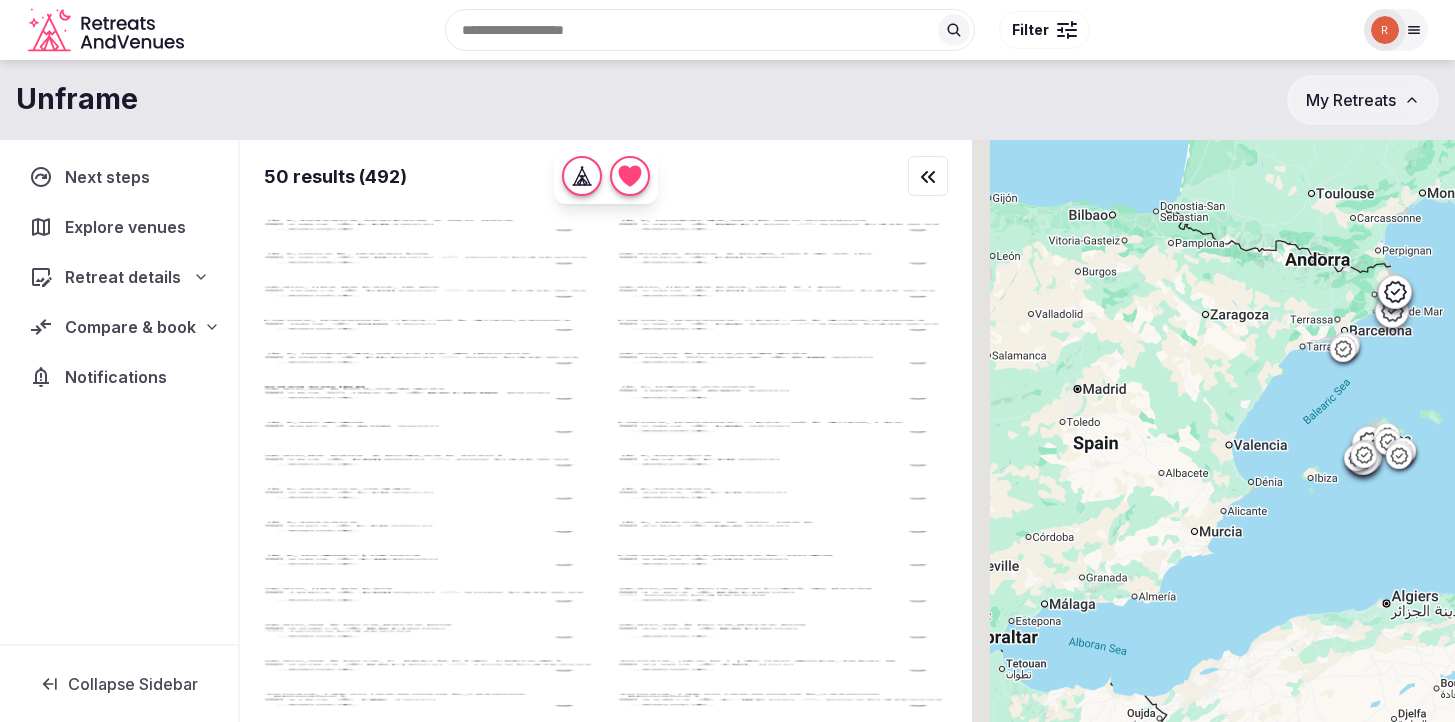 click on "Italy , [REGION] , [CITY] [NUMBER] Brs FLR [NUMBER] min" at bounding box center [727, 361] 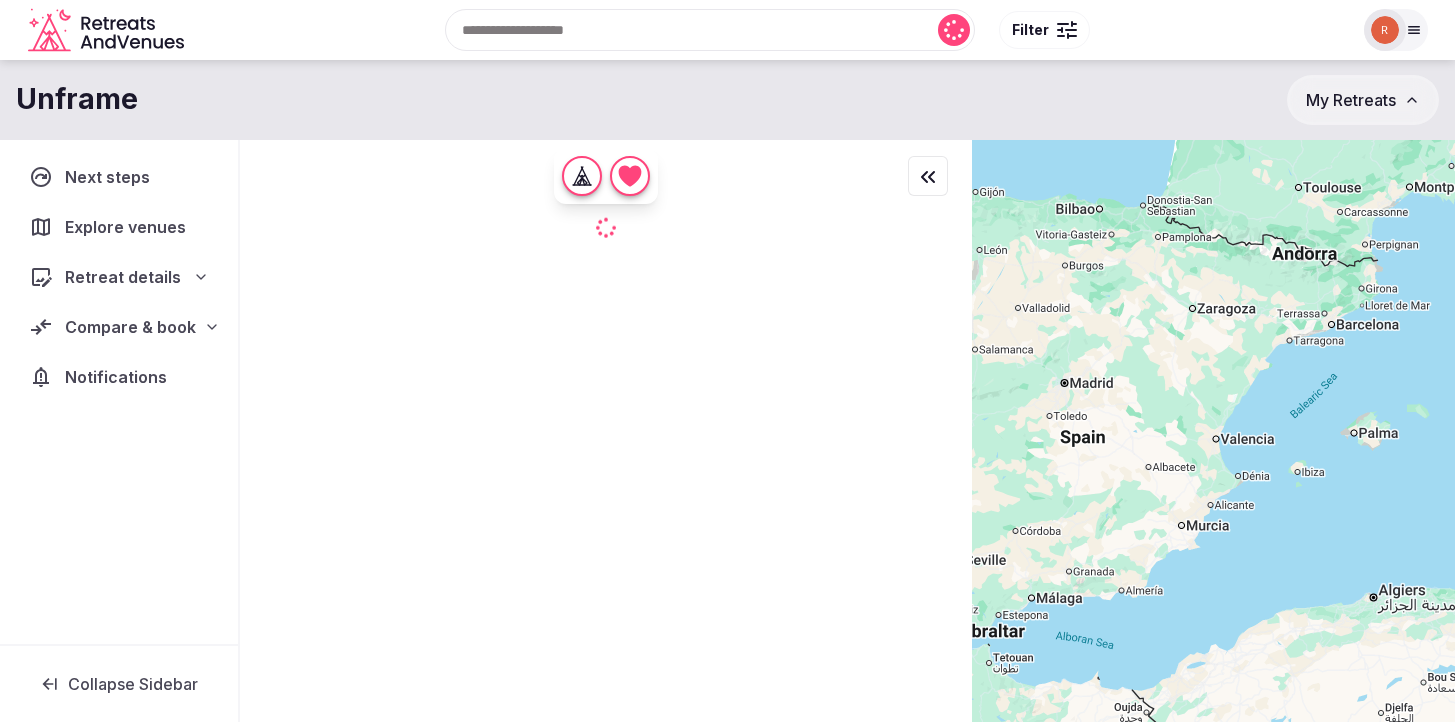 drag, startPoint x: 1411, startPoint y: 380, endPoint x: 1008, endPoint y: 458, distance: 410.47897 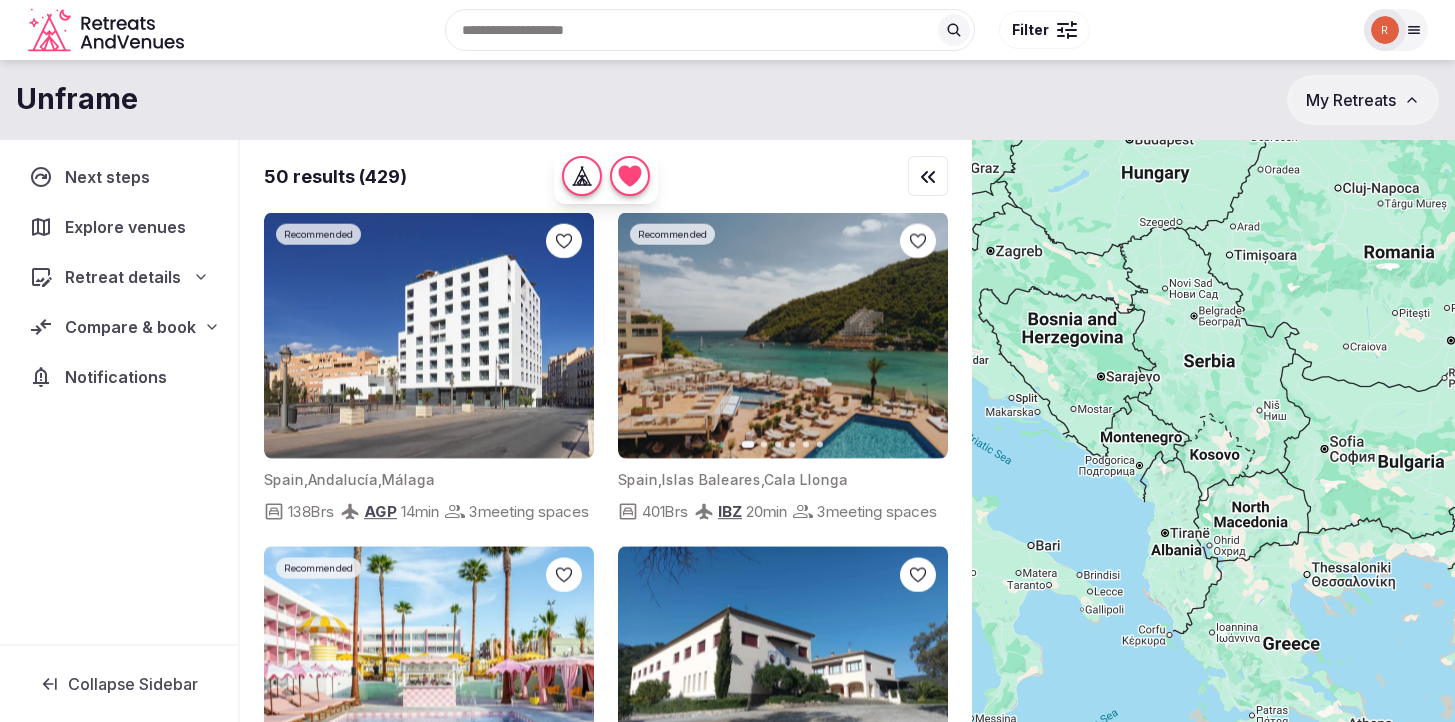 click at bounding box center [1213, 465] 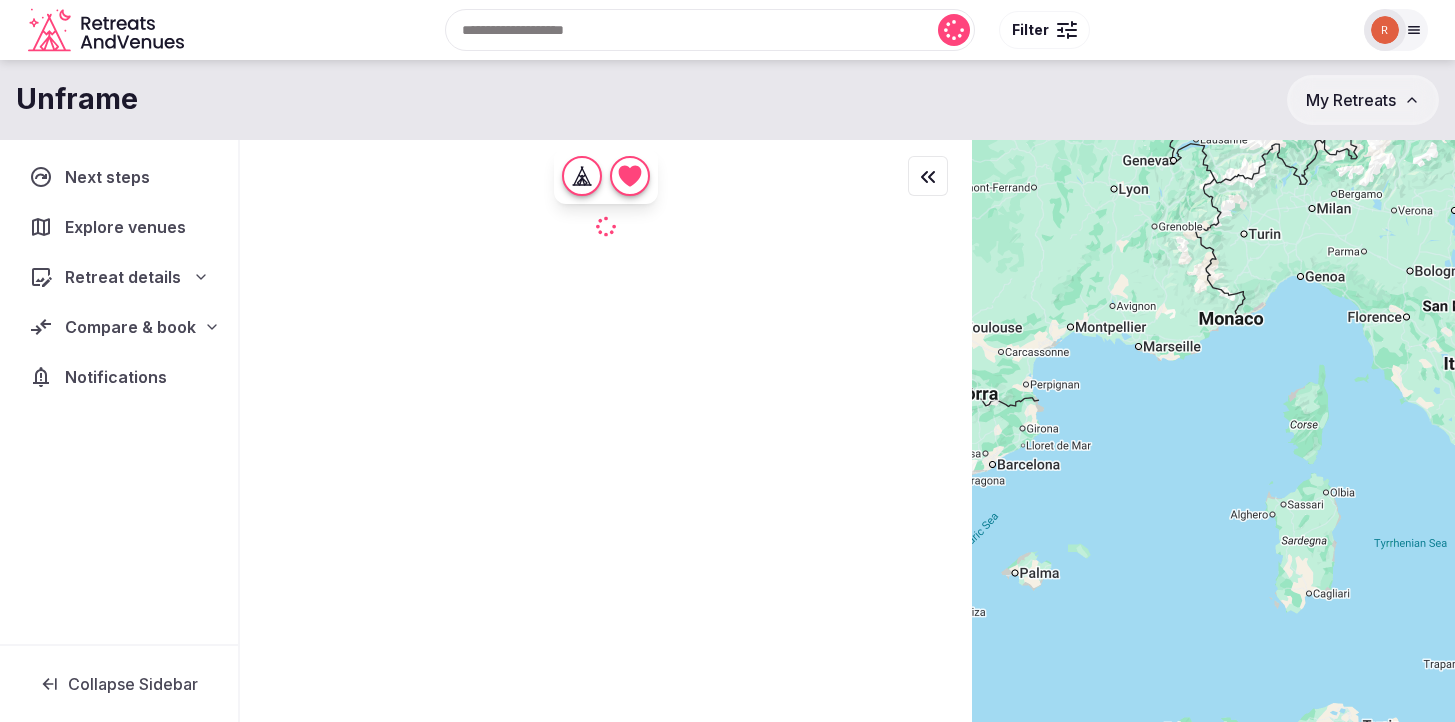 drag, startPoint x: 1089, startPoint y: 397, endPoint x: 1308, endPoint y: 392, distance: 219.05707 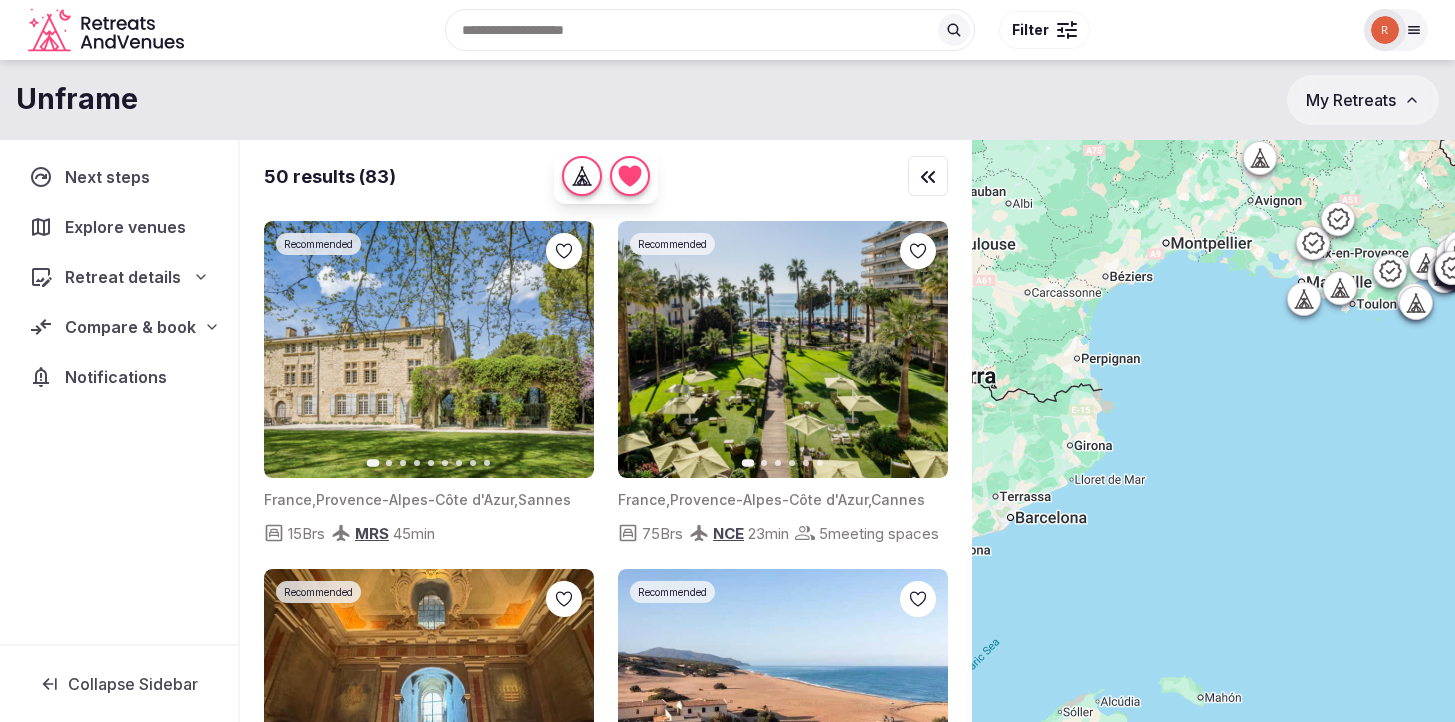 drag, startPoint x: 1181, startPoint y: 369, endPoint x: 1455, endPoint y: 327, distance: 277.2003 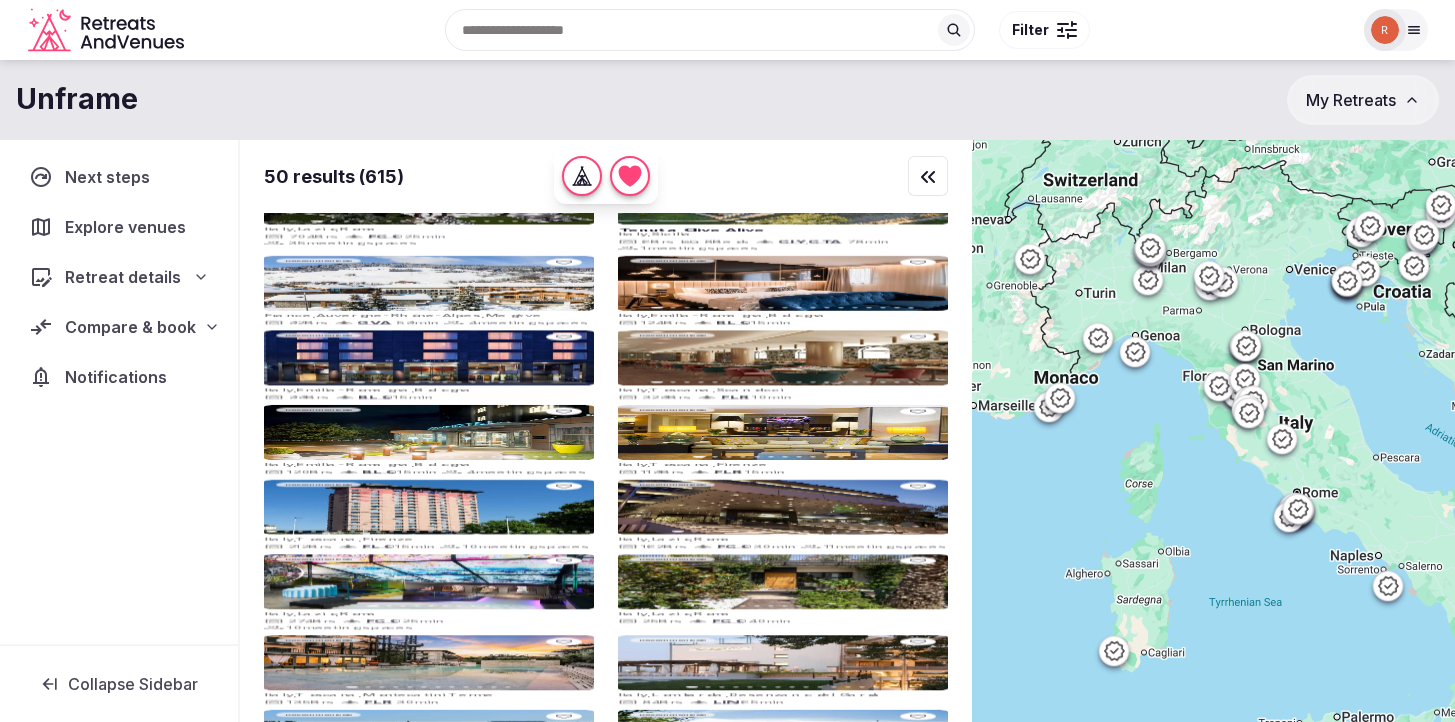 drag, startPoint x: 1192, startPoint y: 366, endPoint x: 919, endPoint y: 443, distance: 283.65118 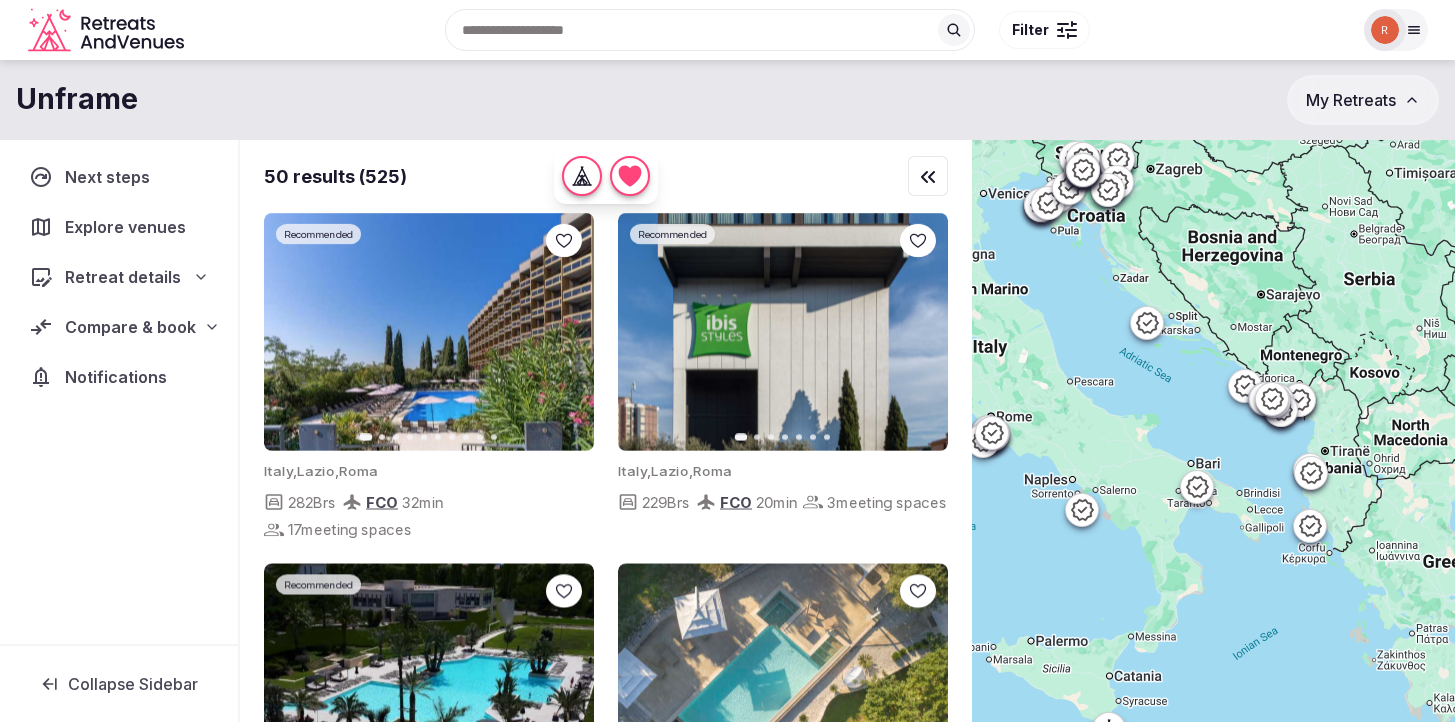 drag, startPoint x: 1272, startPoint y: 449, endPoint x: 960, endPoint y: 381, distance: 319.32428 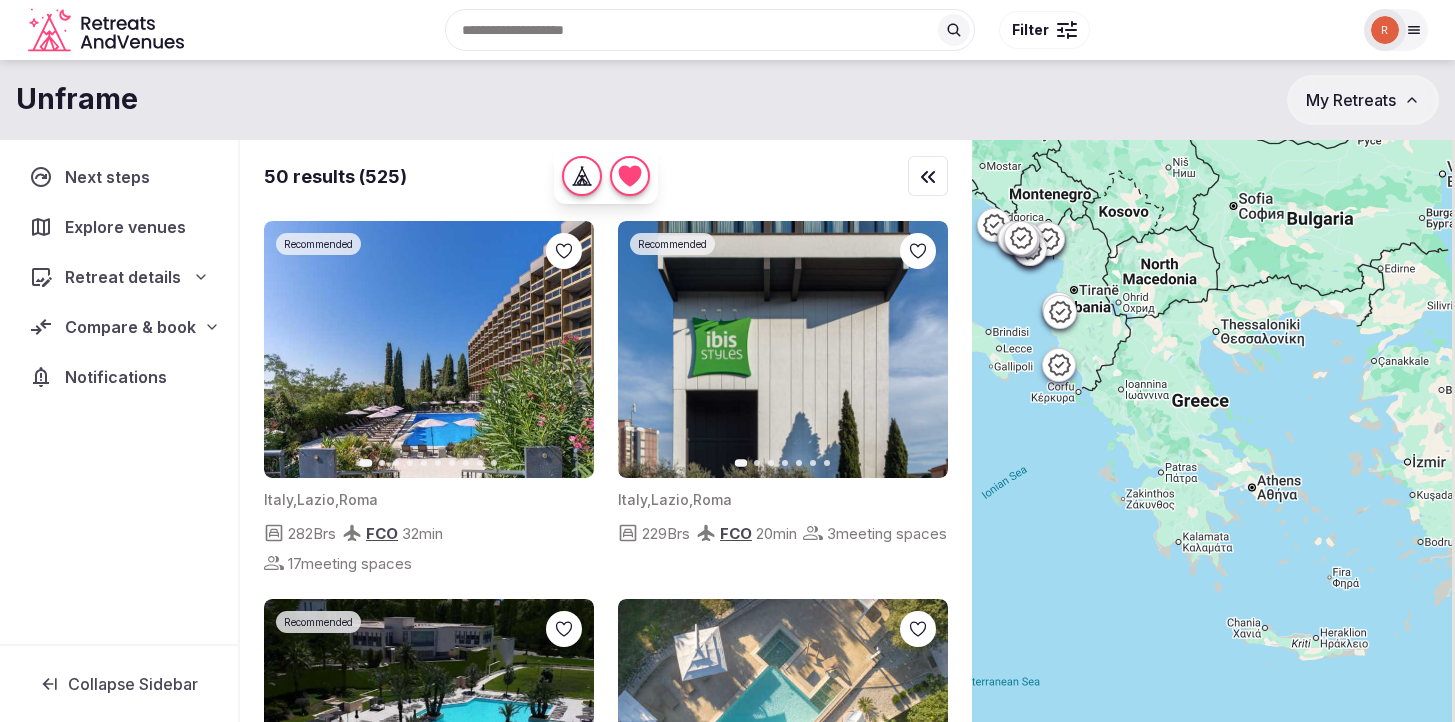 drag, startPoint x: 1203, startPoint y: 491, endPoint x: 928, endPoint y: 319, distance: 324.35938 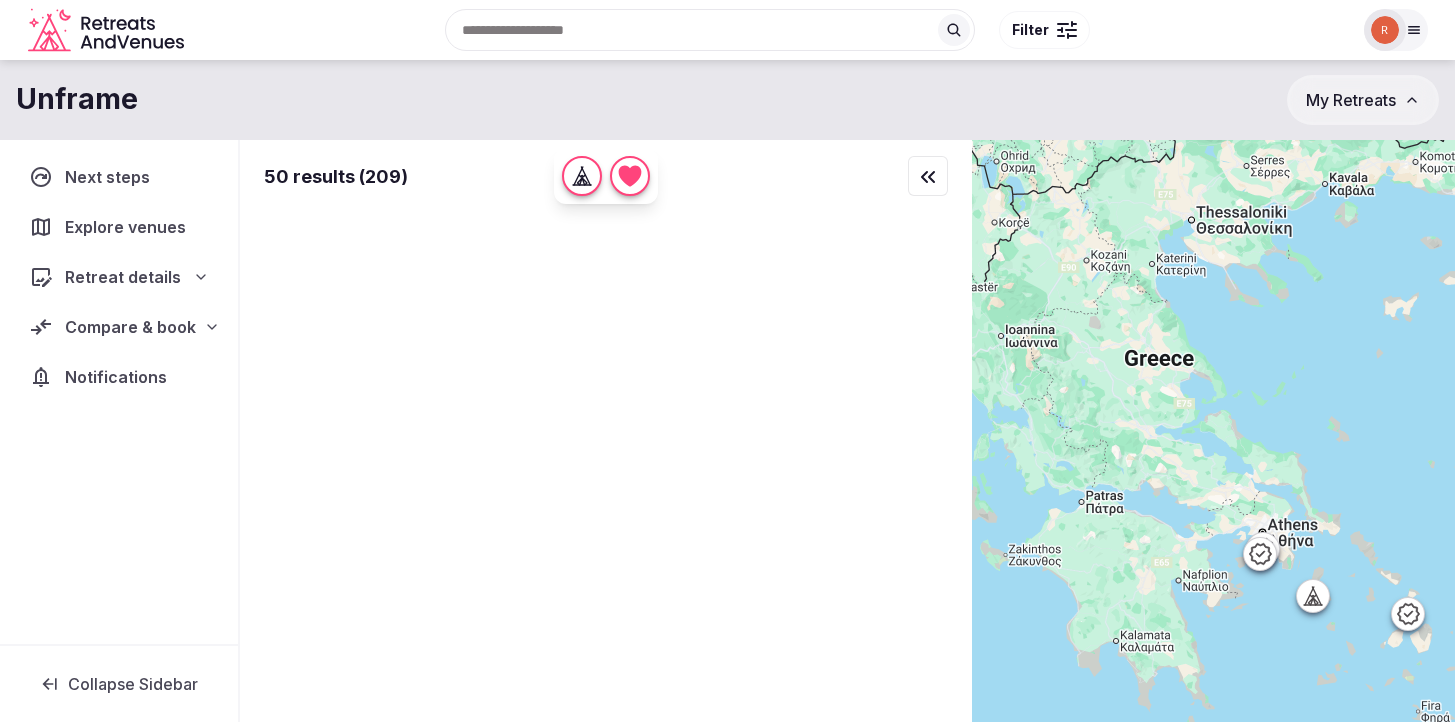 click 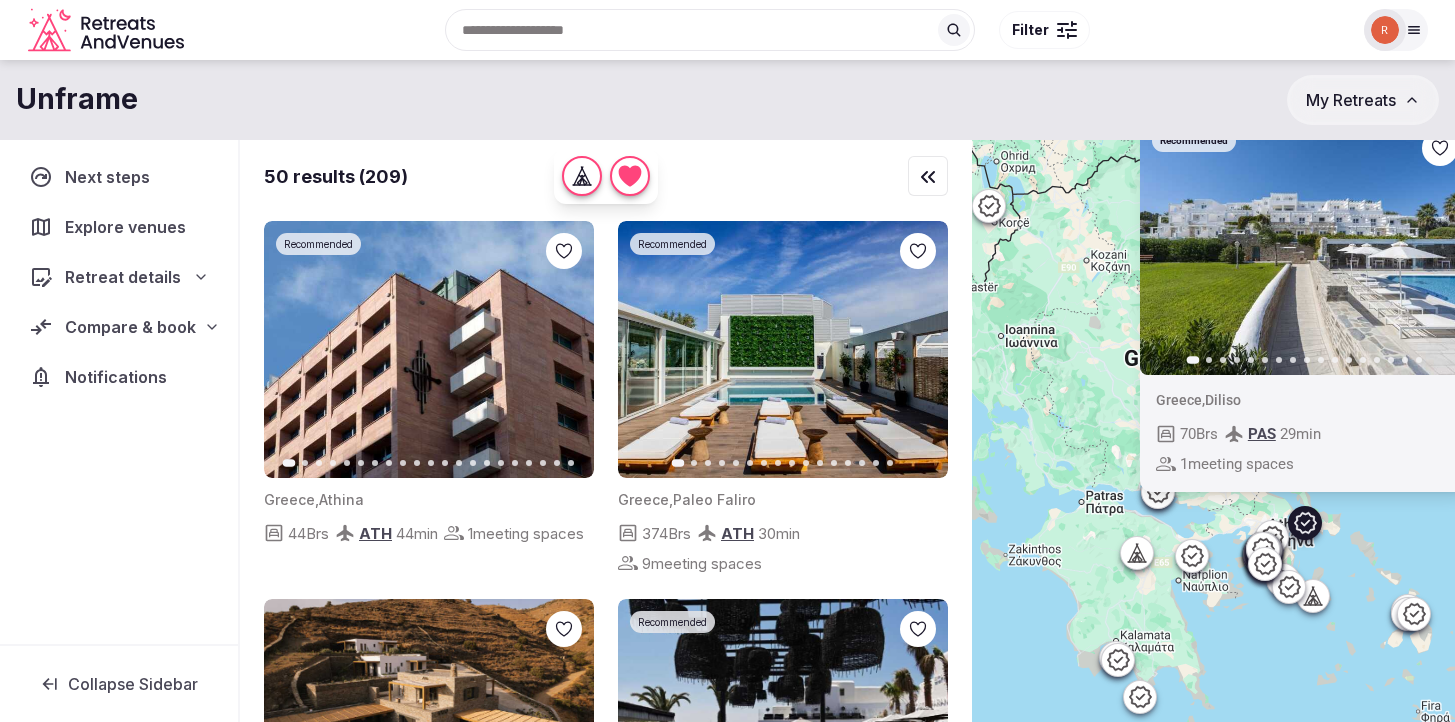 click on "Greece , [CITY] [NUMBER] Brs PAS [NUMBER] min [NUMBER] meeting spaces" at bounding box center (1213, 465) 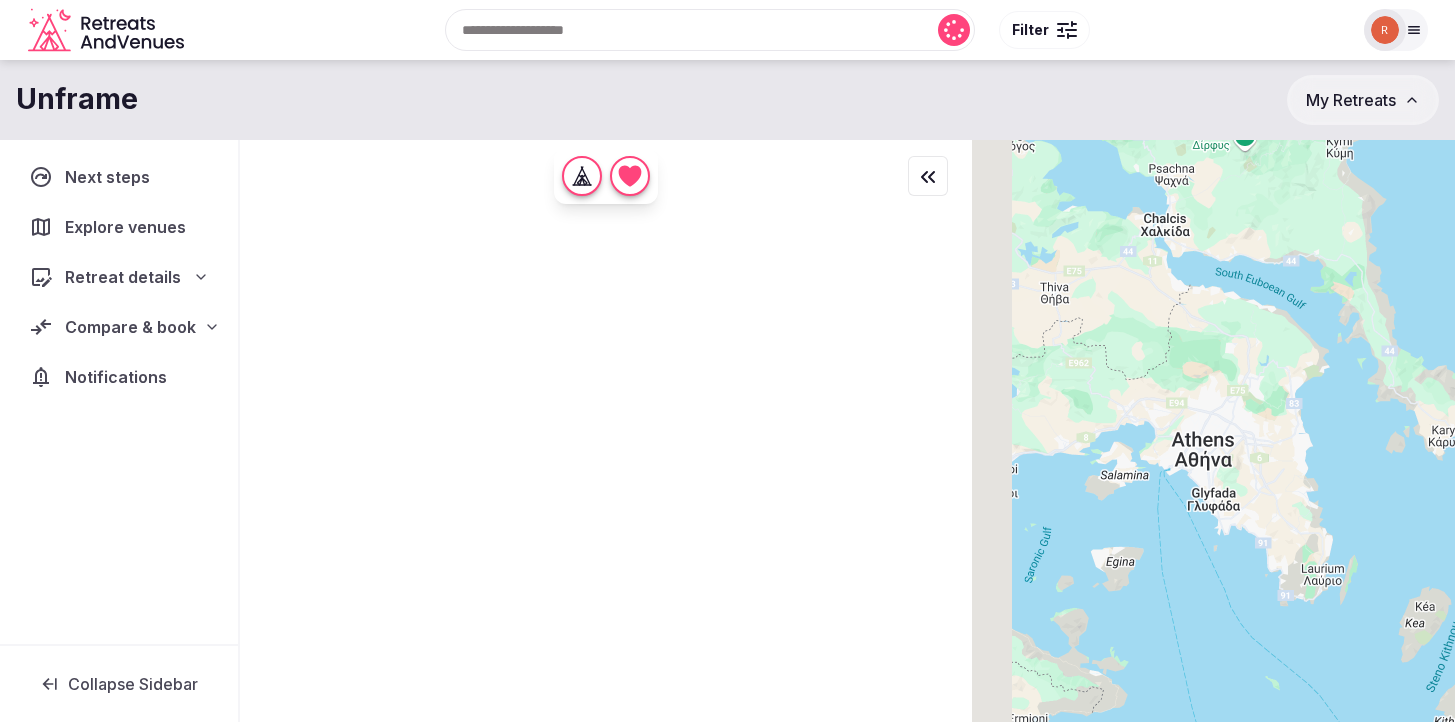 drag, startPoint x: 1267, startPoint y: 497, endPoint x: 1354, endPoint y: 477, distance: 89.26926 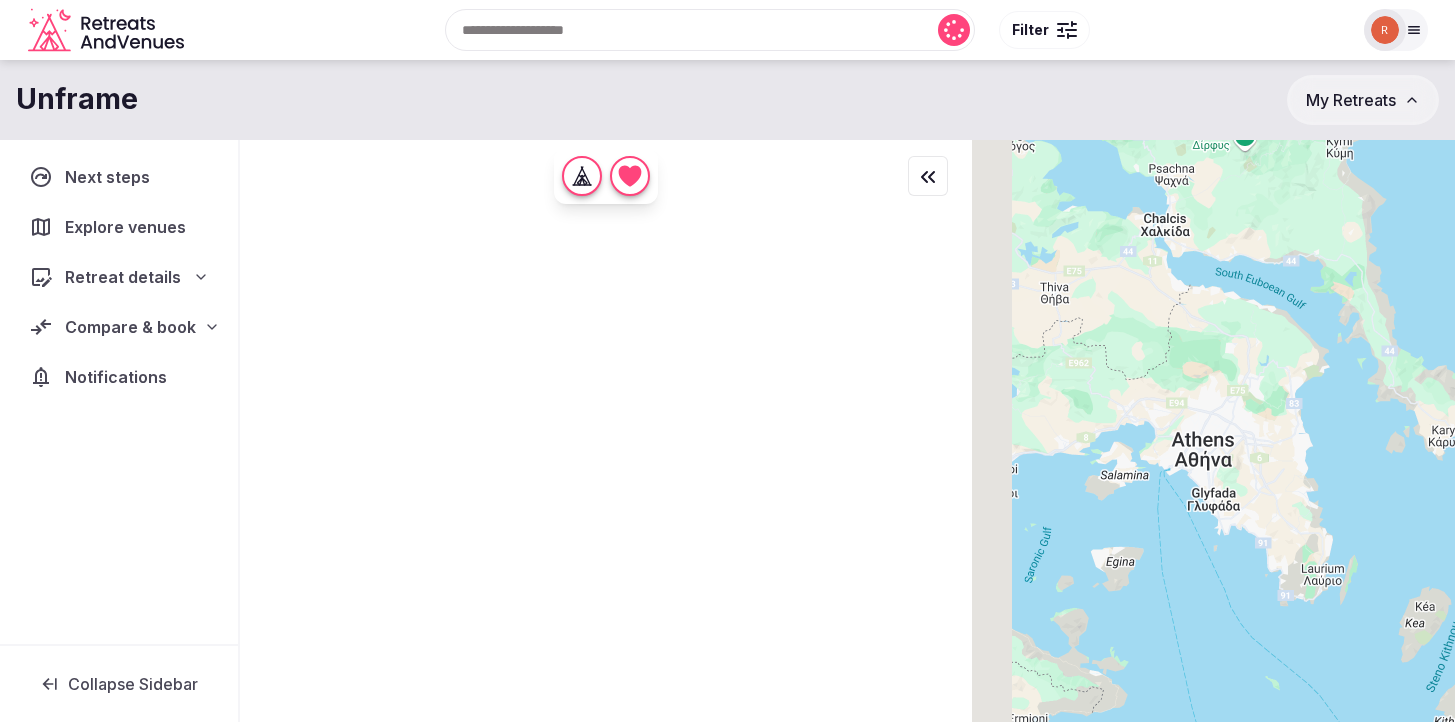 click at bounding box center [1213, 465] 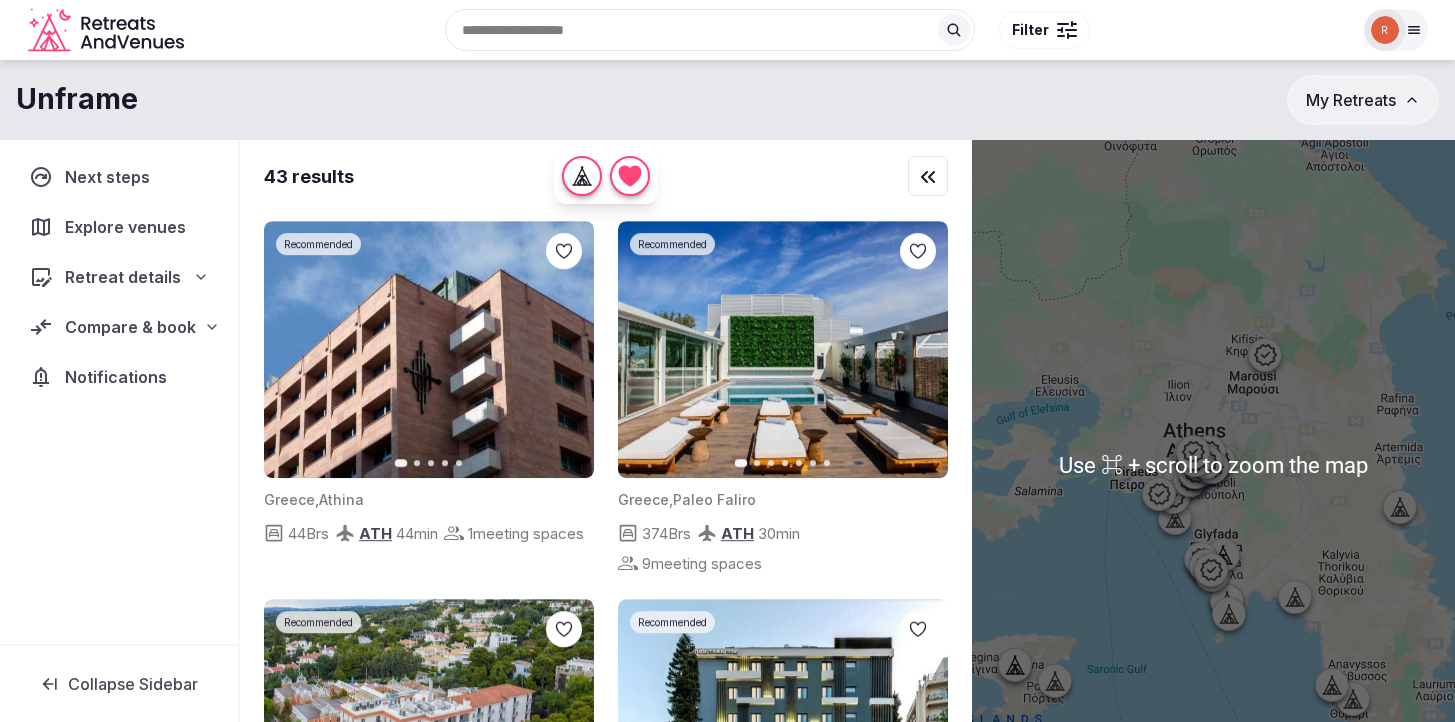 scroll, scrollTop: 5, scrollLeft: 0, axis: vertical 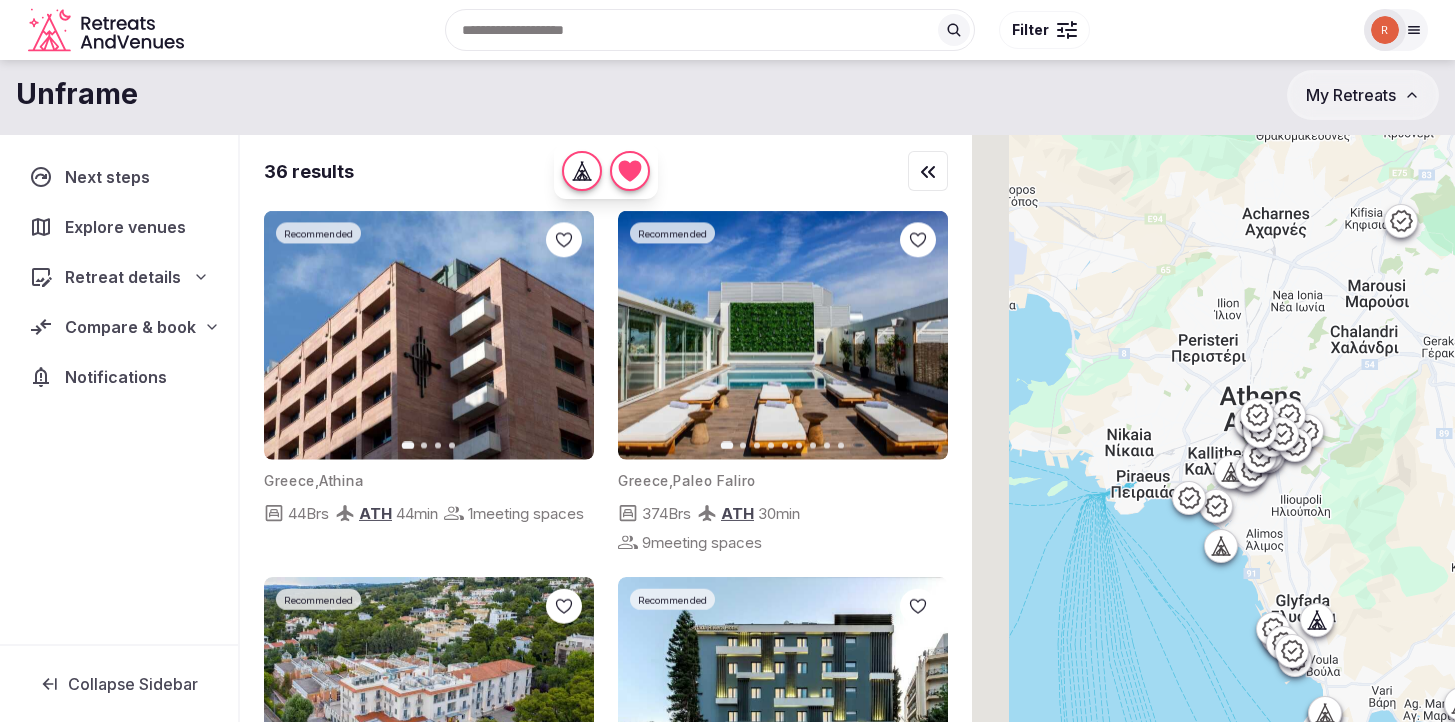 drag, startPoint x: 1232, startPoint y: 434, endPoint x: 1393, endPoint y: 401, distance: 164.3472 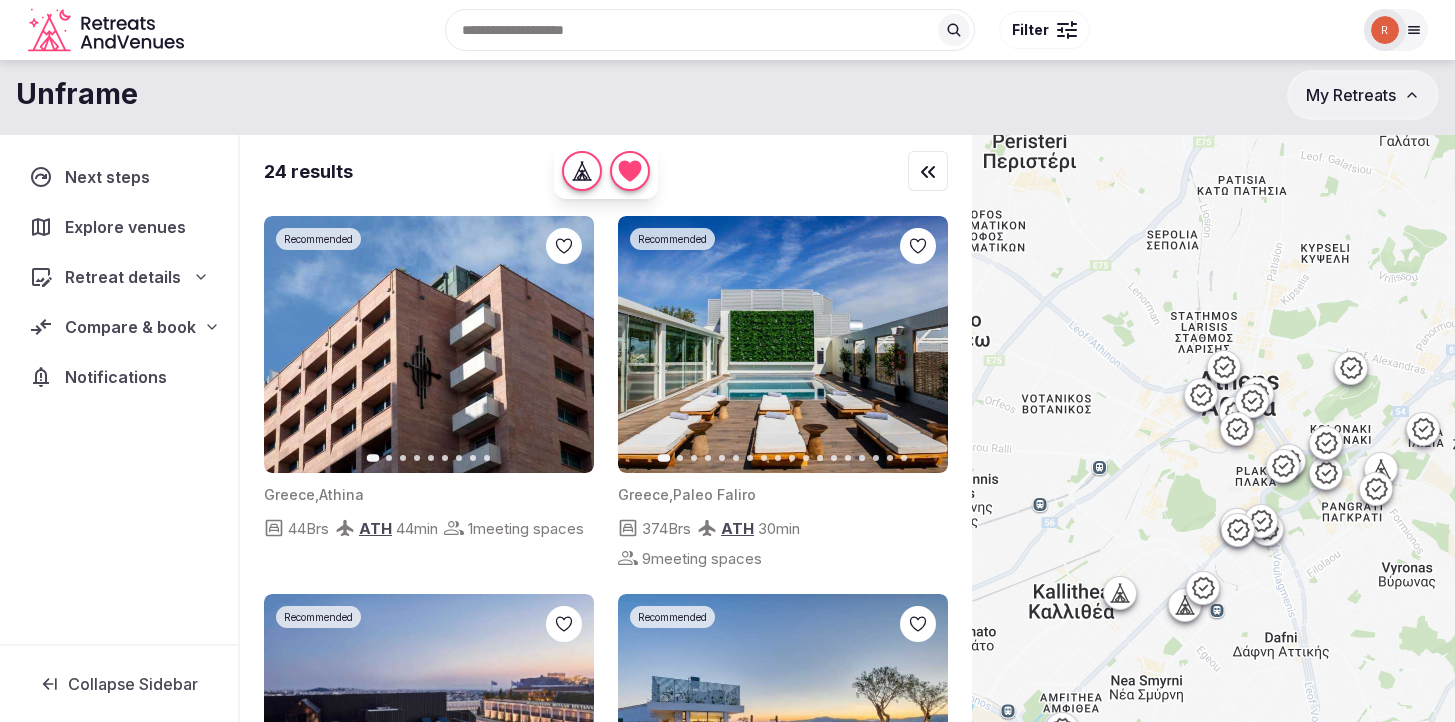drag, startPoint x: 1312, startPoint y: 260, endPoint x: 1311, endPoint y: 404, distance: 144.00348 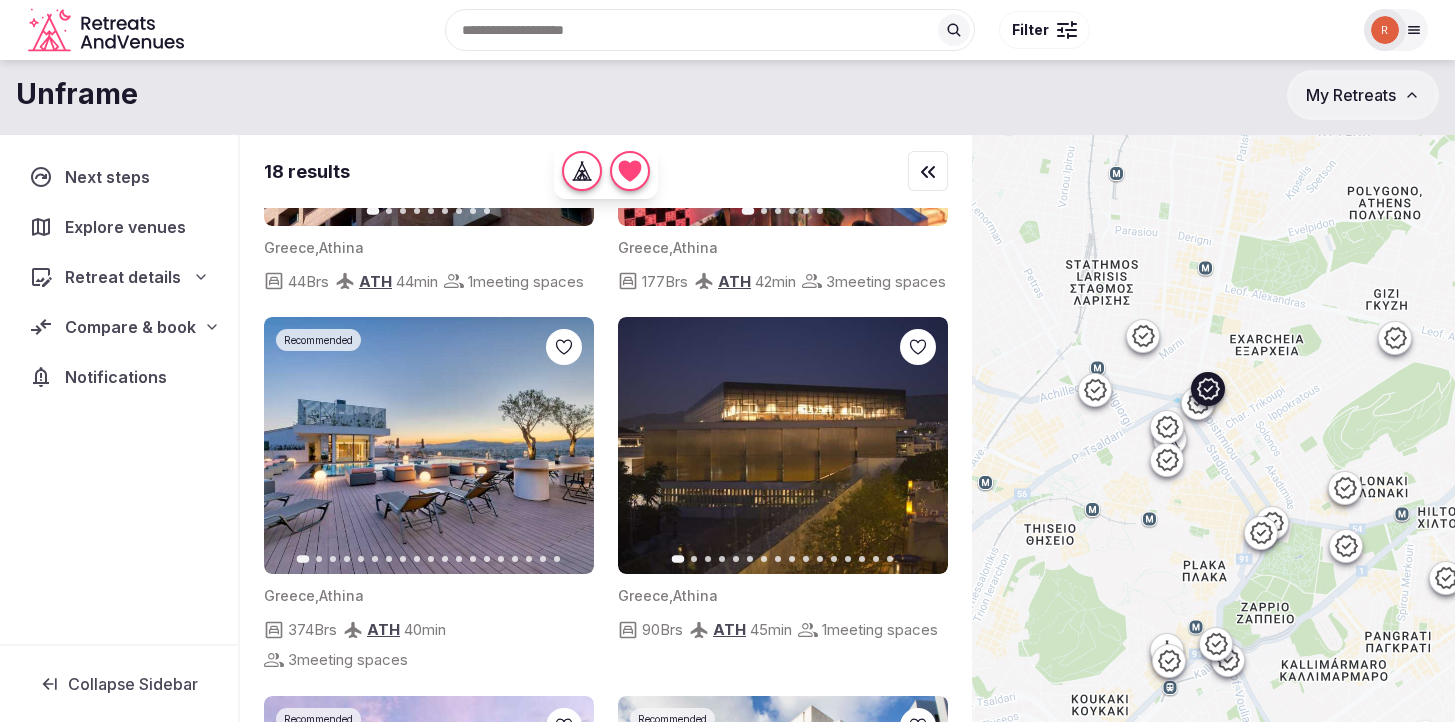 scroll, scrollTop: 337, scrollLeft: 0, axis: vertical 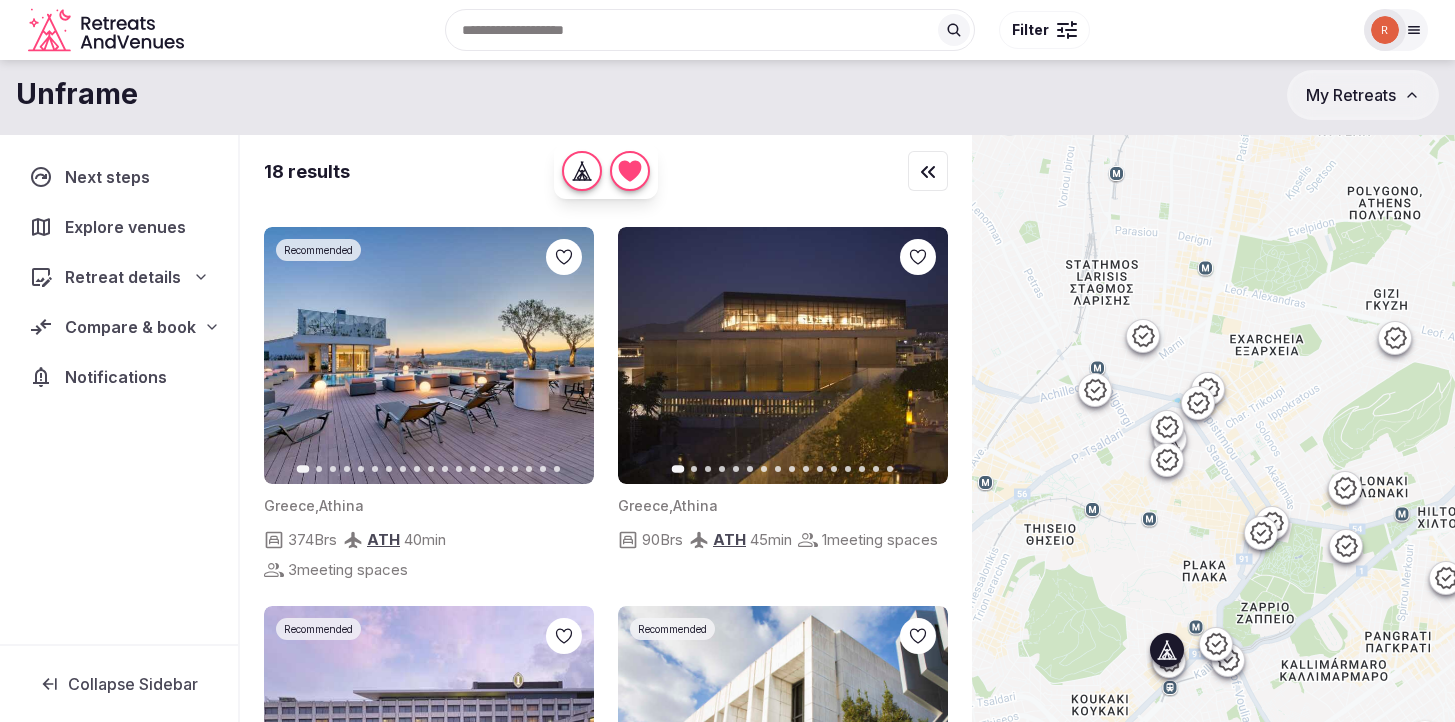 click 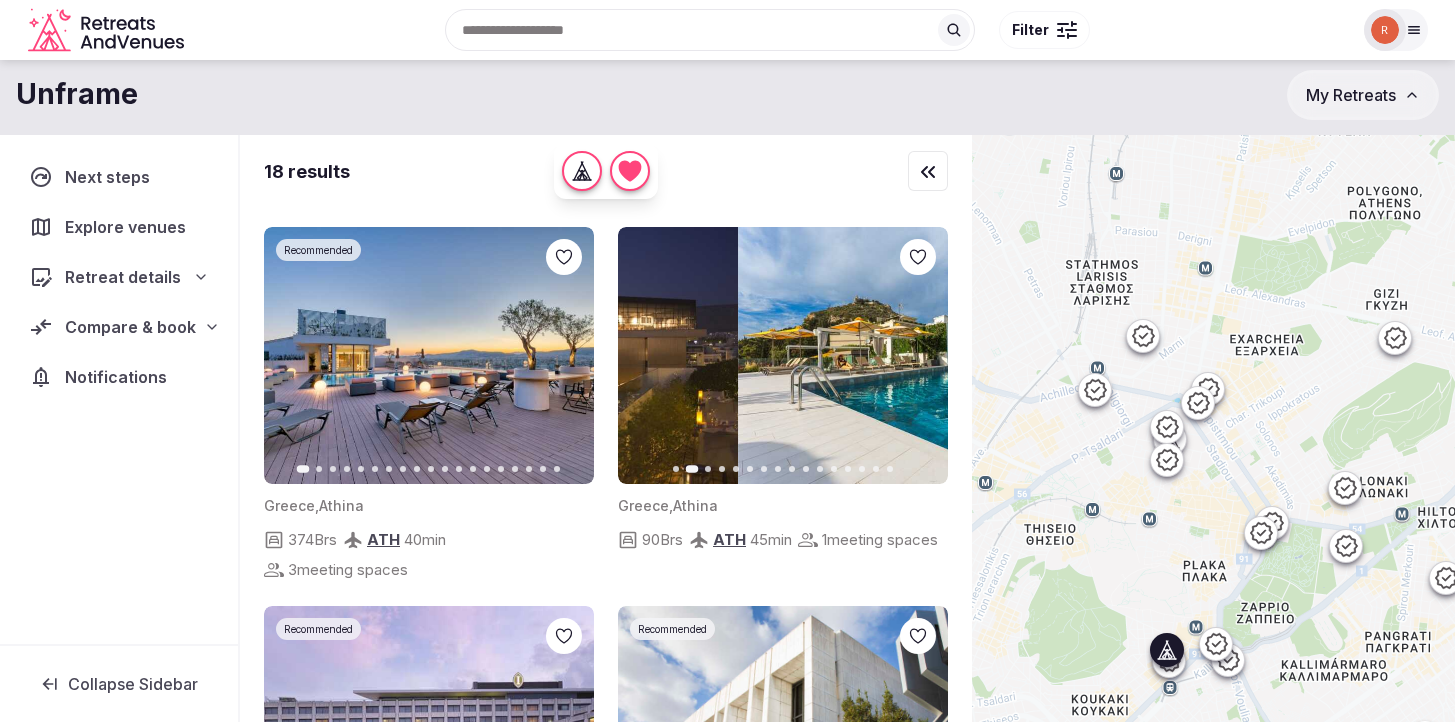 click 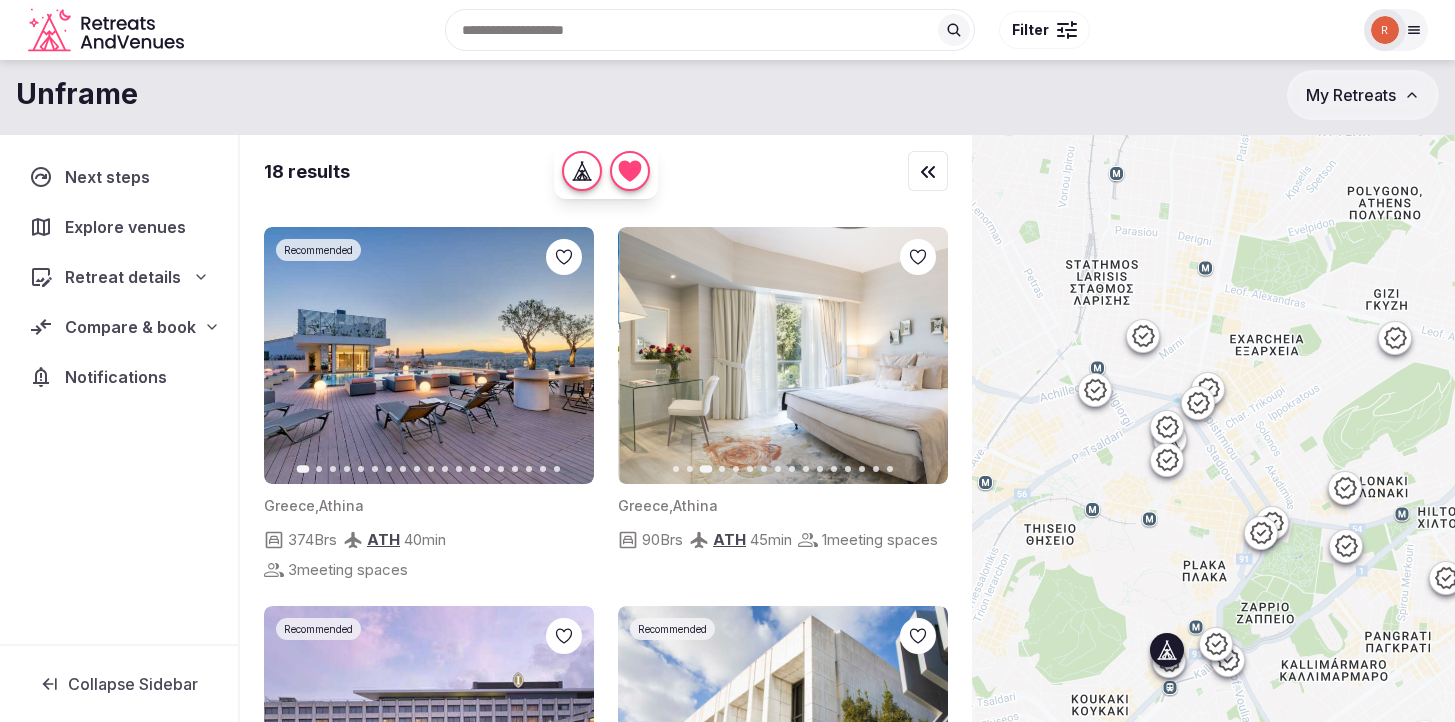 click 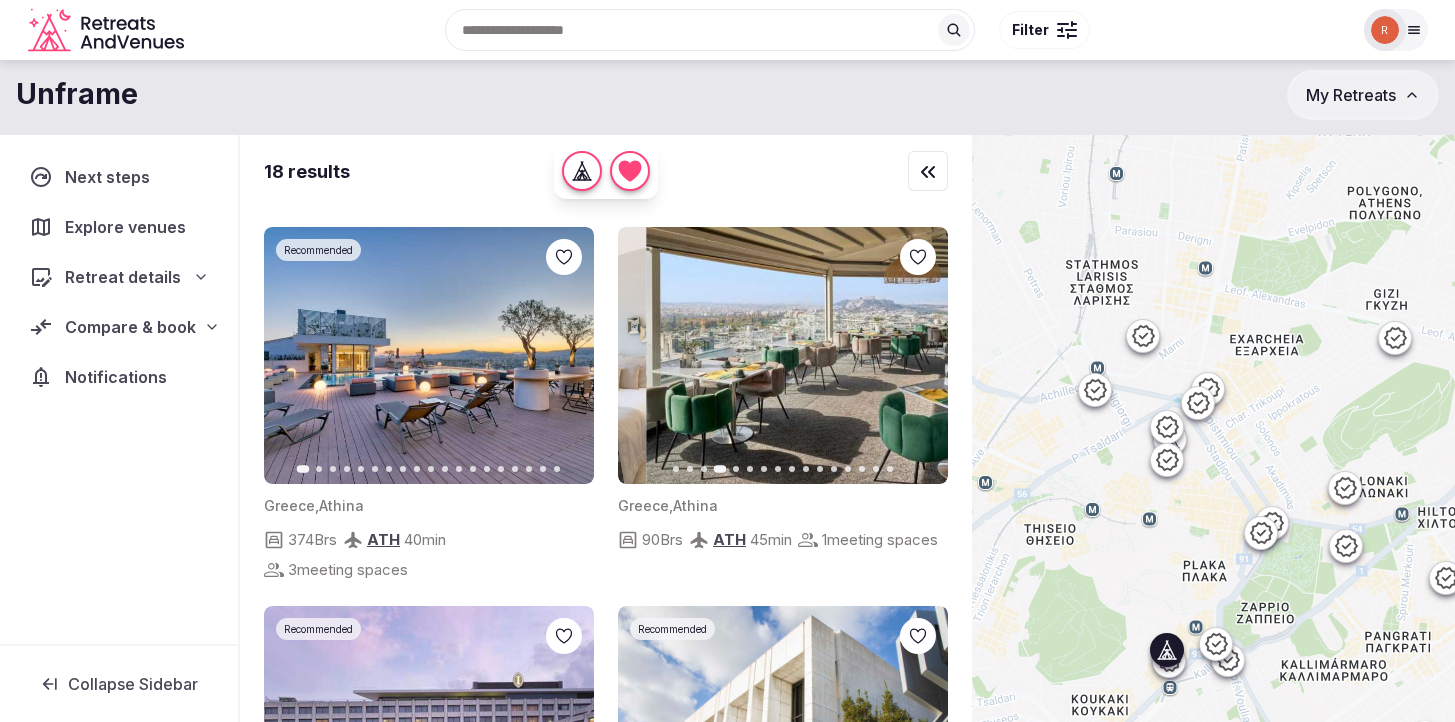 click 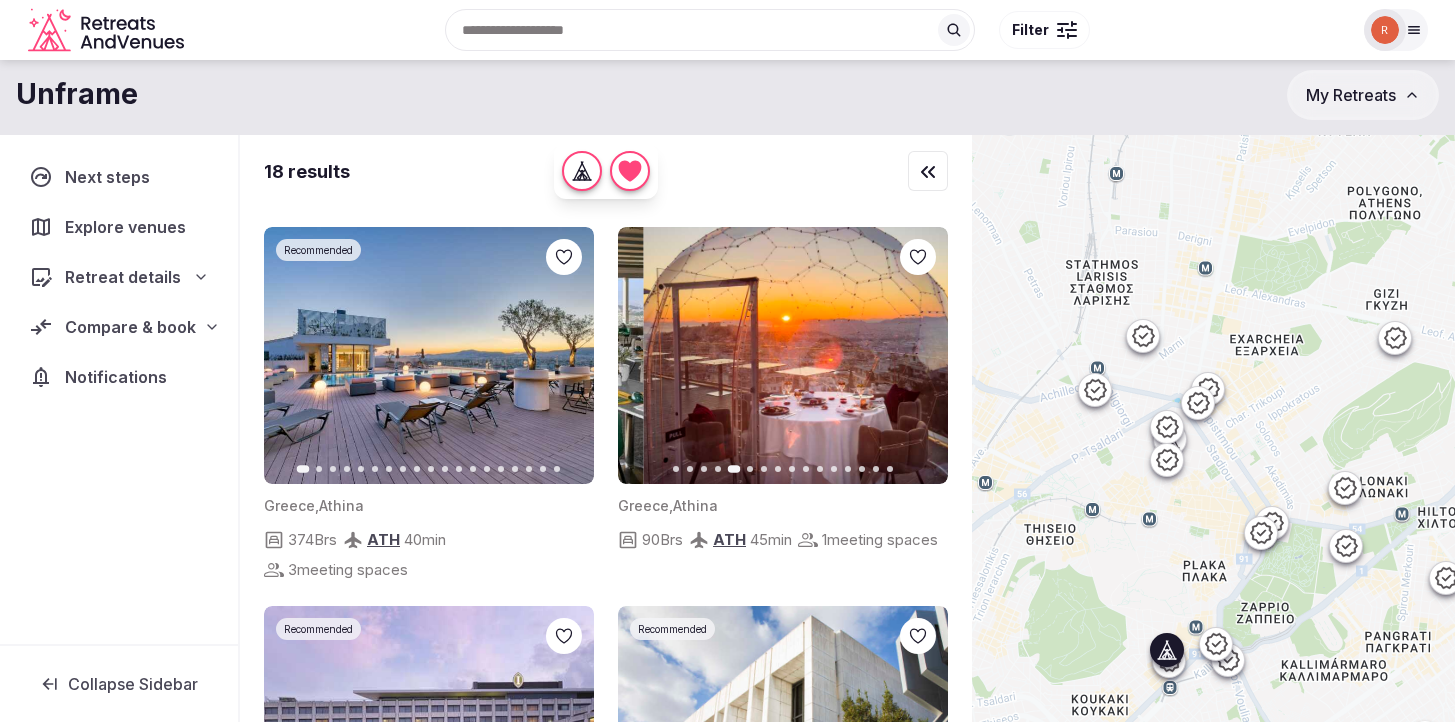 click 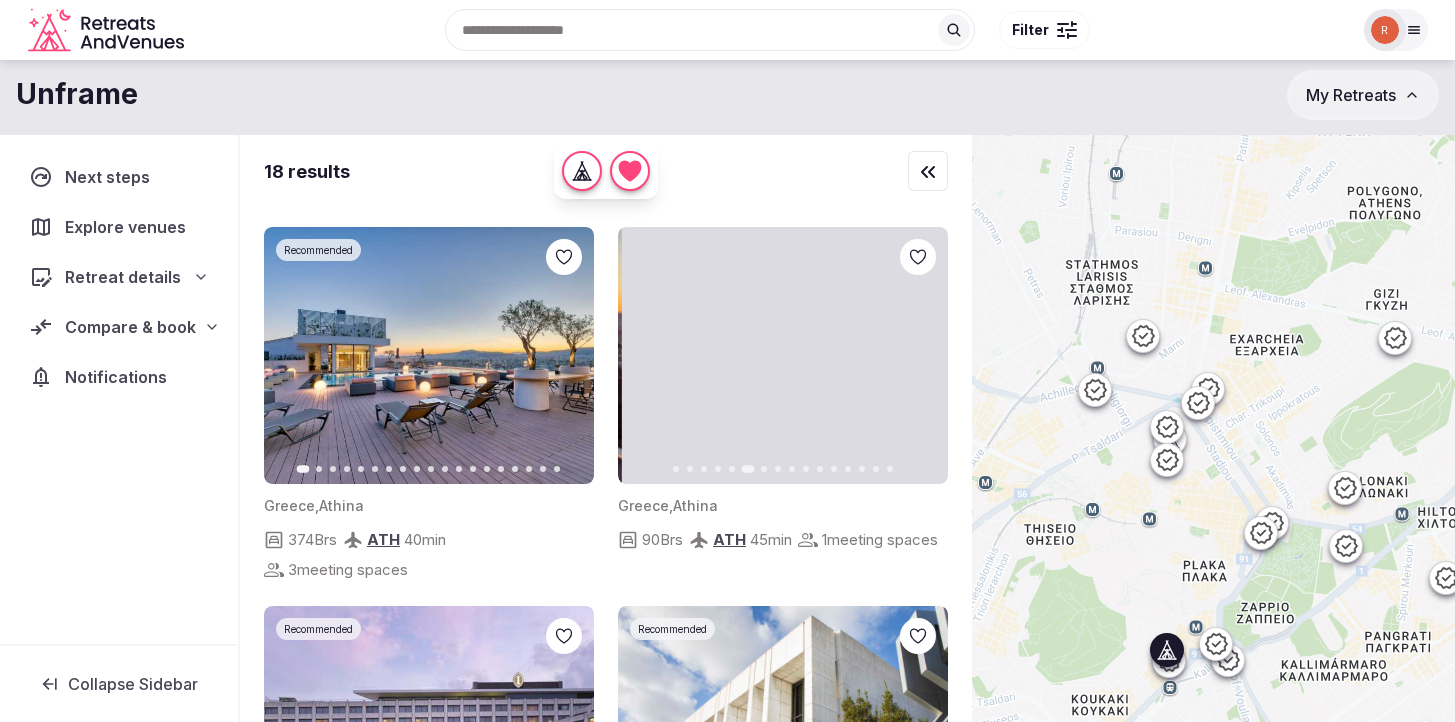 click 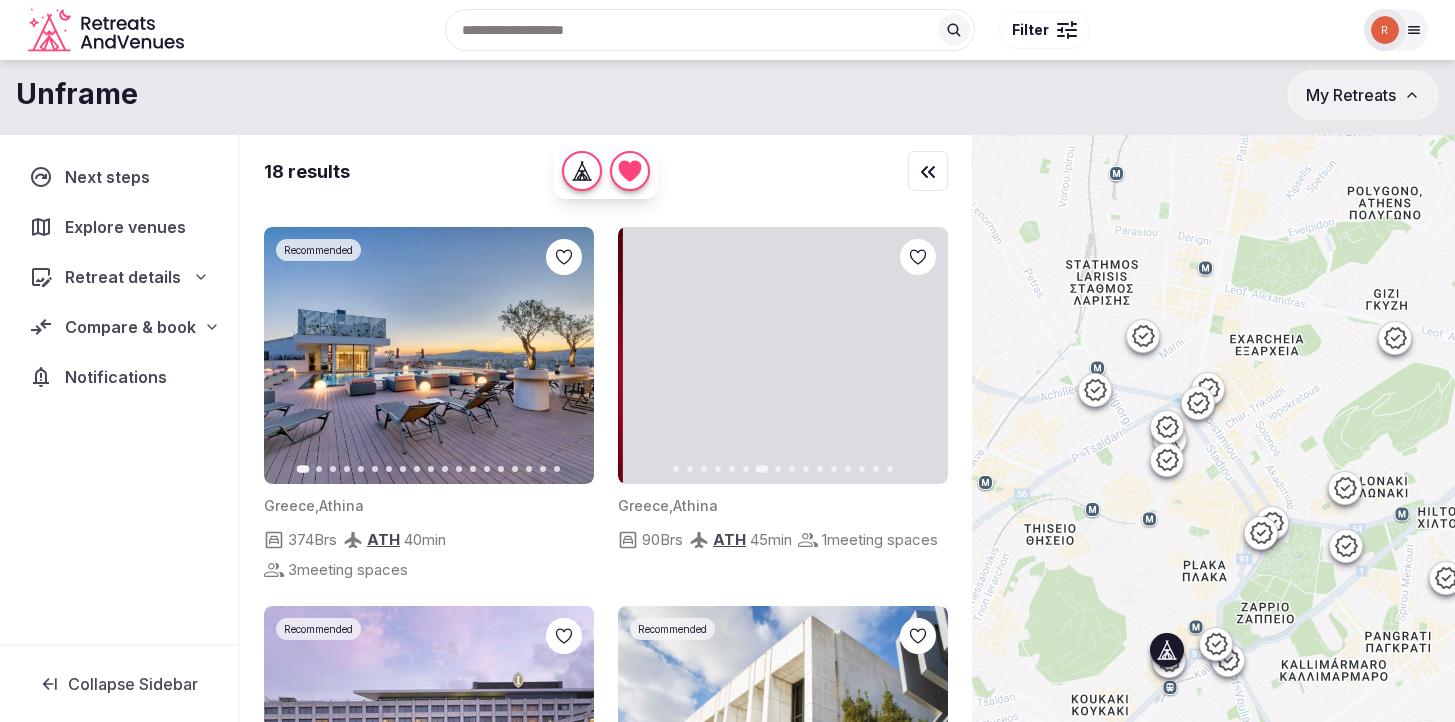 click 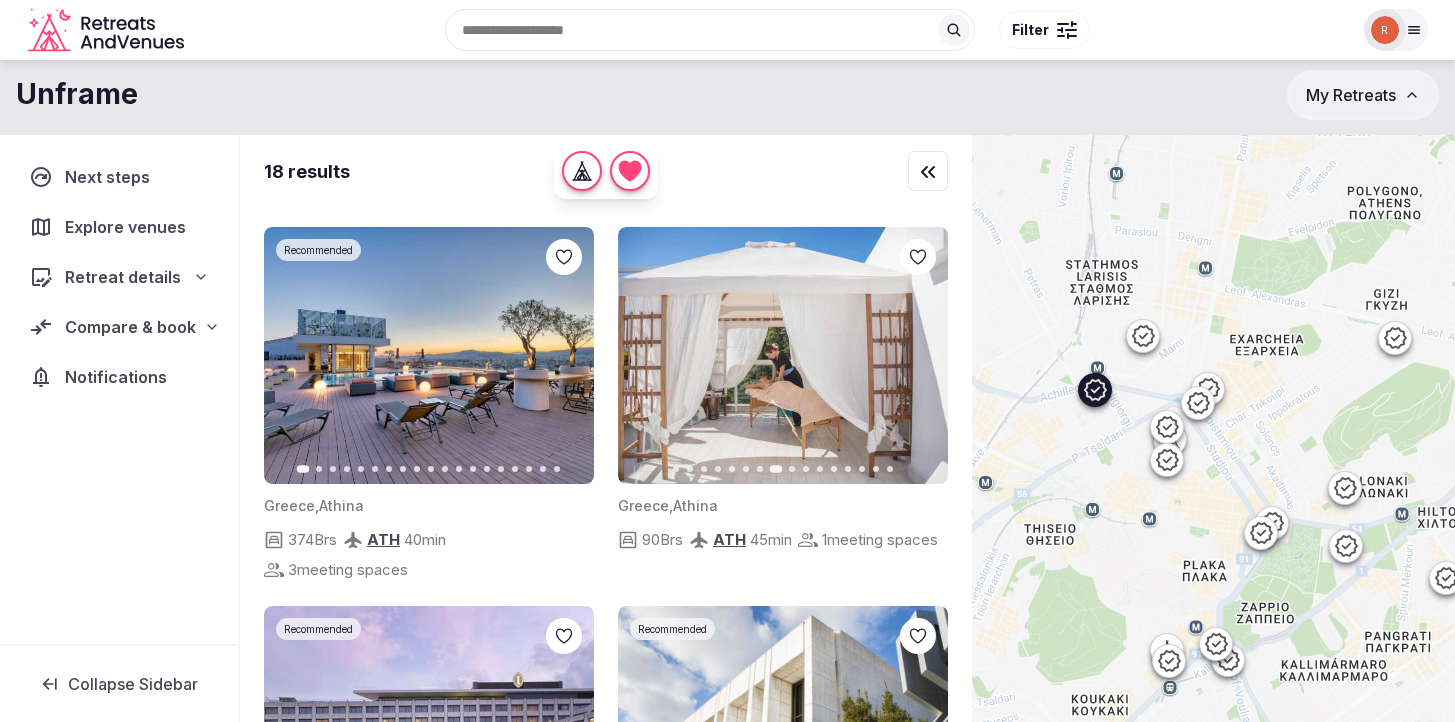 click 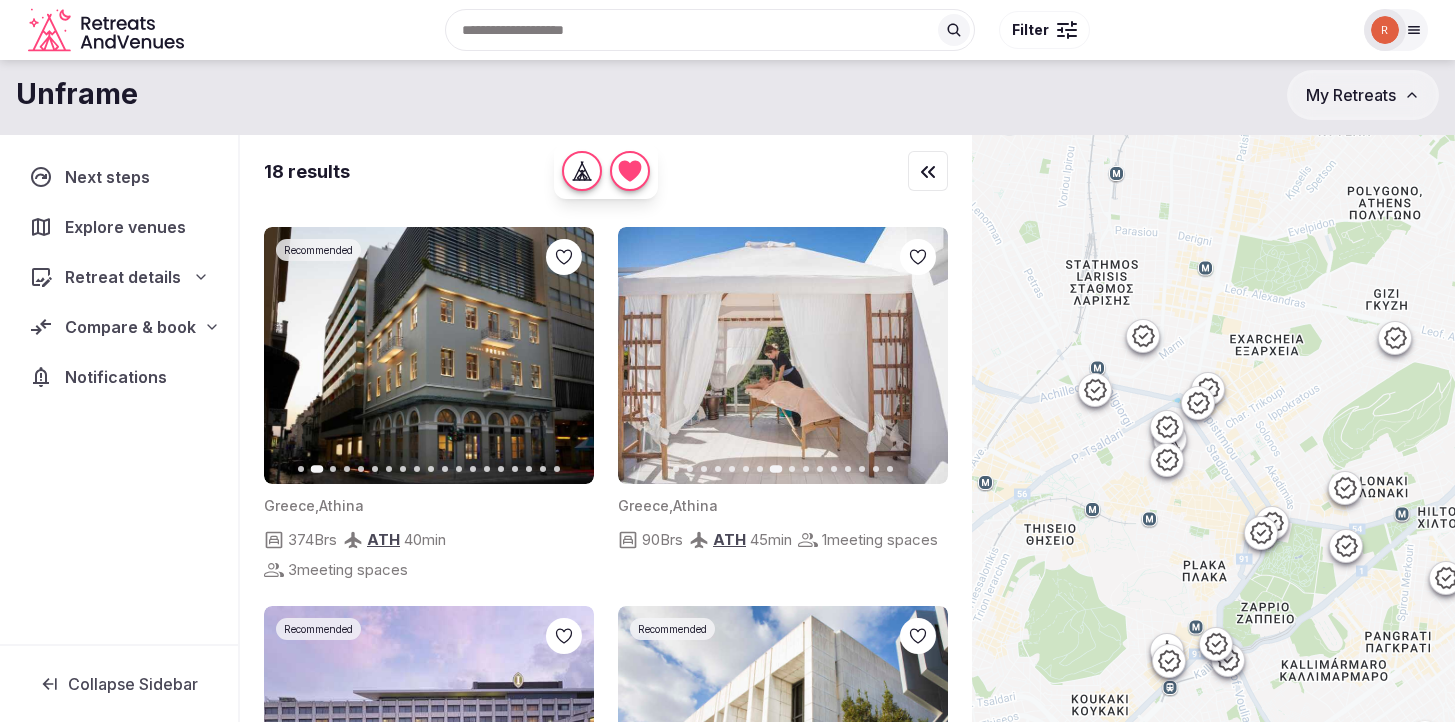 click 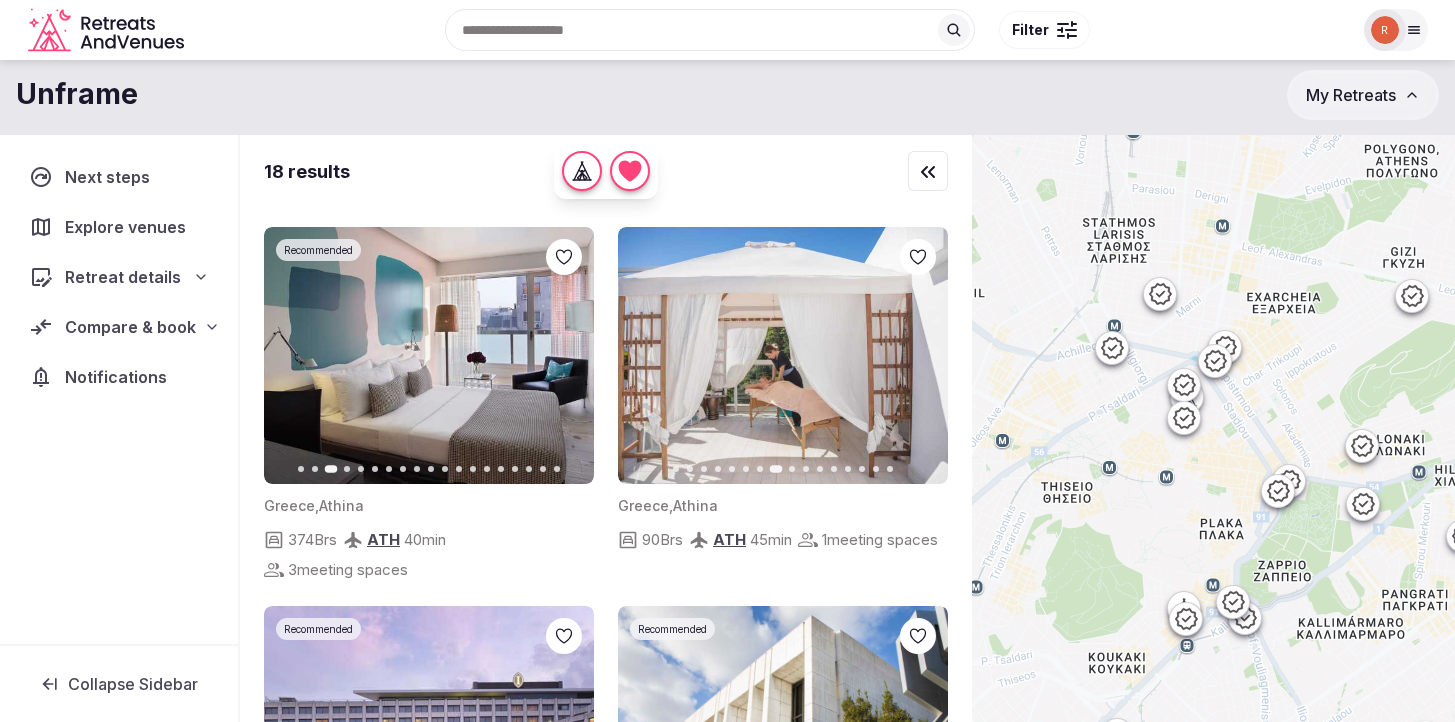 drag, startPoint x: 1266, startPoint y: 451, endPoint x: 1271, endPoint y: 399, distance: 52.23983 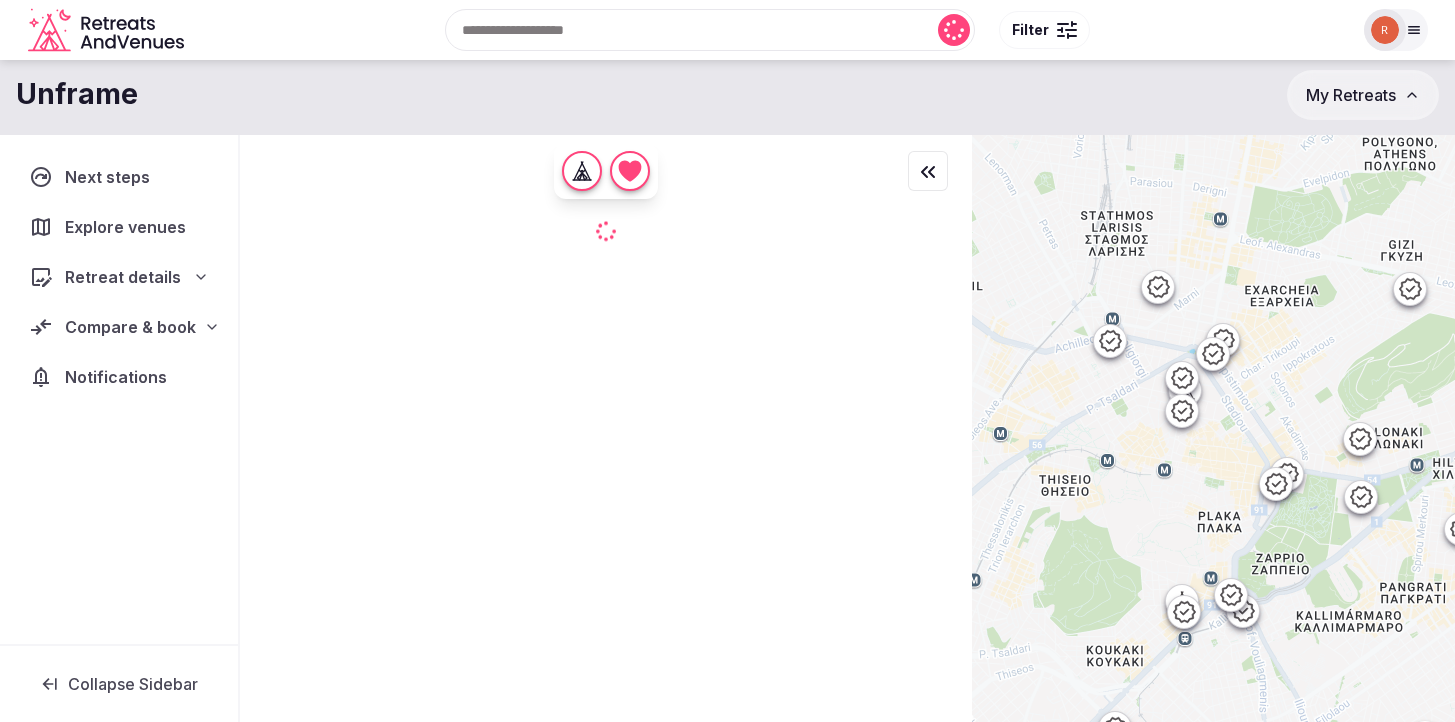 scroll, scrollTop: 0, scrollLeft: 0, axis: both 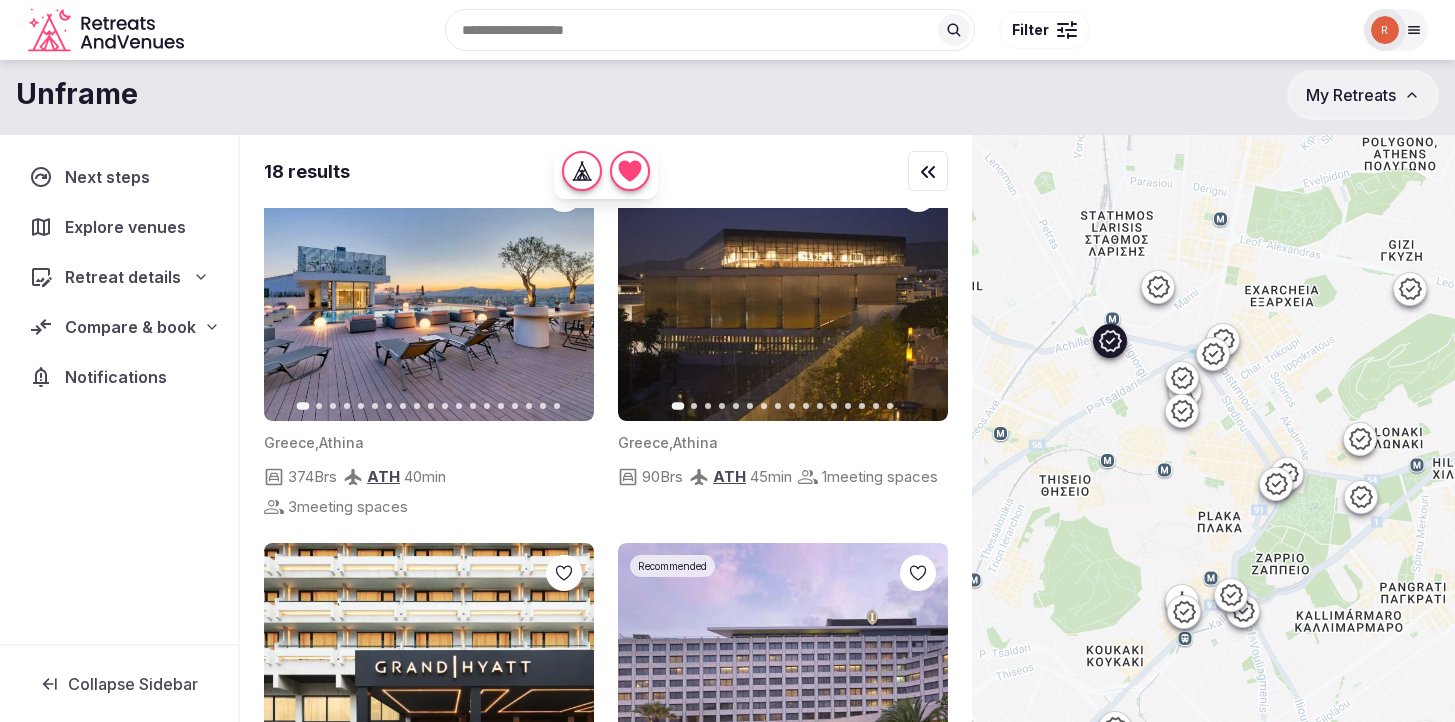 click 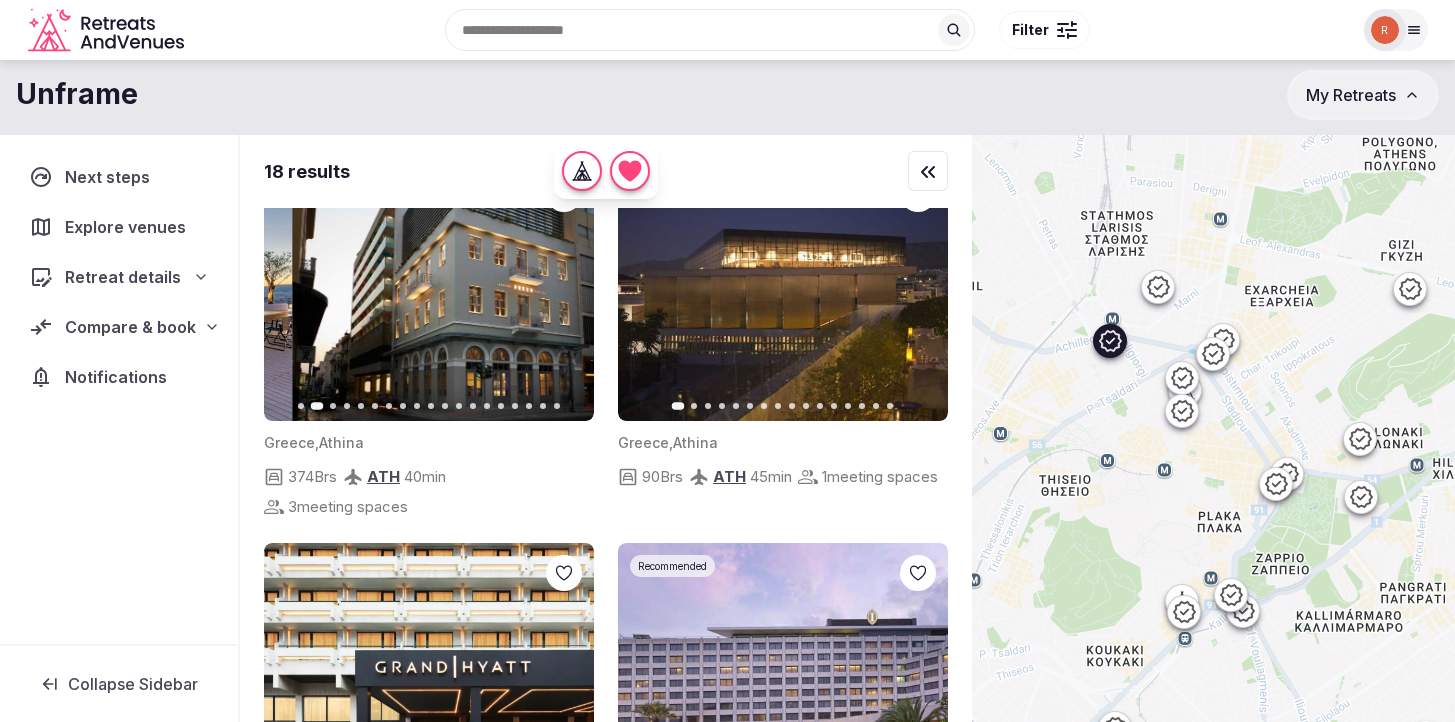 click 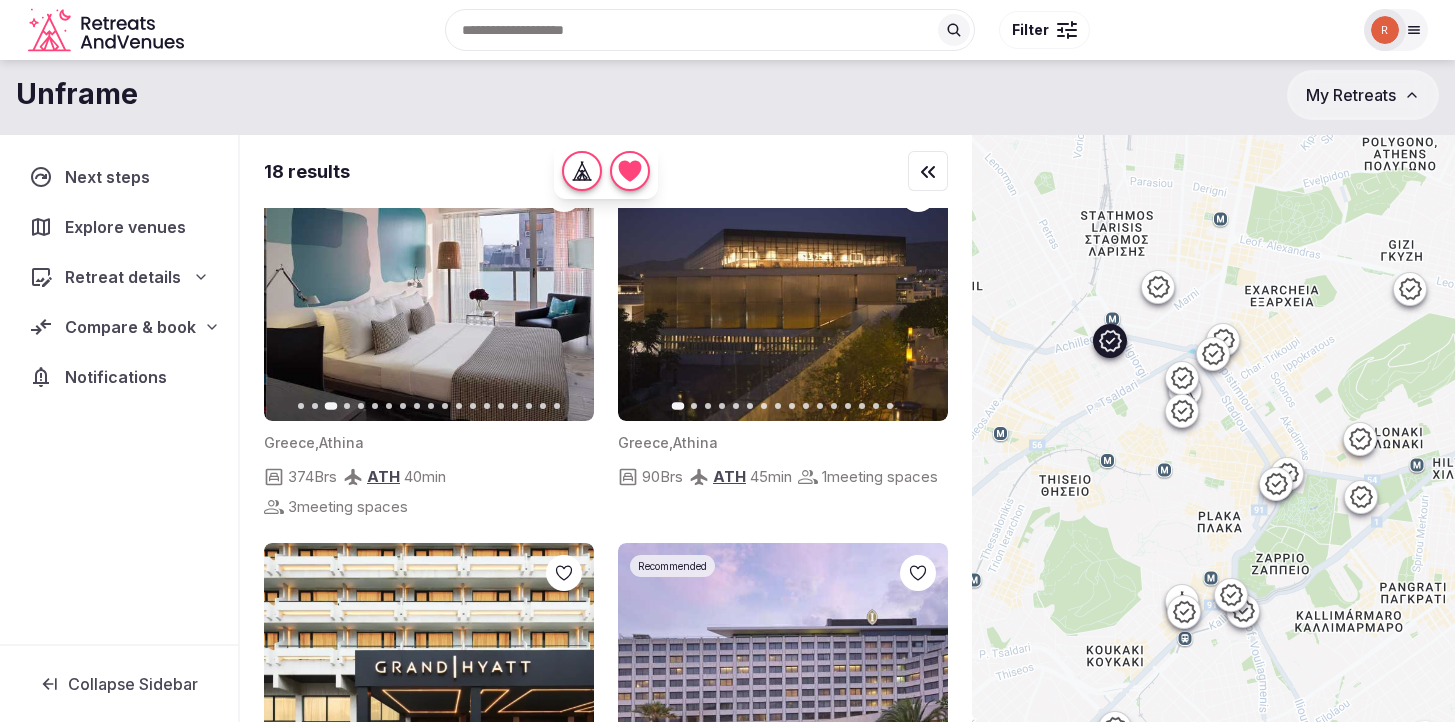 click 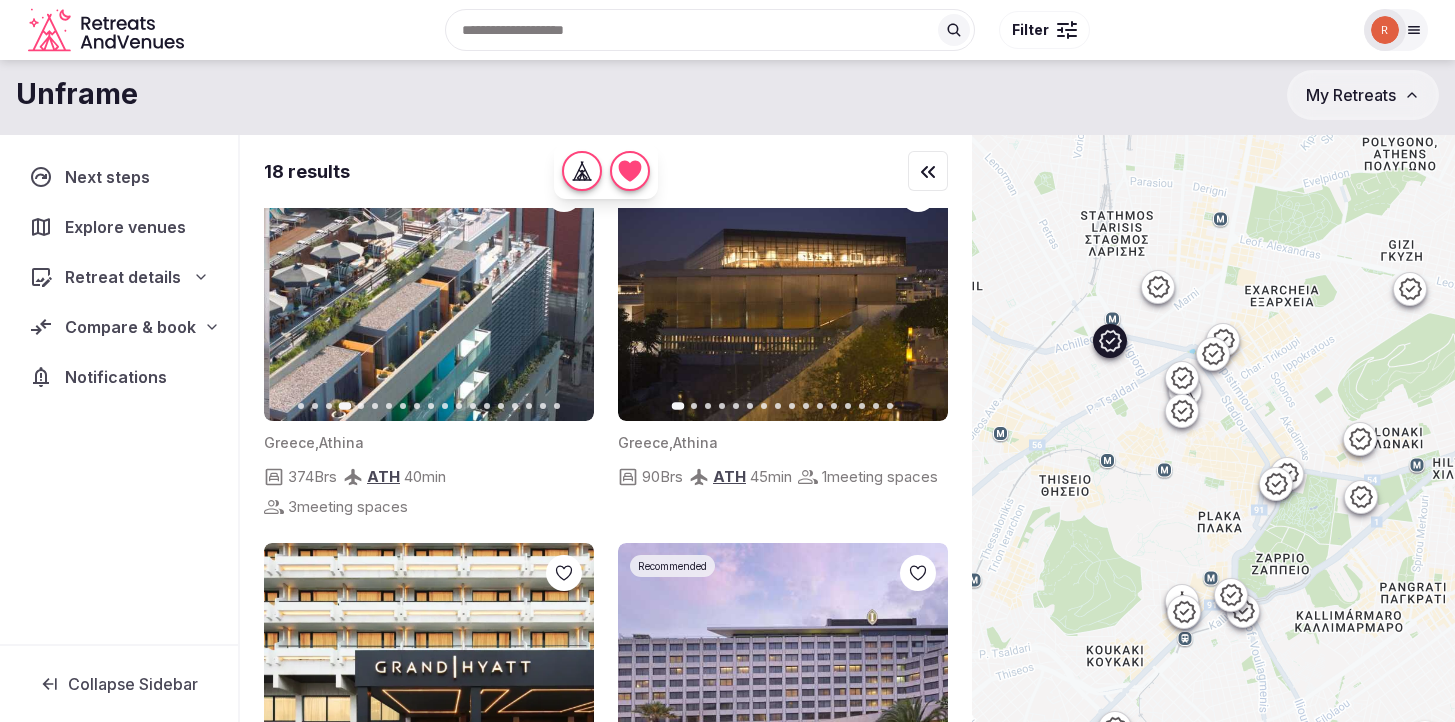 click 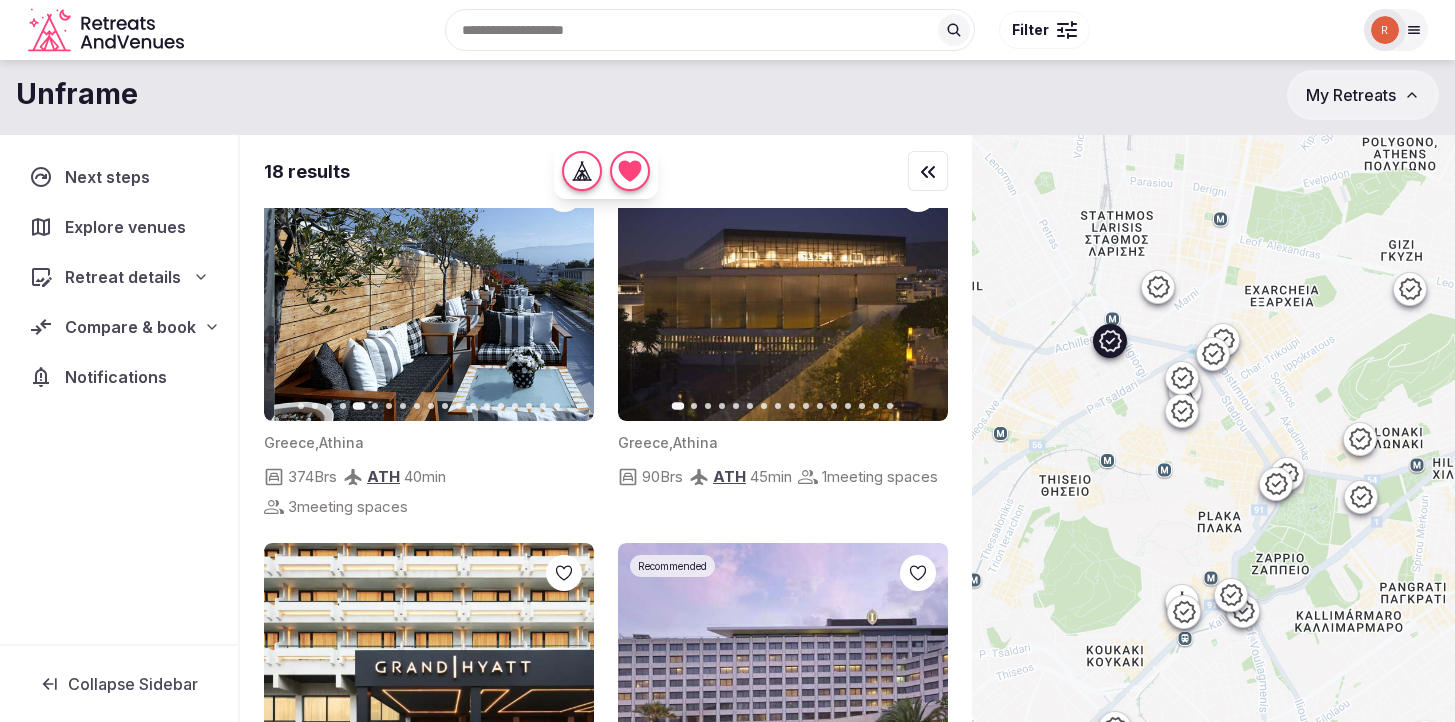 click 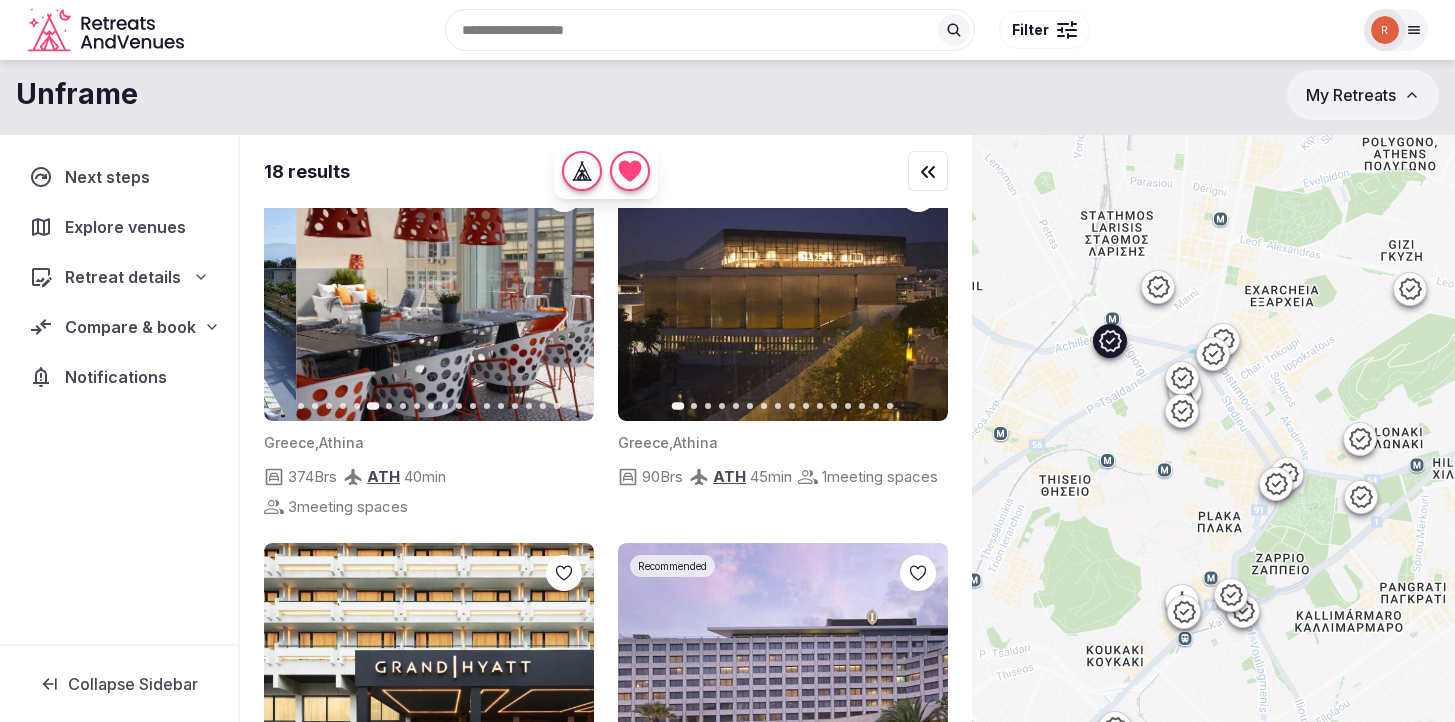 click 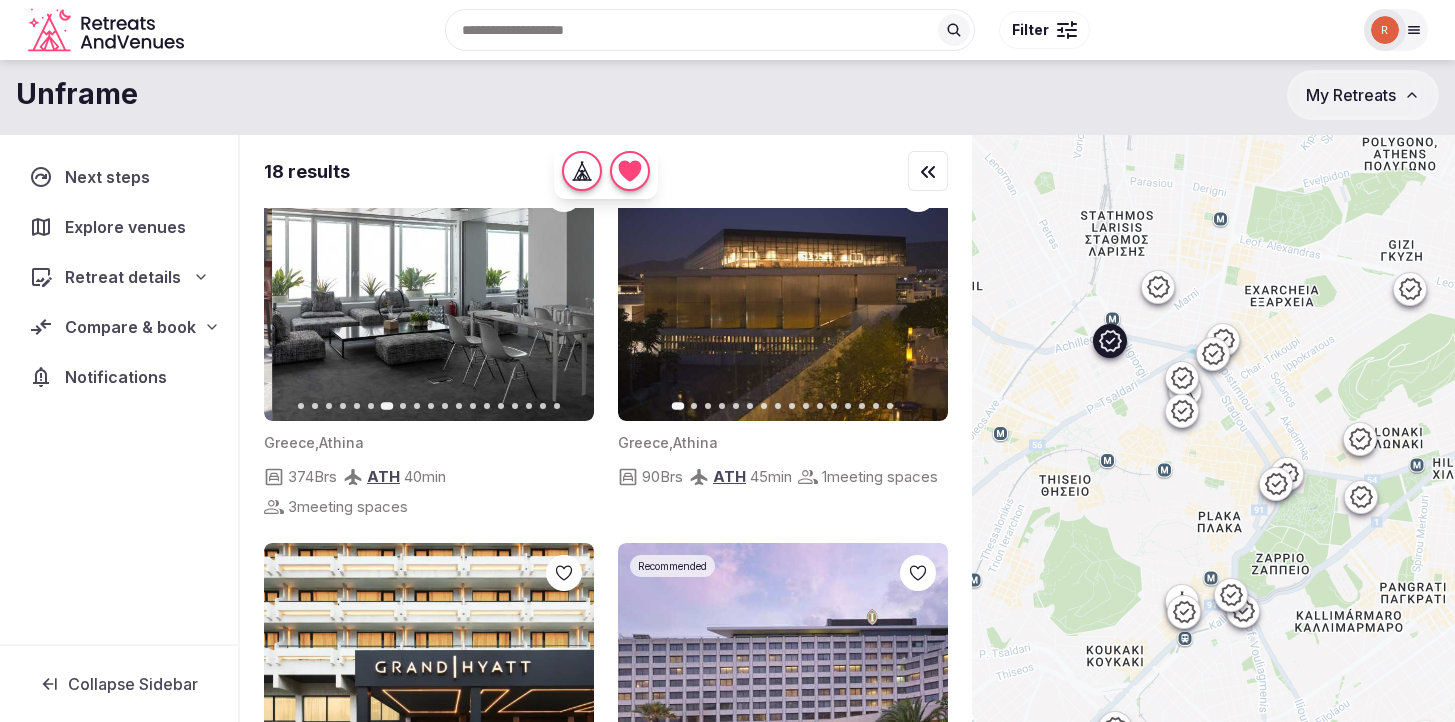 click 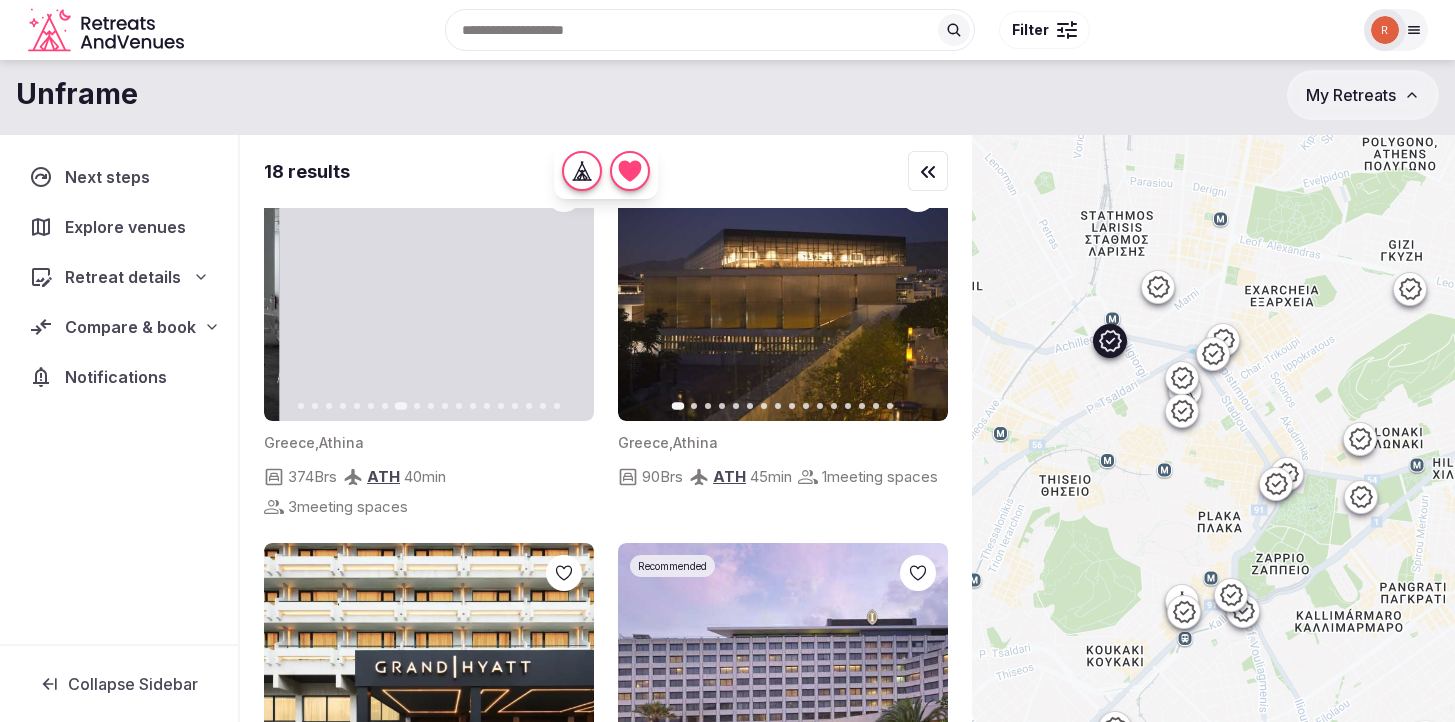 click 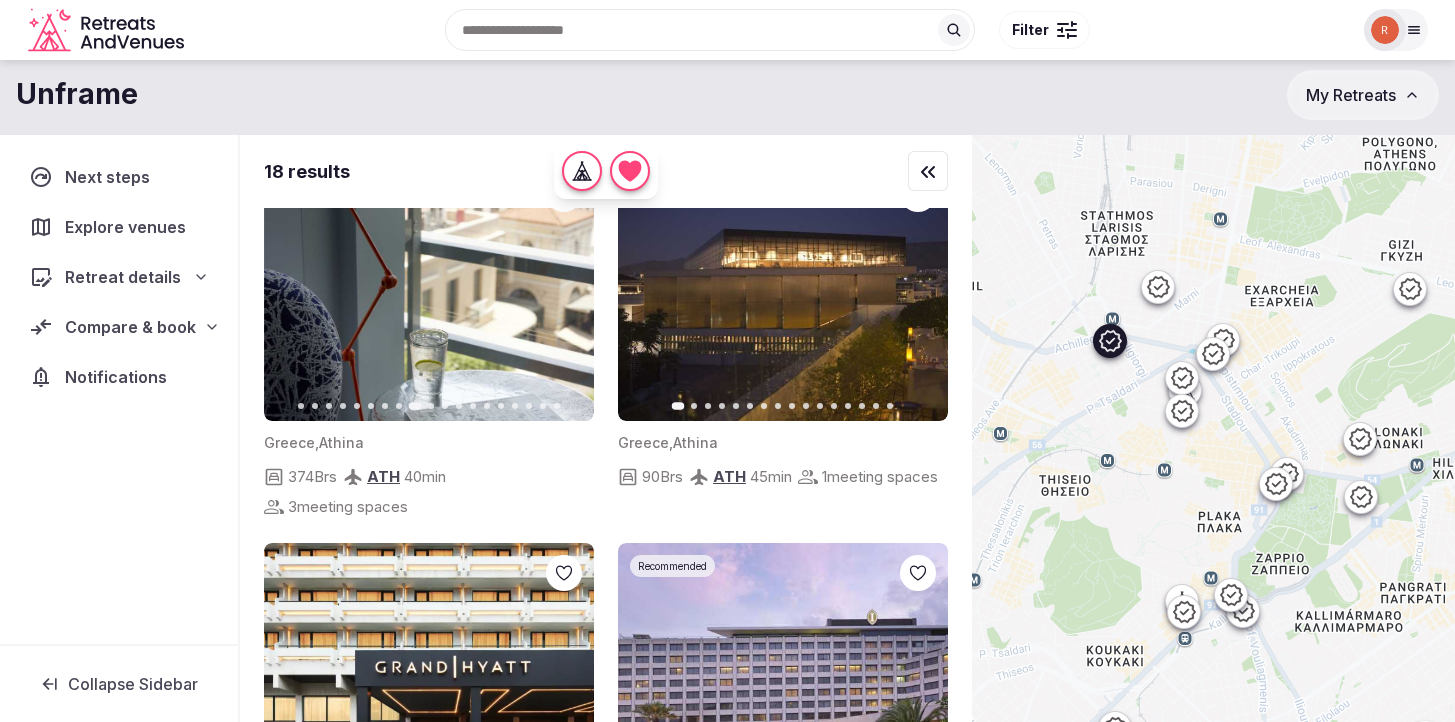 click 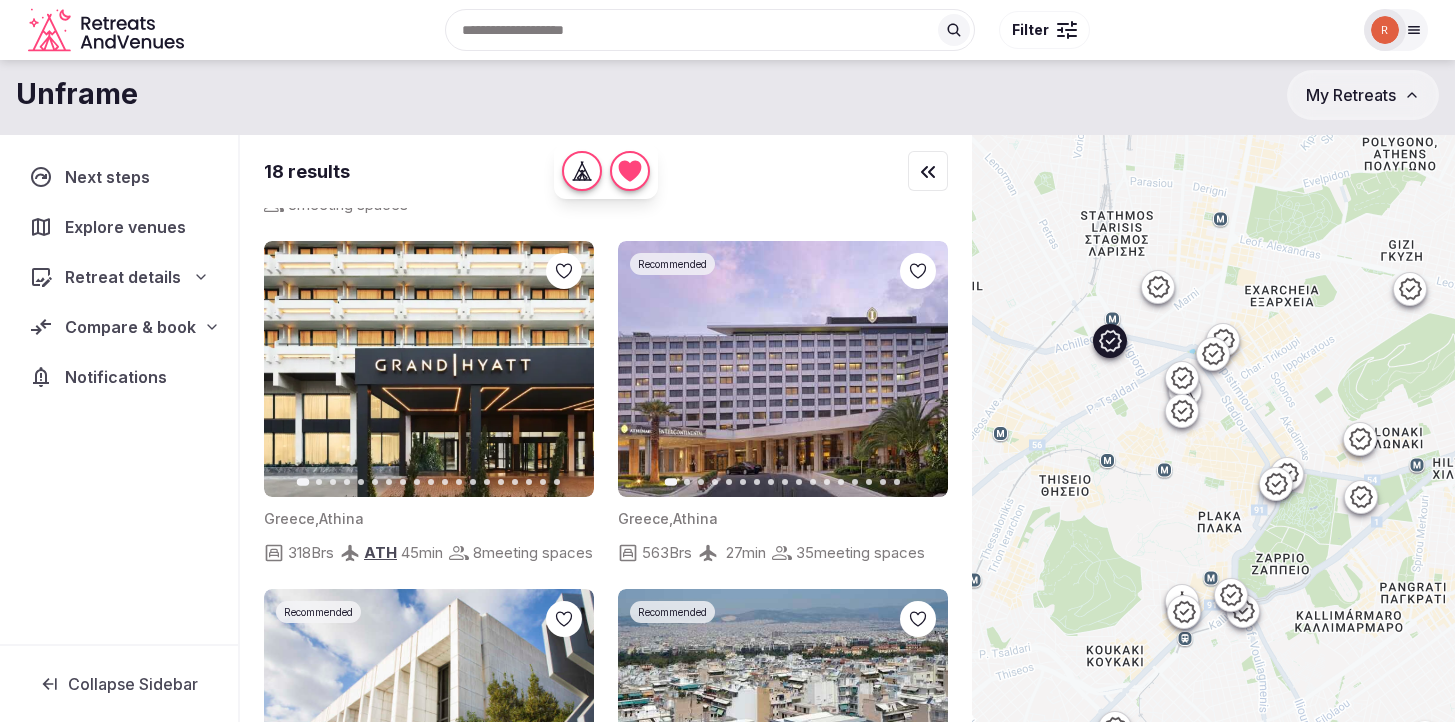scroll, scrollTop: 775, scrollLeft: 0, axis: vertical 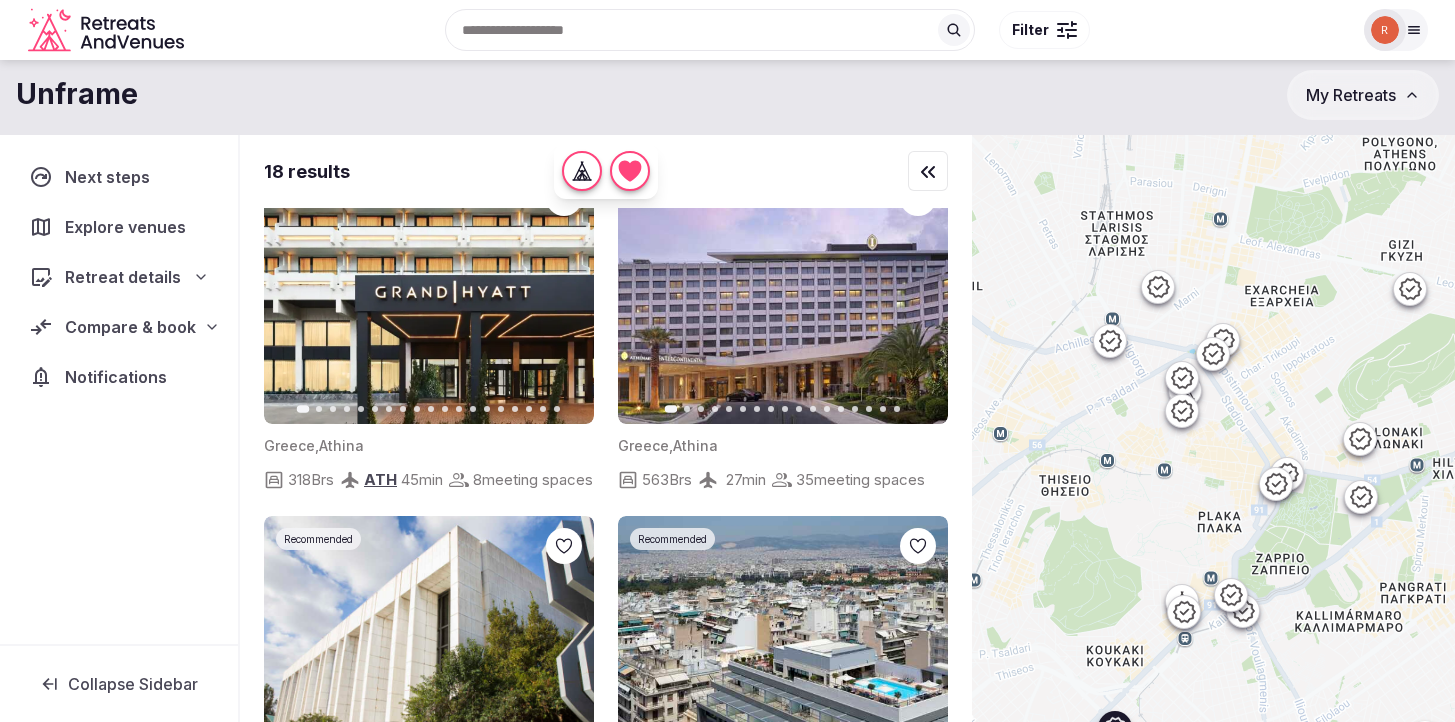 click 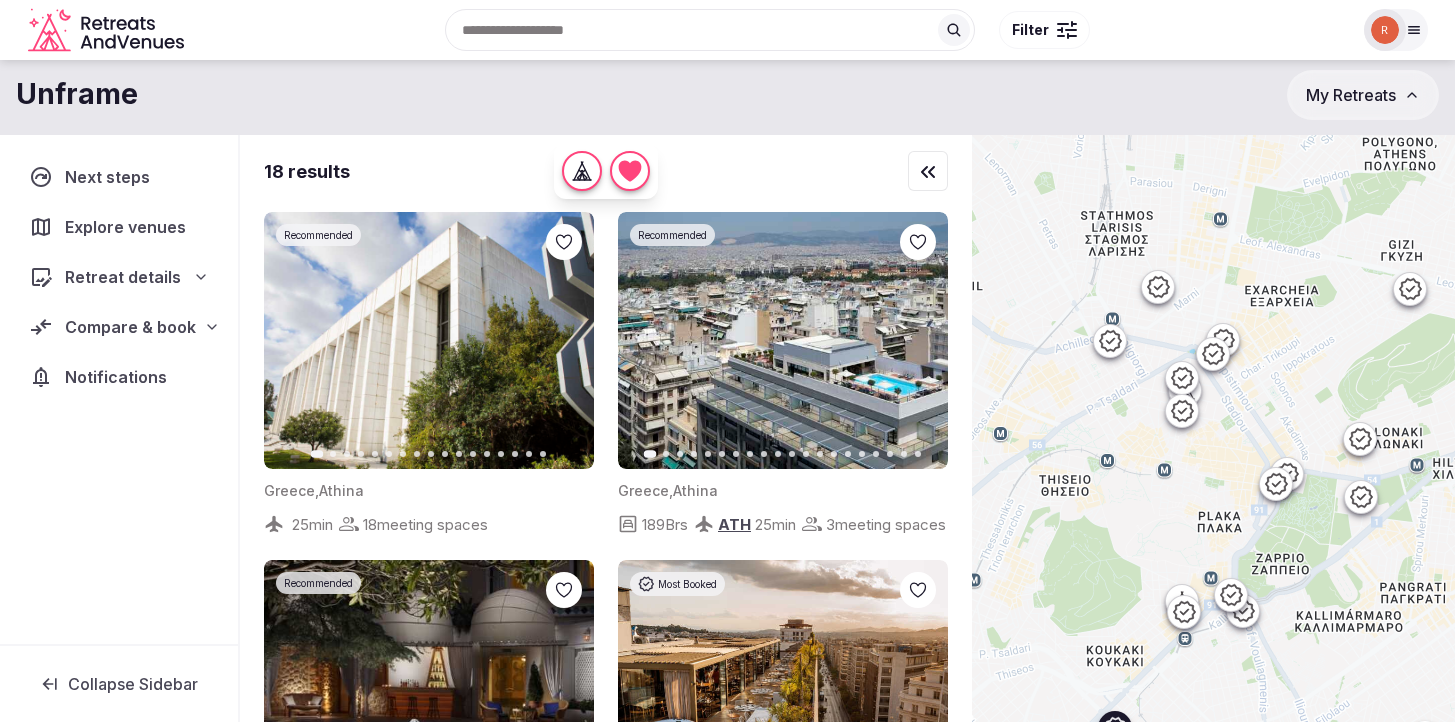 scroll, scrollTop: 1138, scrollLeft: 0, axis: vertical 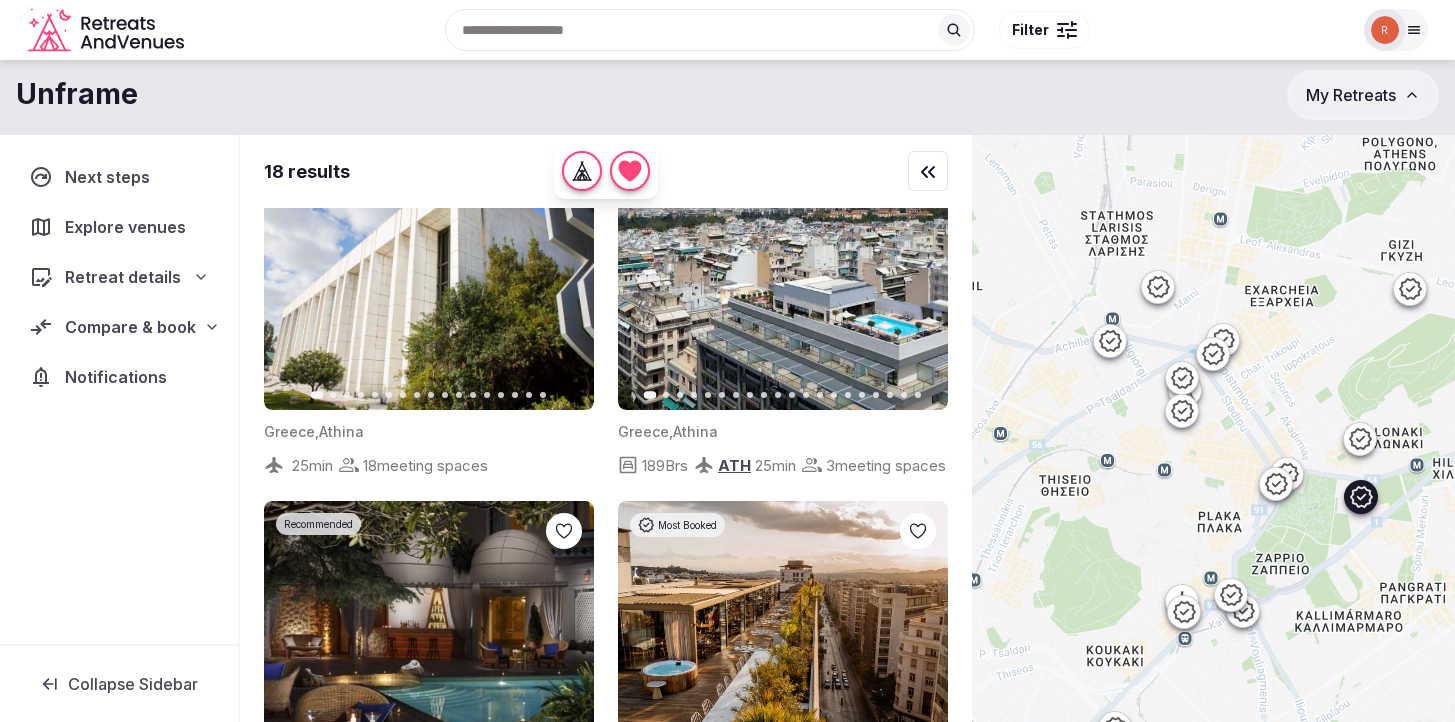 click on "Next slide" at bounding box center [566, 281] 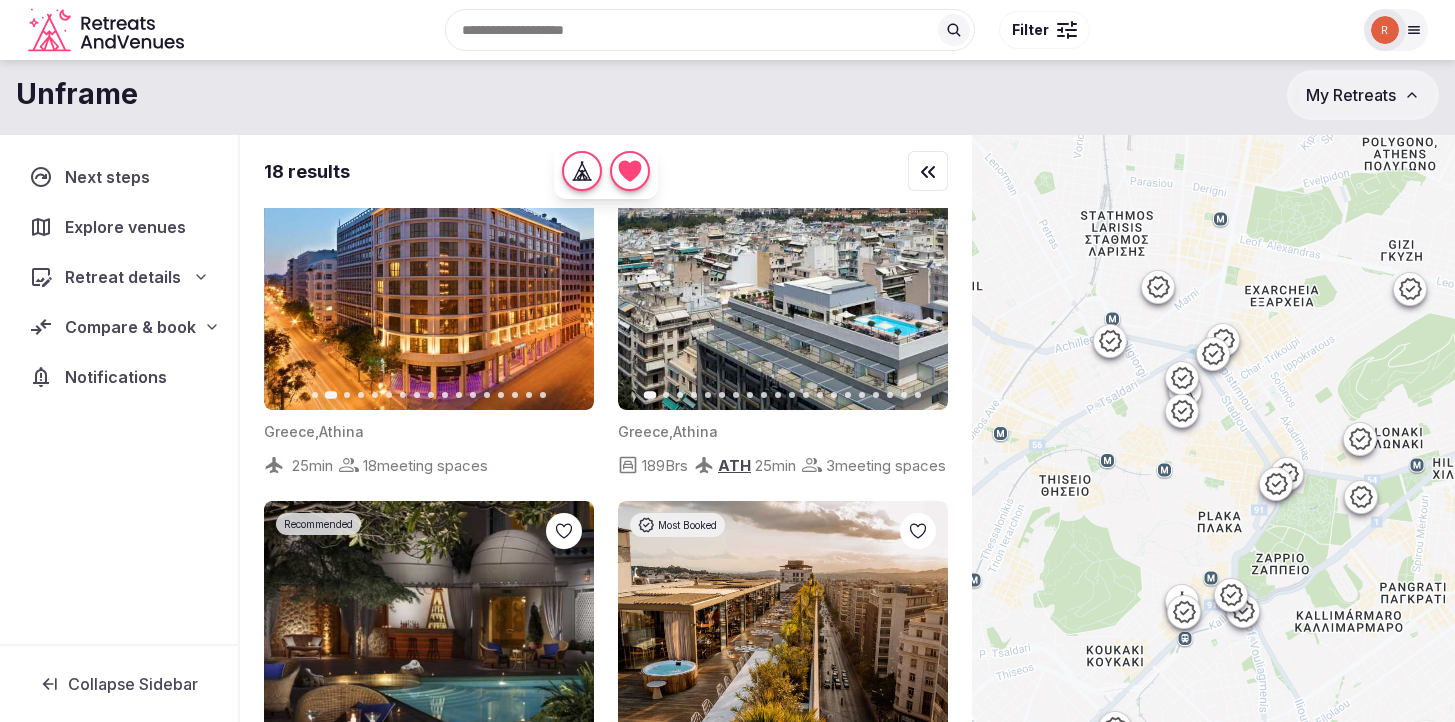 click on "Retreat details" at bounding box center [123, 277] 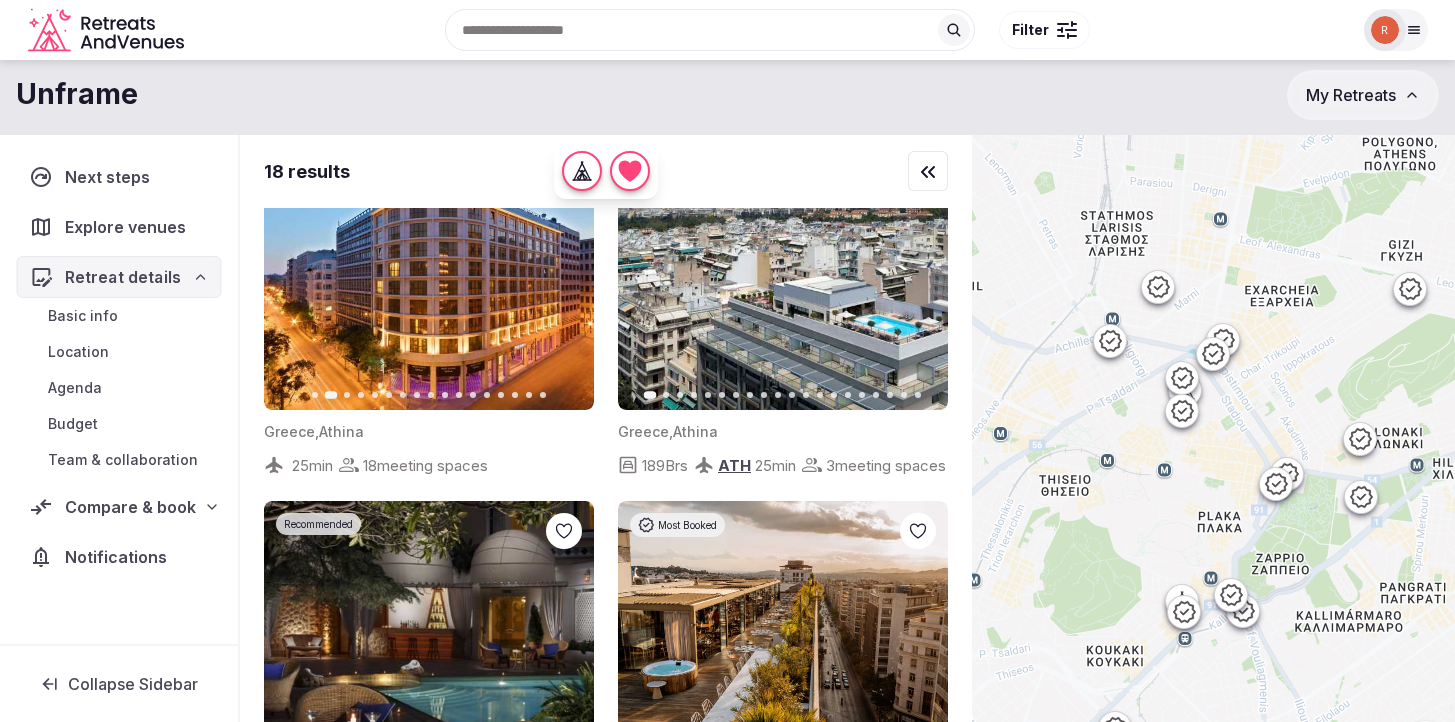 click on "Budget" at bounding box center (73, 424) 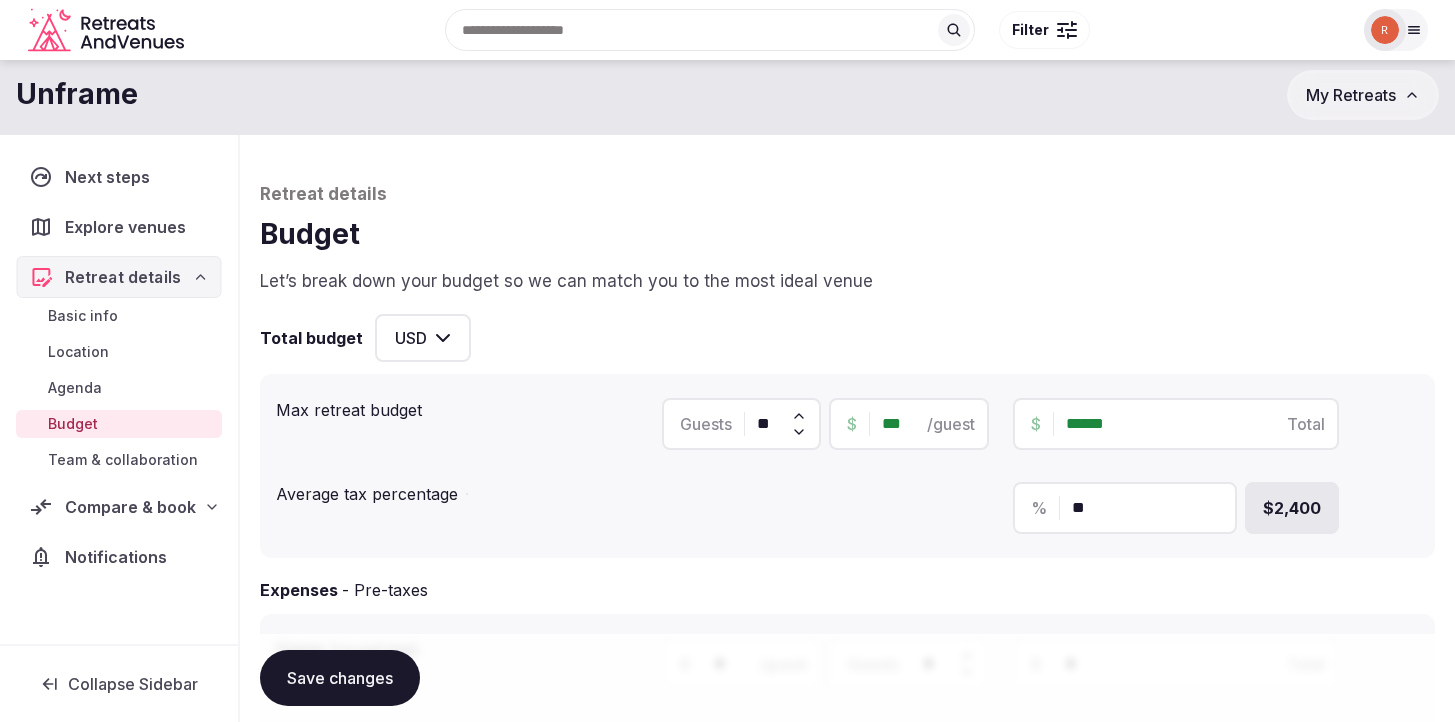 click on "Compare & book" at bounding box center [130, 507] 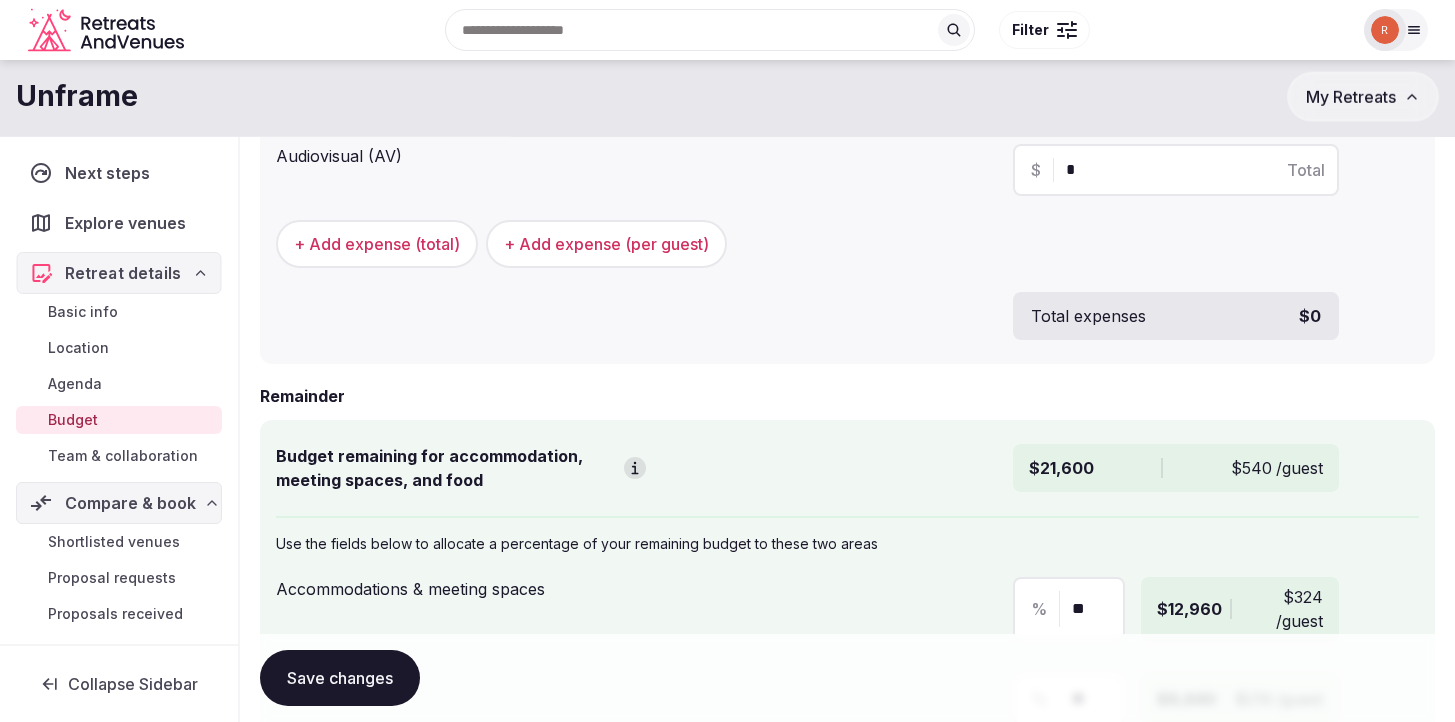 scroll, scrollTop: 0, scrollLeft: 0, axis: both 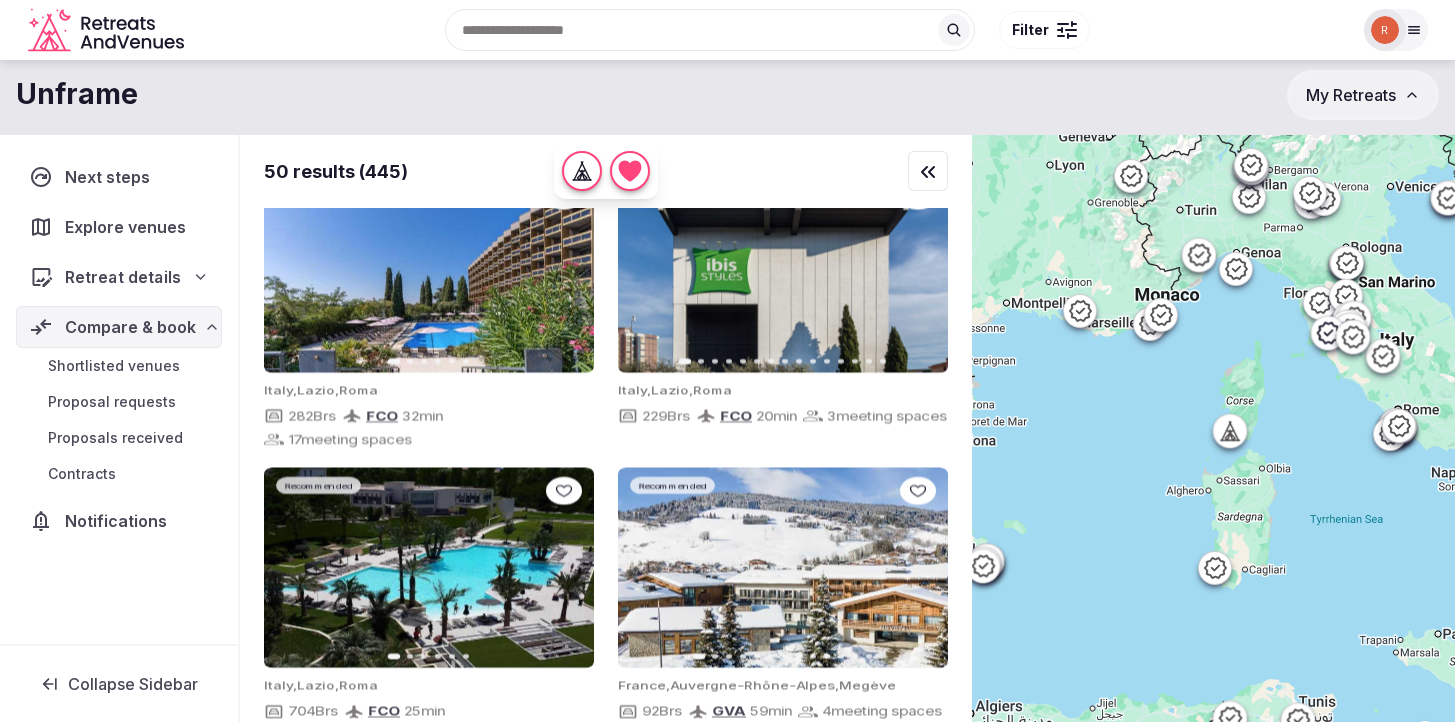 click on "Search Popular Destinations Toscana, Italy Riviera Maya, Mexico Indonesia, Bali California, USA New York, USA Napa Valley, USA Beja, Portugal Canarias, Spain Filter" at bounding box center [772, 30] 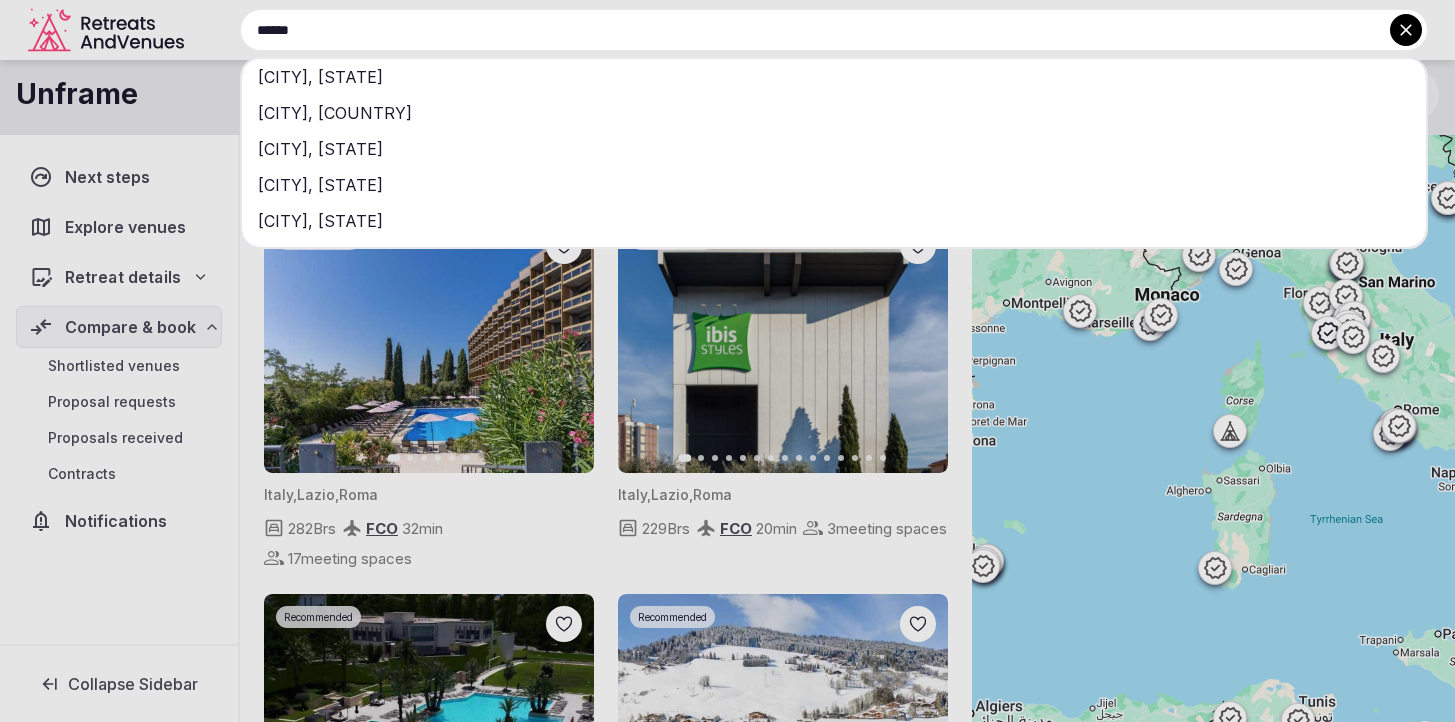 type on "******" 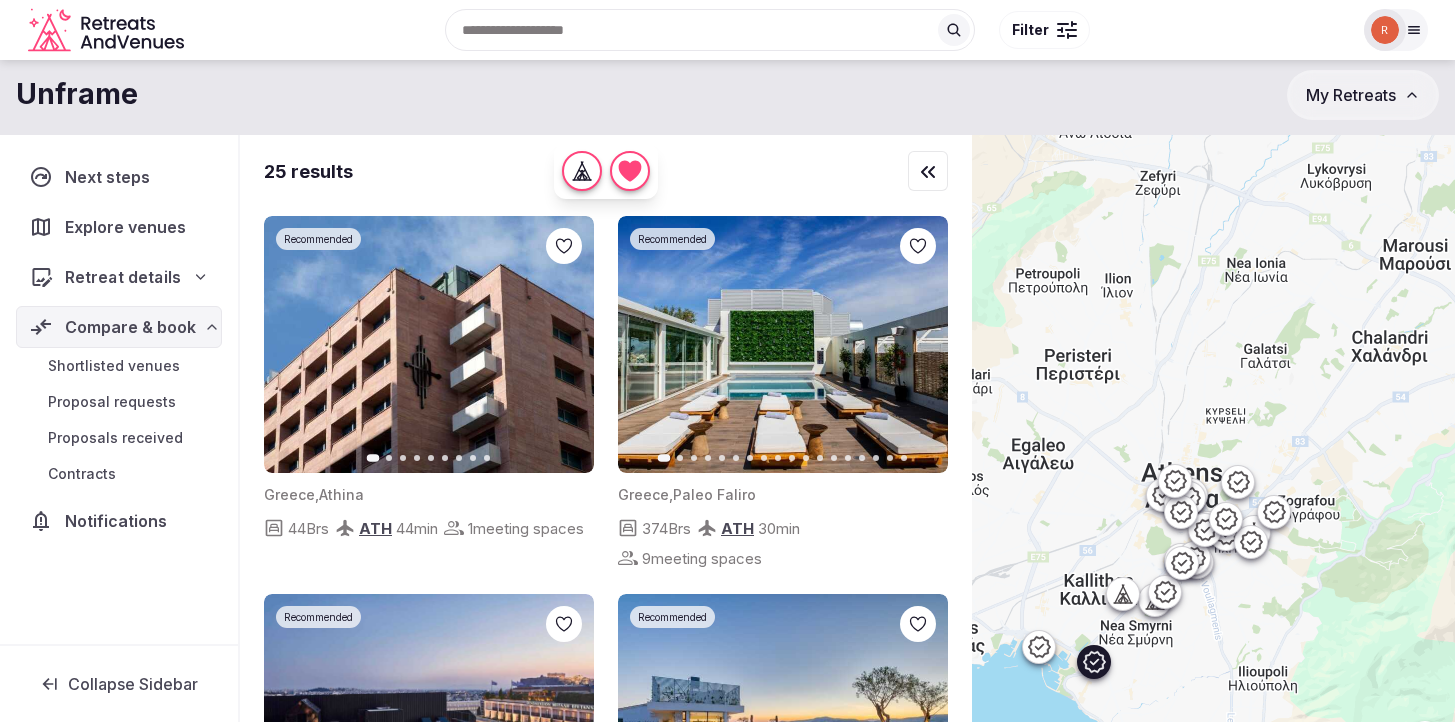 click 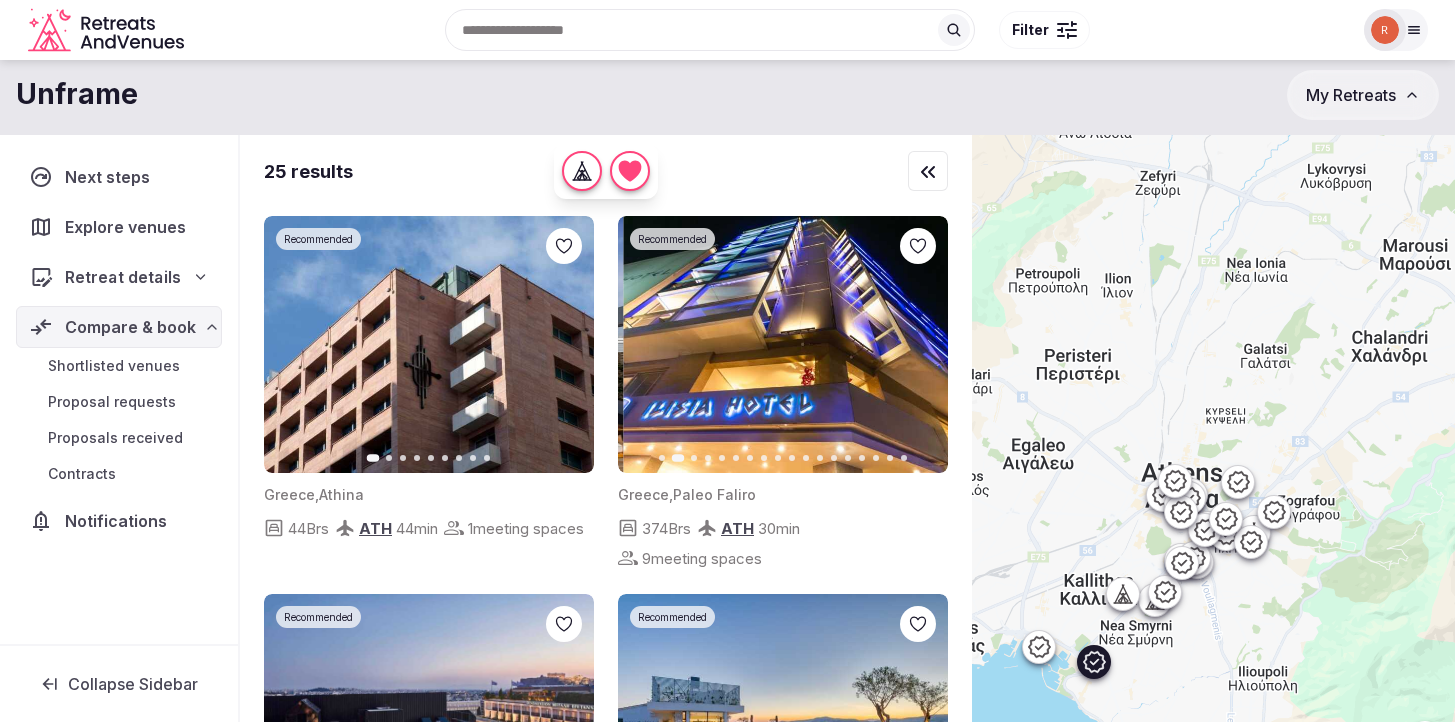 click 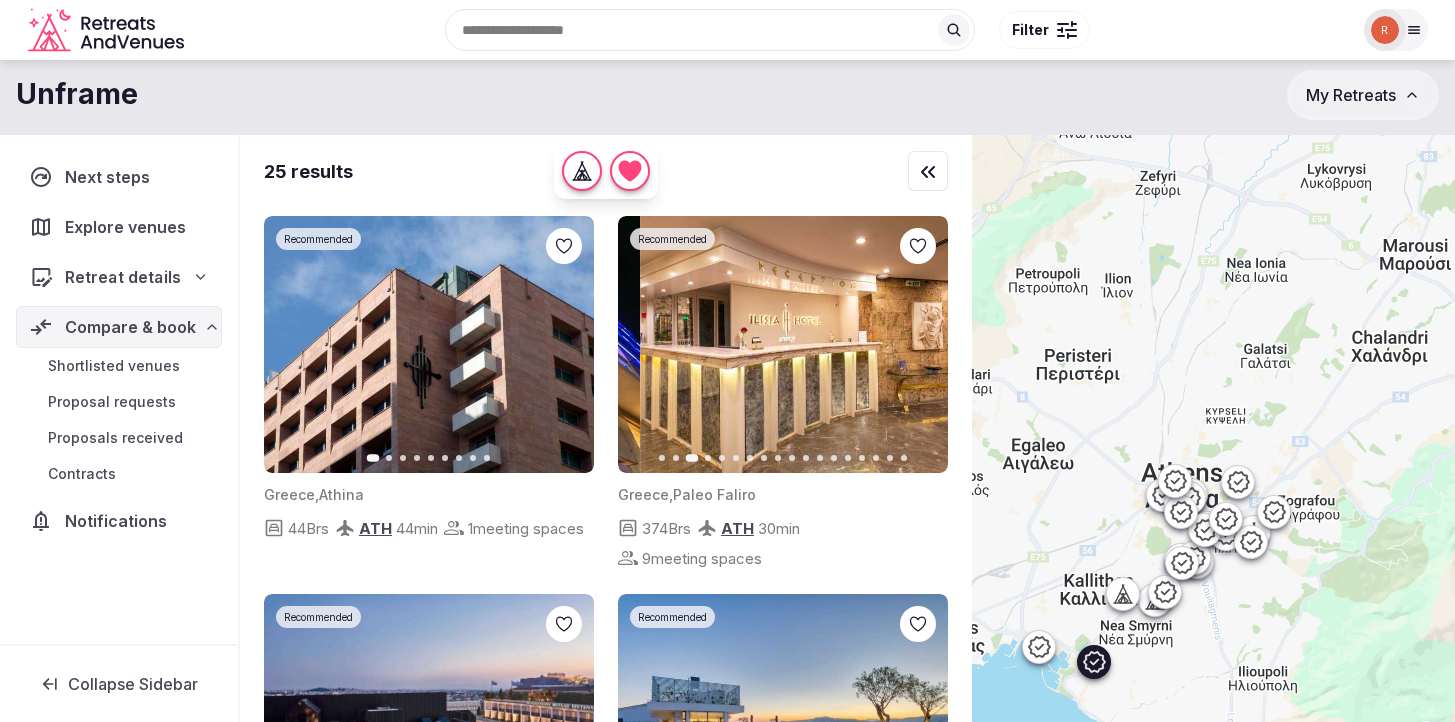 click 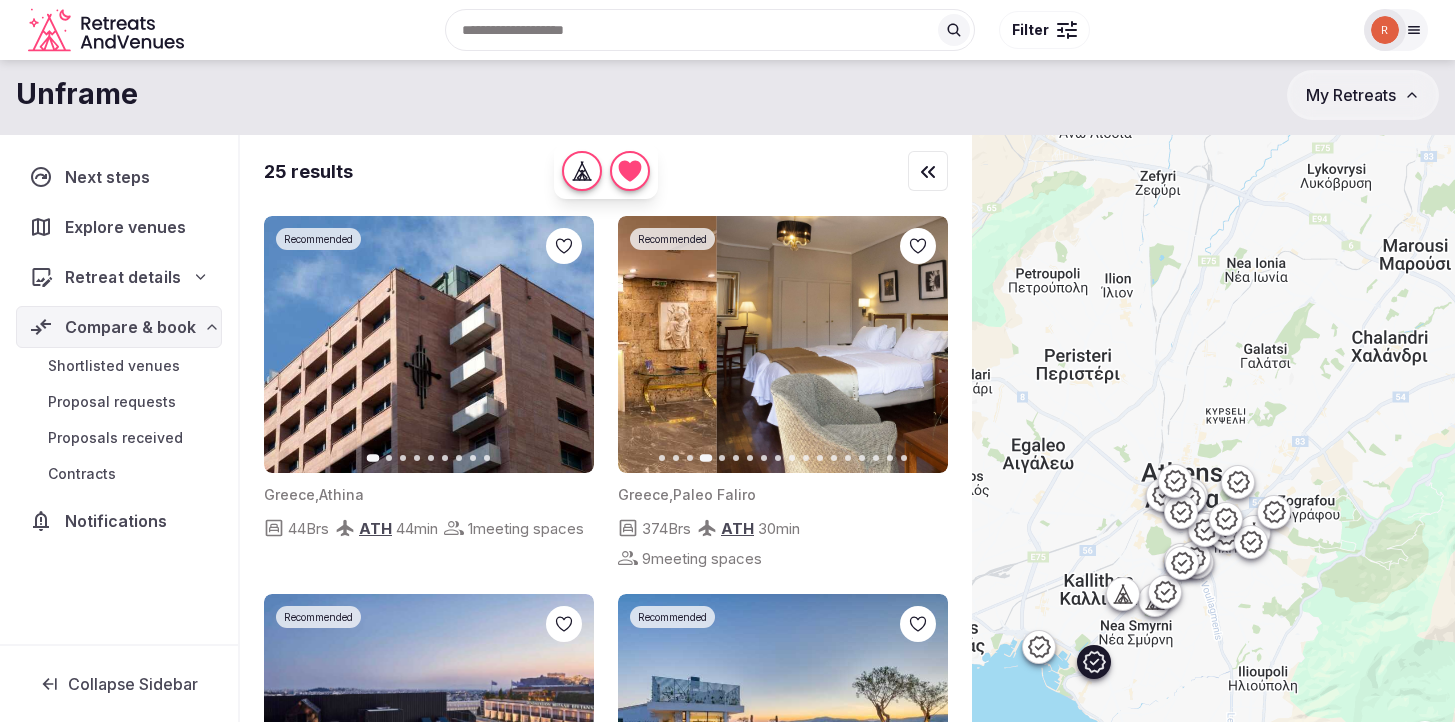 click 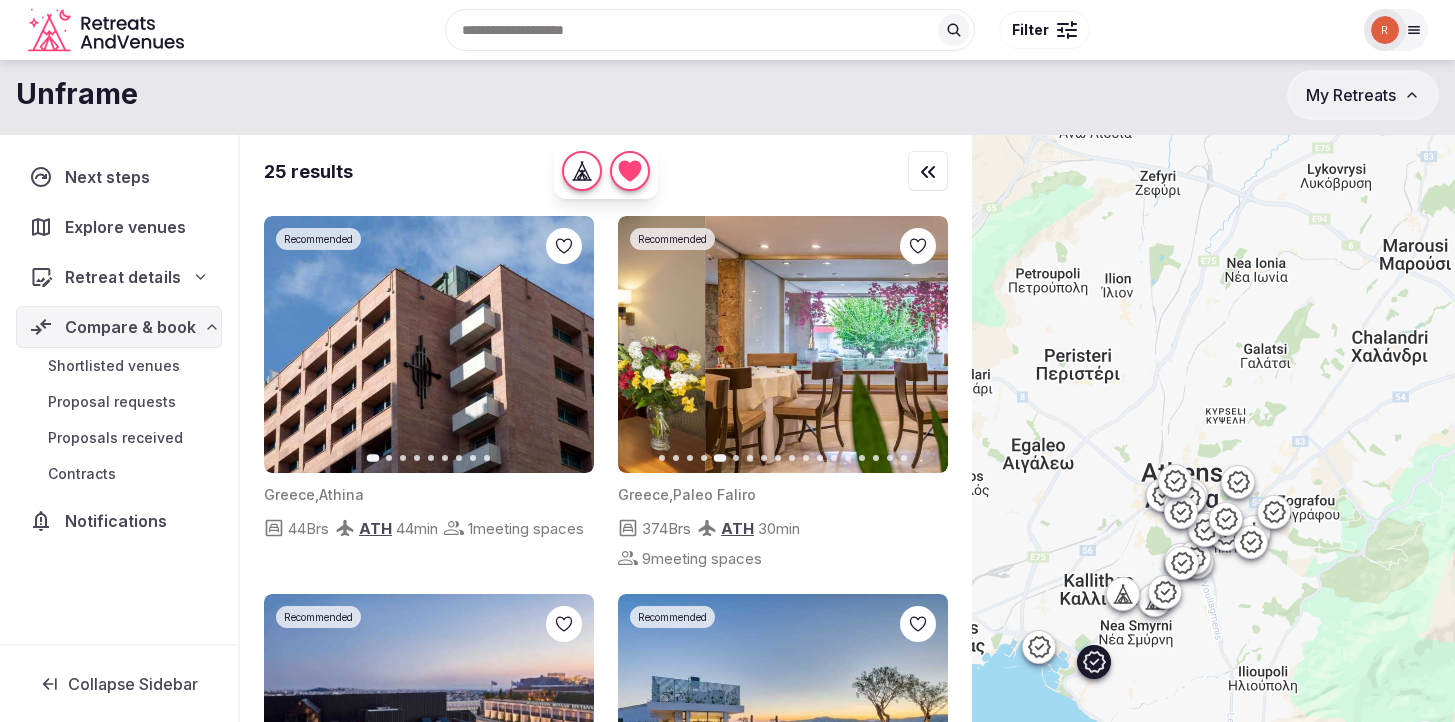 click 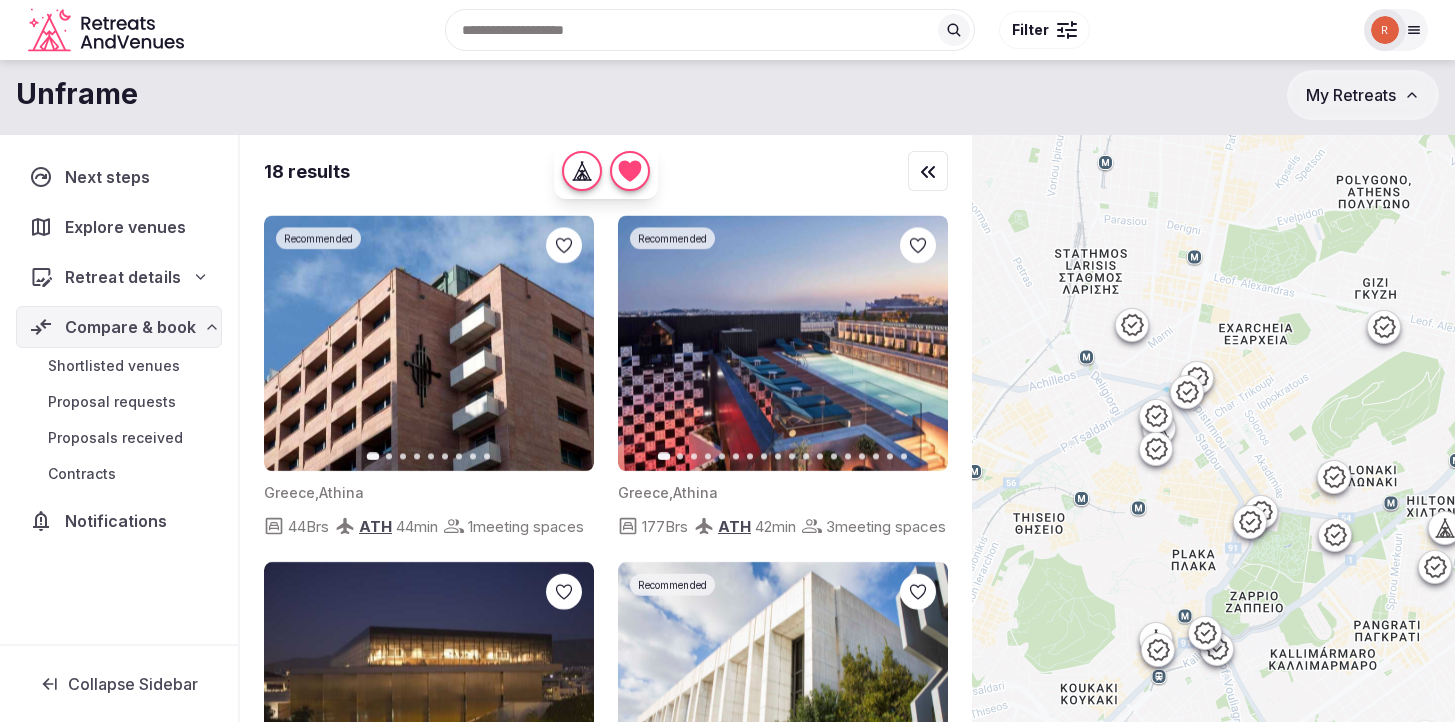 drag, startPoint x: 1122, startPoint y: 497, endPoint x: 1267, endPoint y: 485, distance: 145.4957 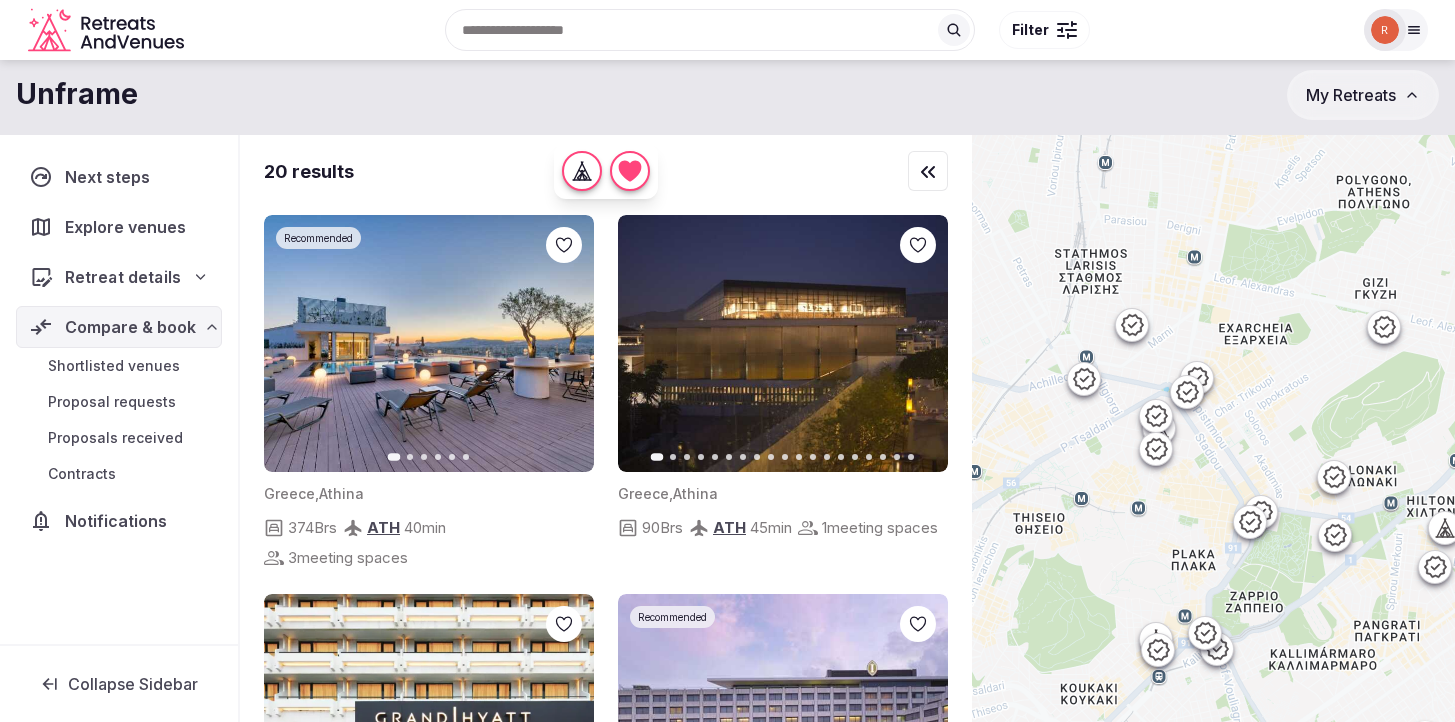 scroll, scrollTop: 326, scrollLeft: 0, axis: vertical 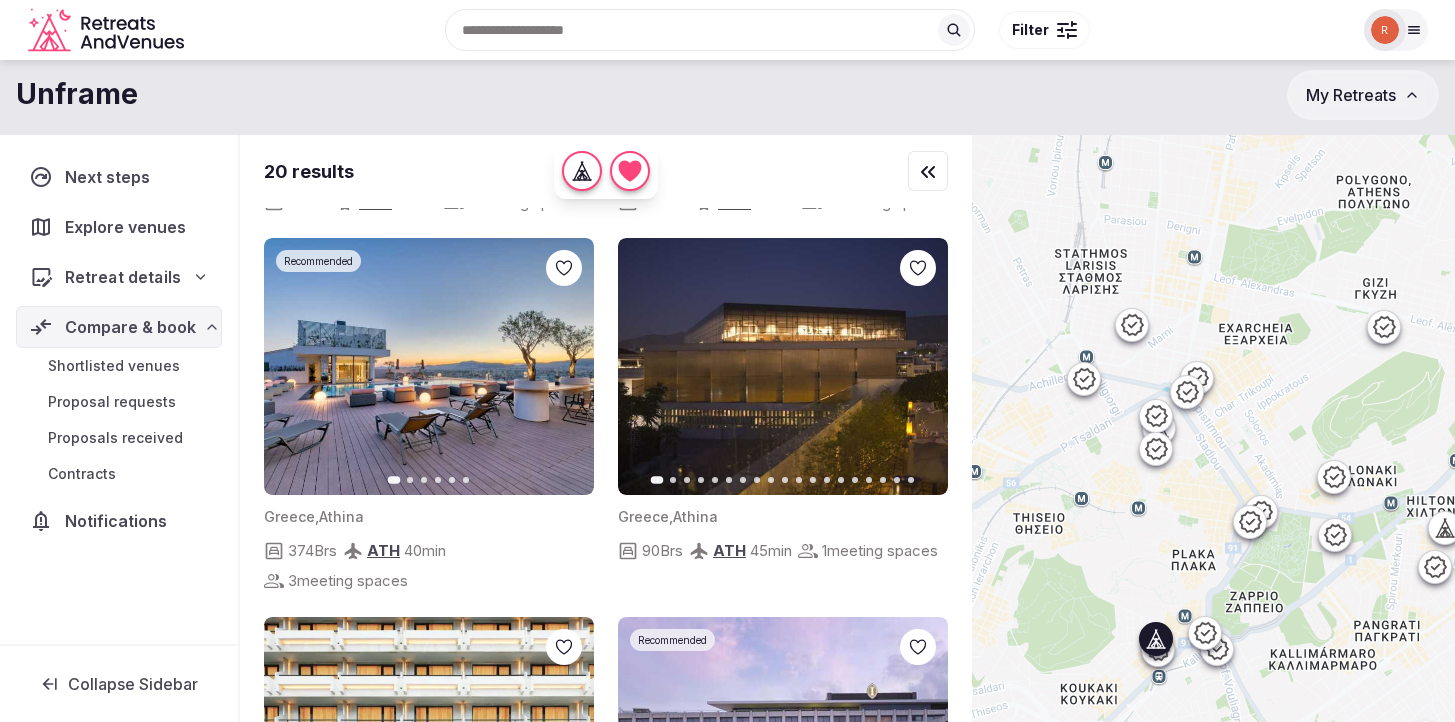 click 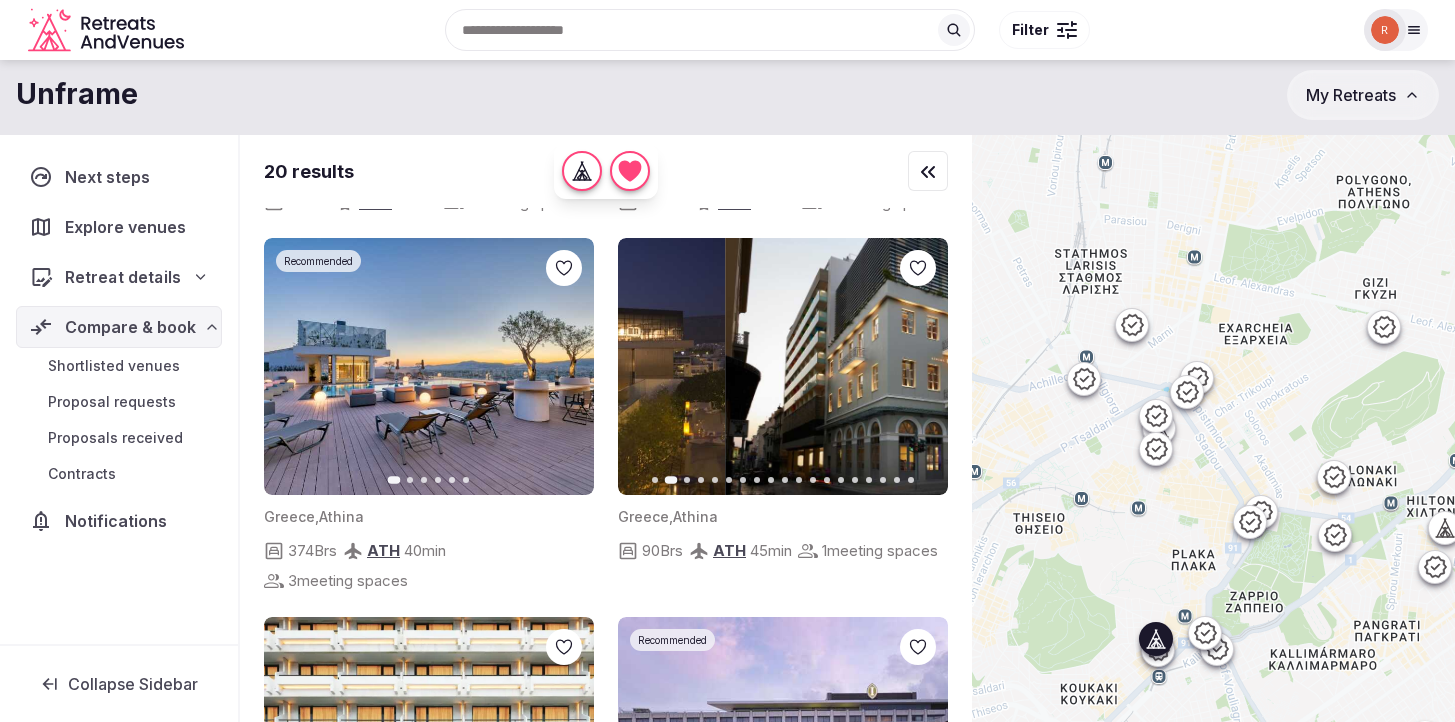 click 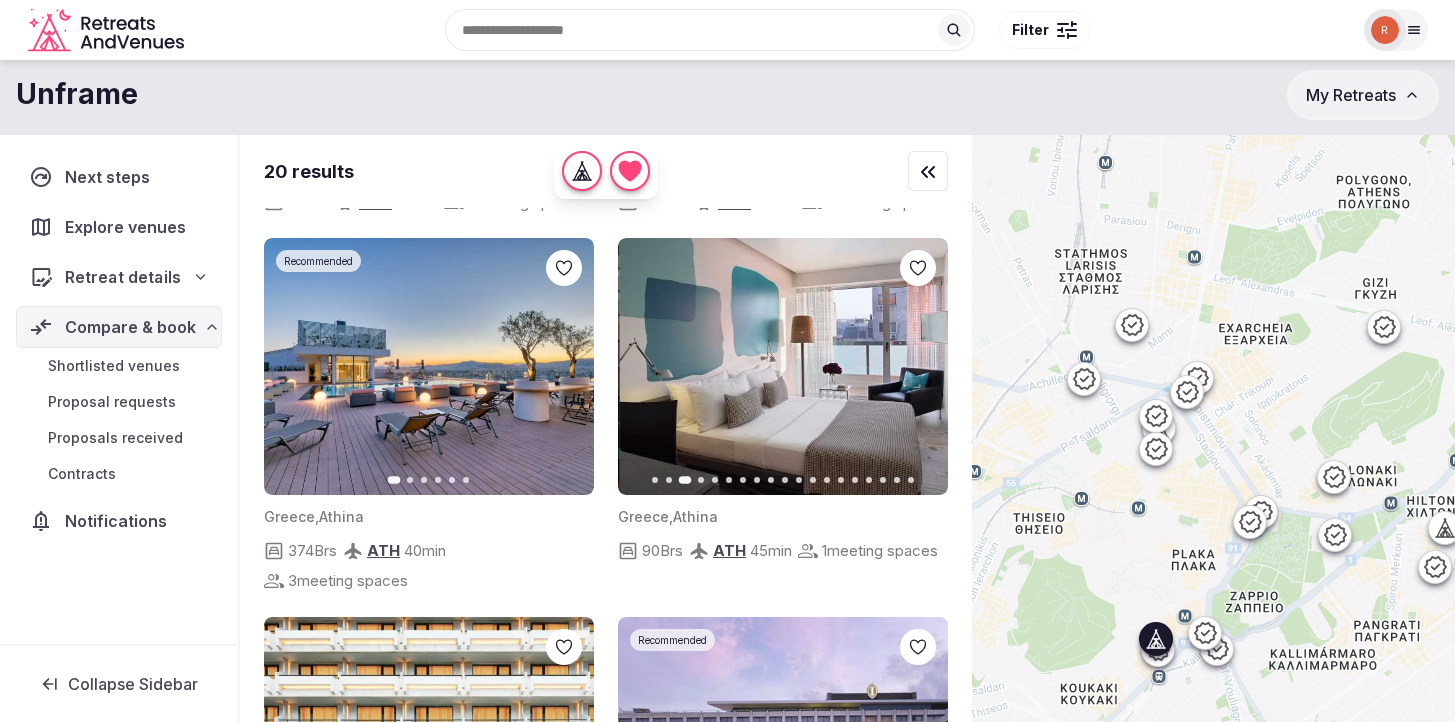 click 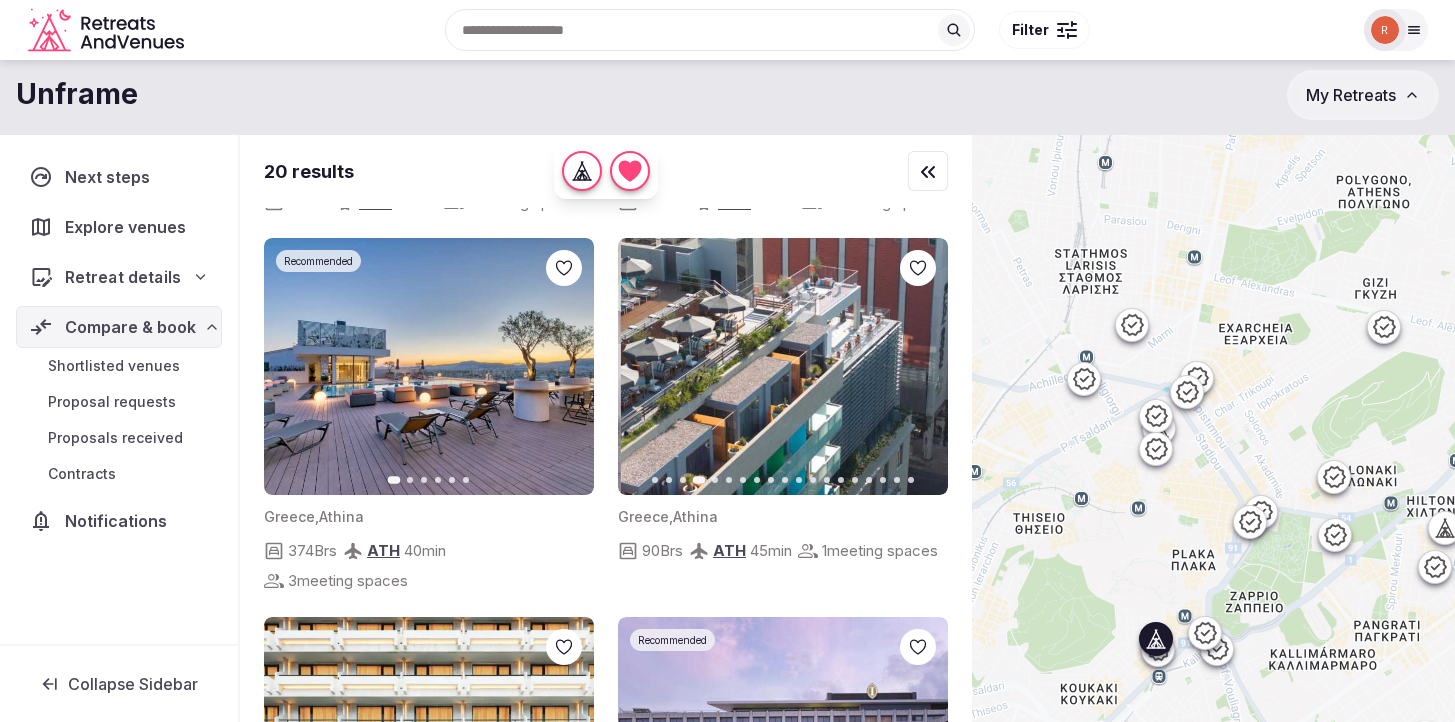 click 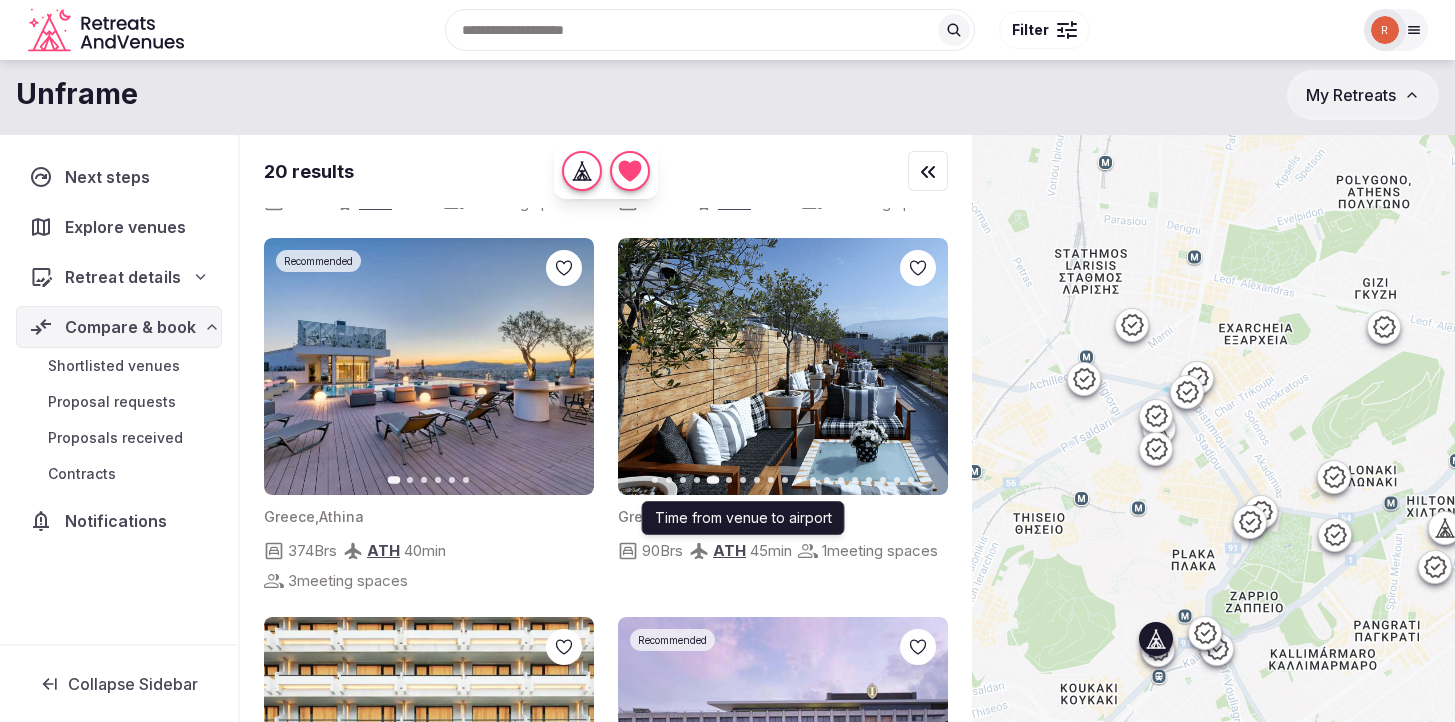 click at bounding box center [783, 366] 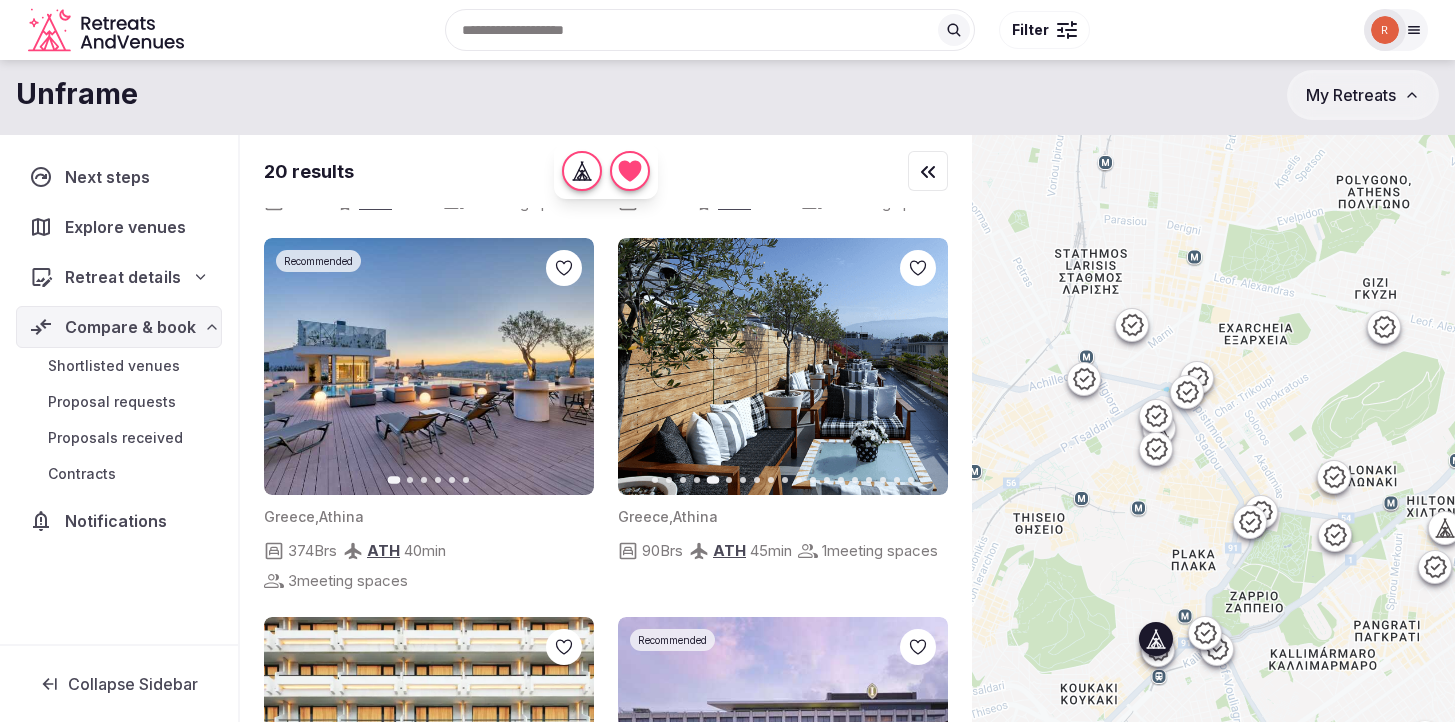 click at bounding box center [783, 366] 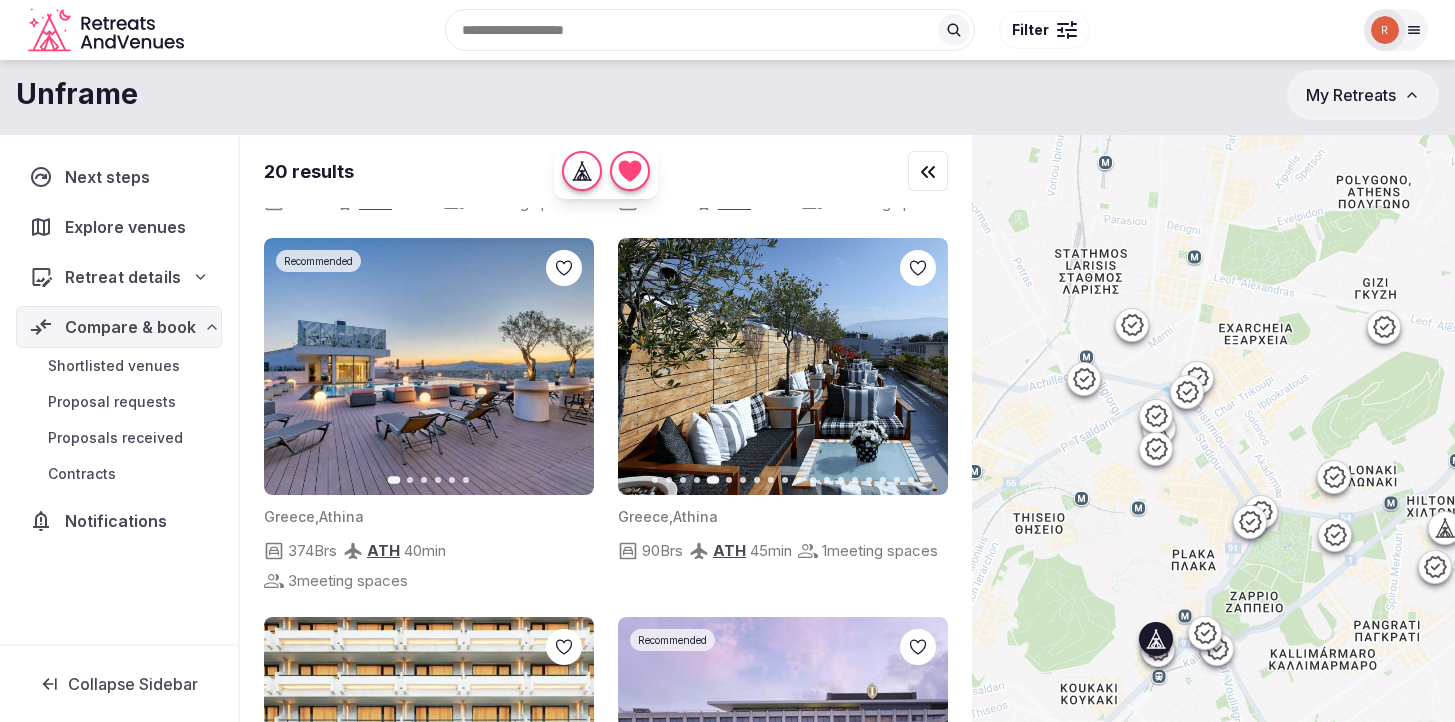 click at bounding box center (783, 366) 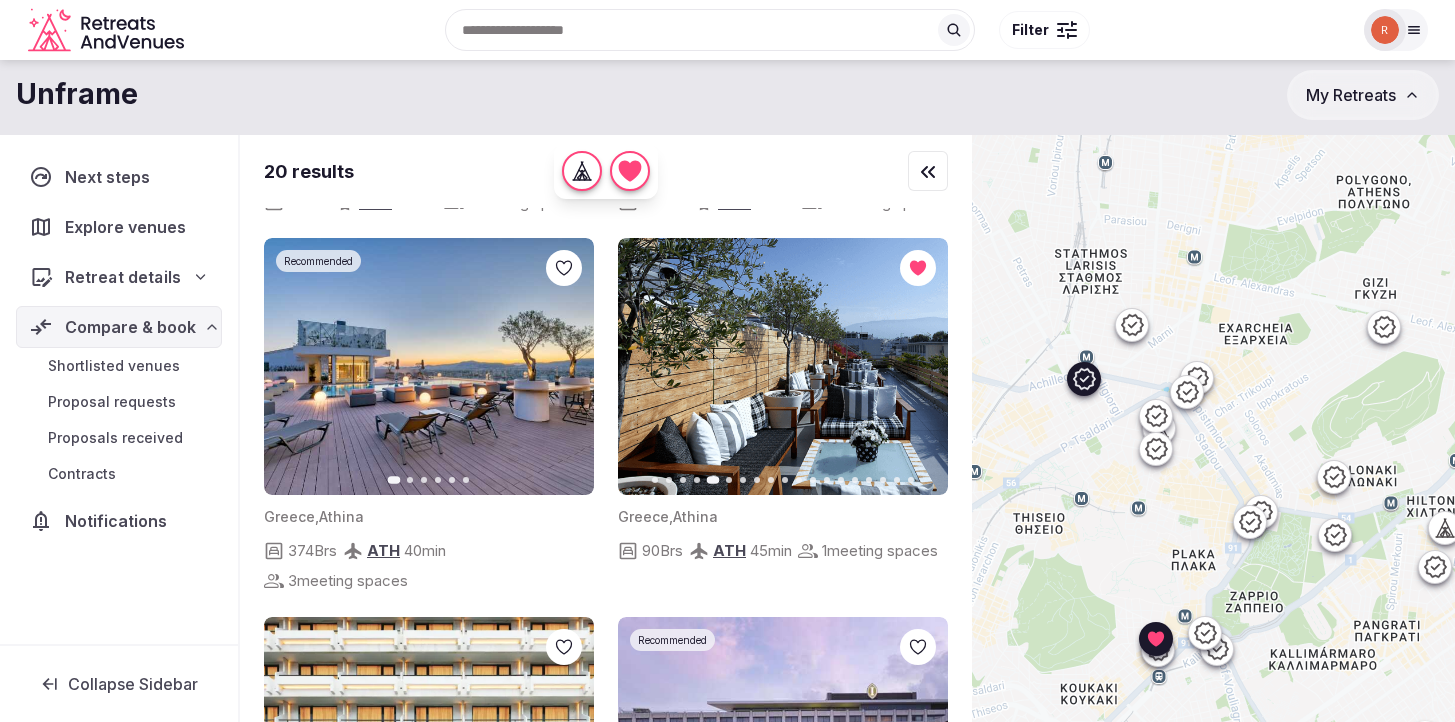 click 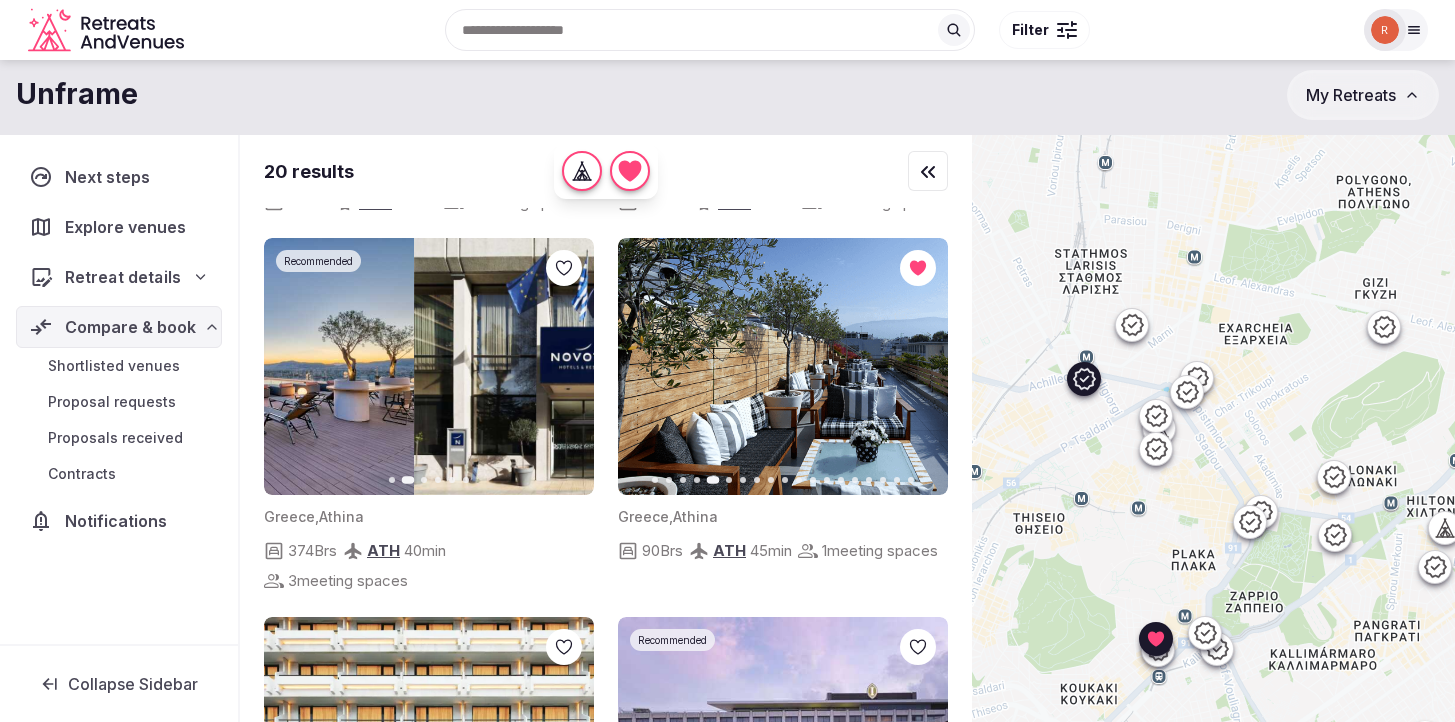 click 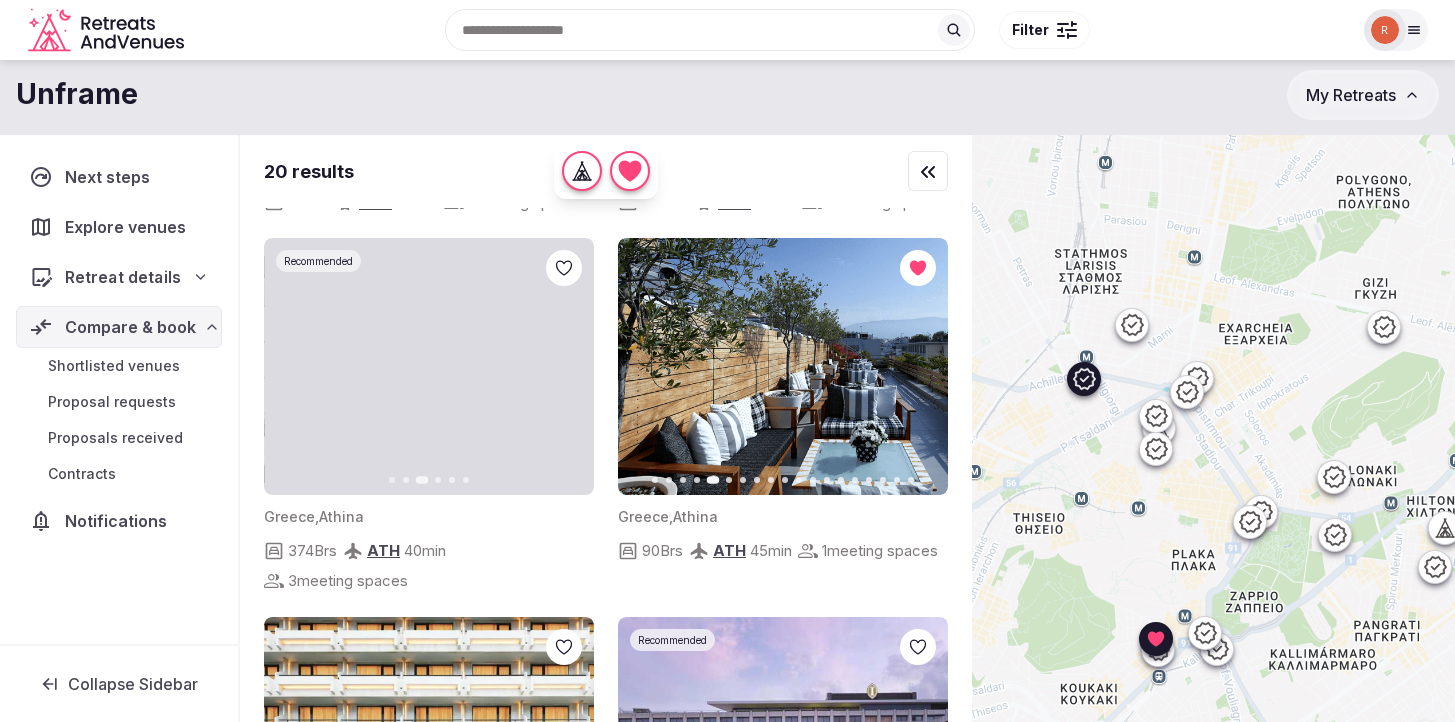 click at bounding box center [429, 366] 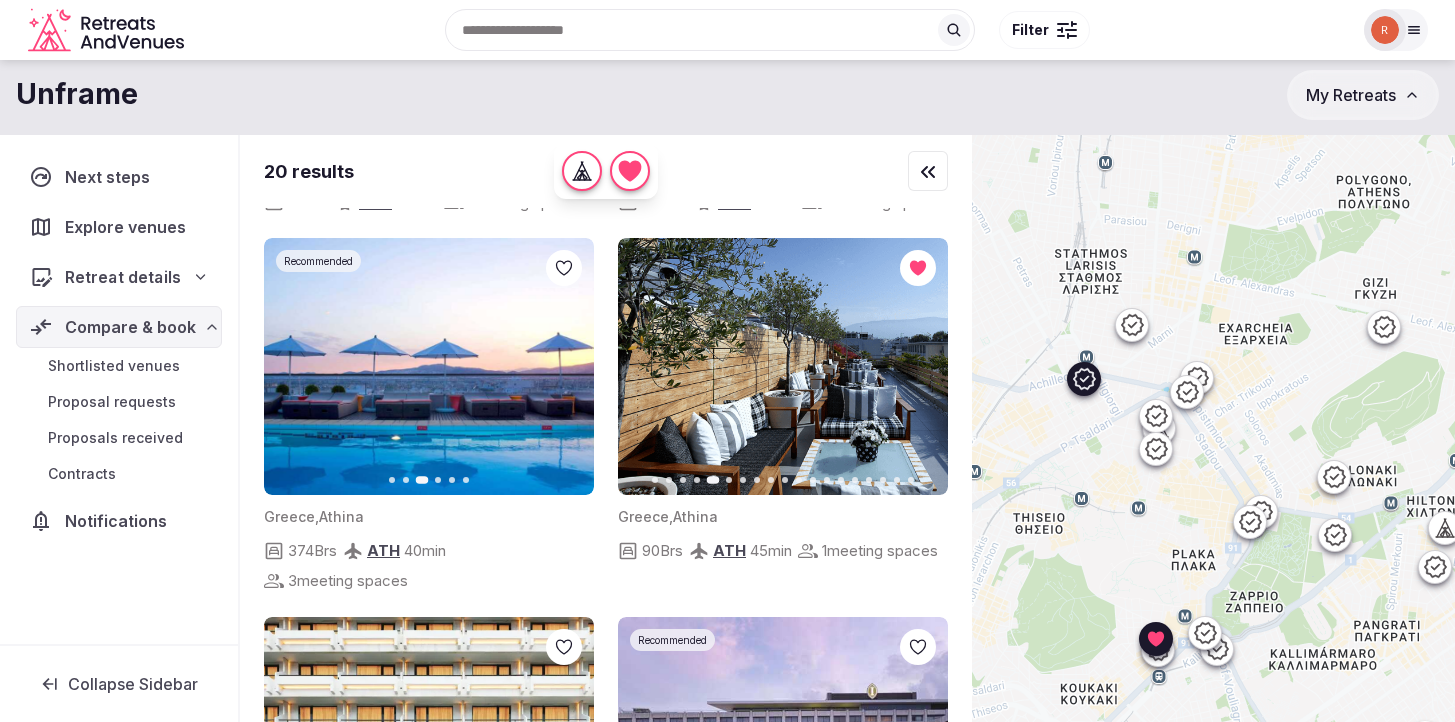 click 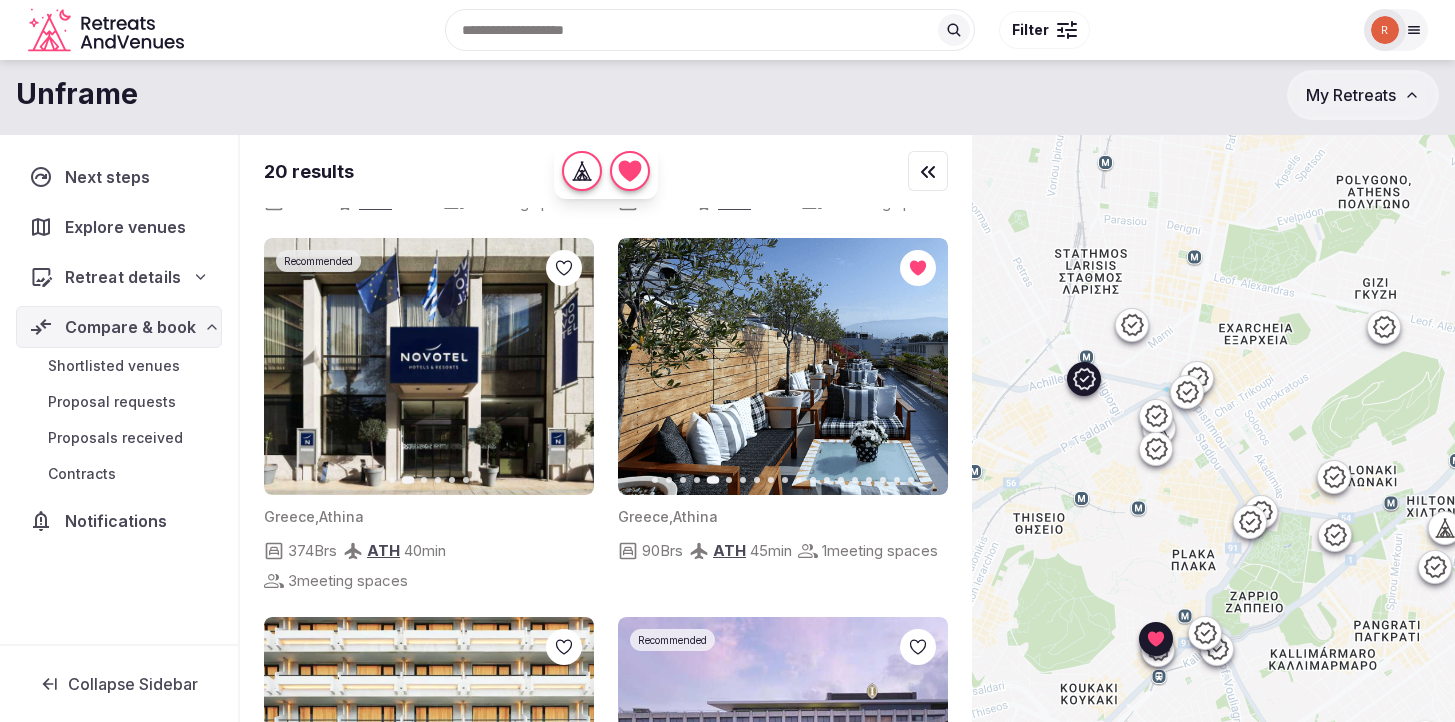 click 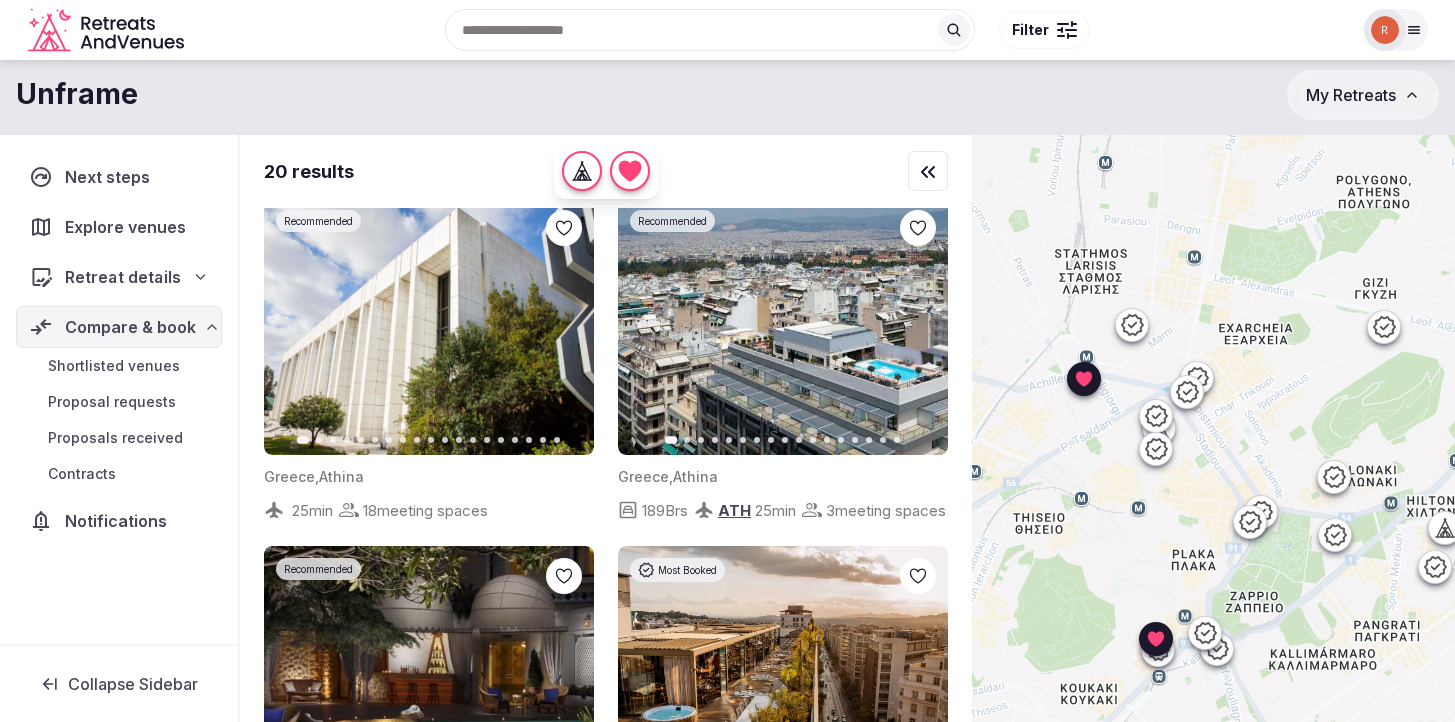 scroll, scrollTop: 1095, scrollLeft: 0, axis: vertical 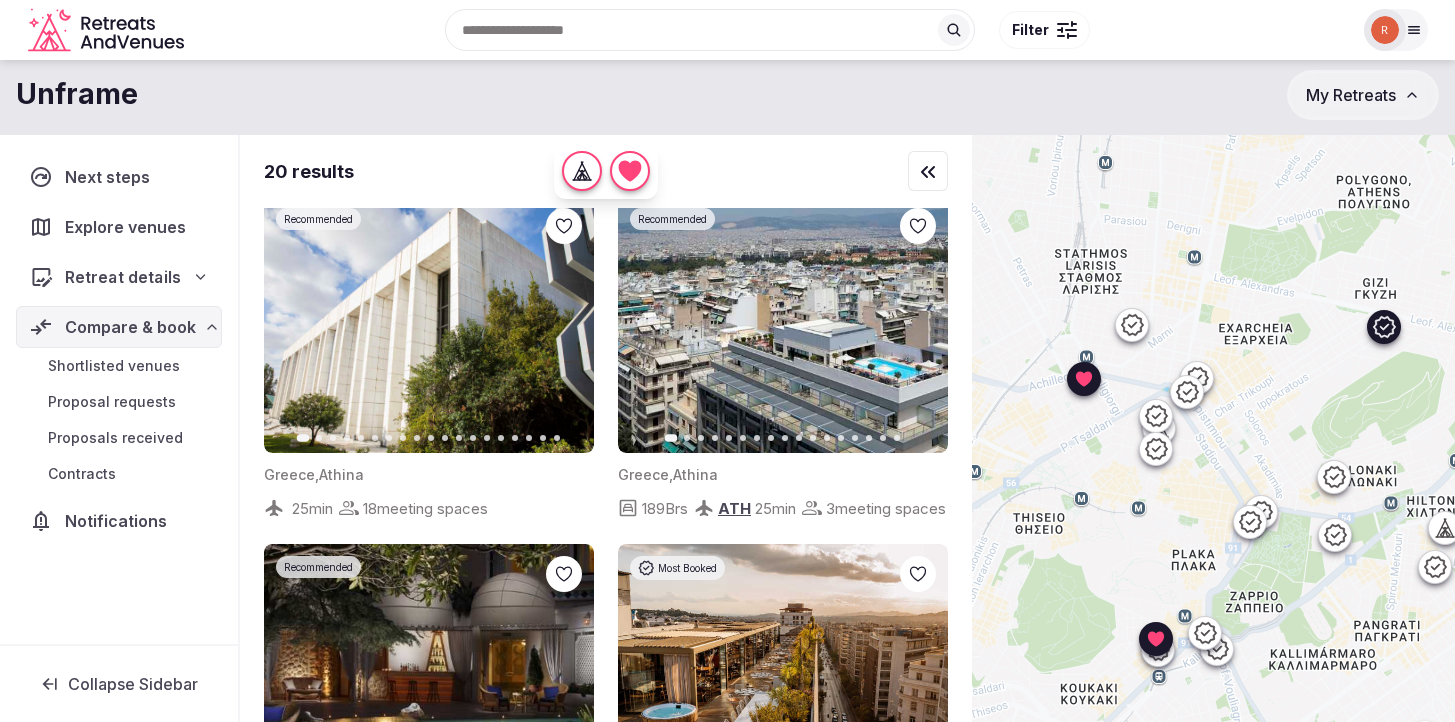 click 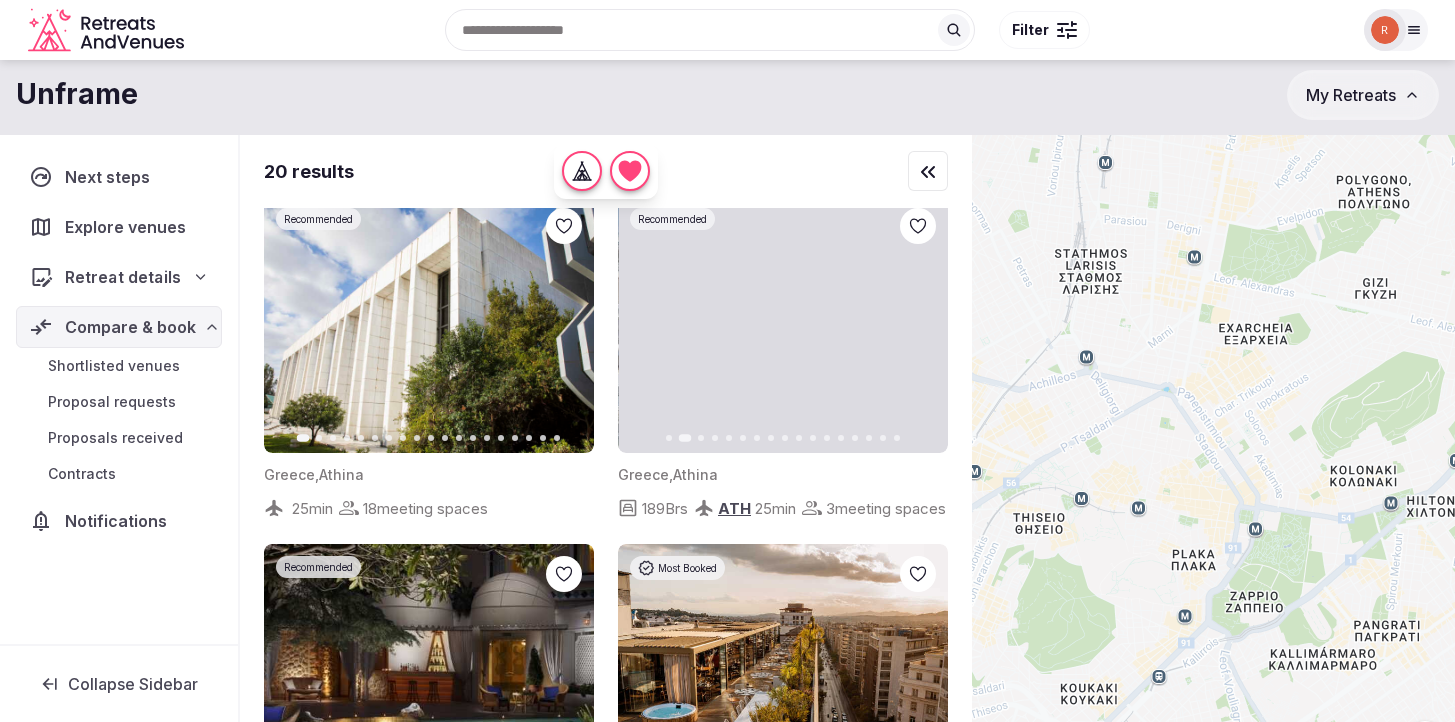click 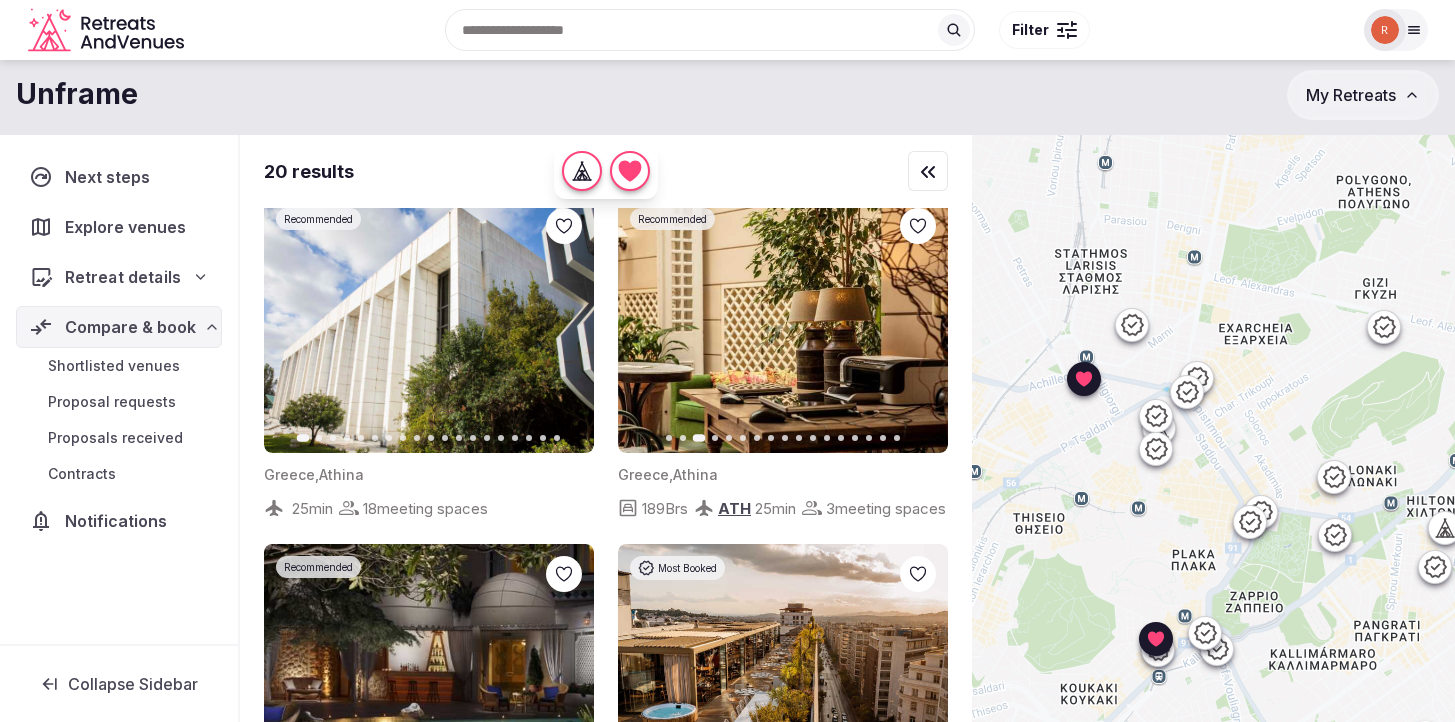 click 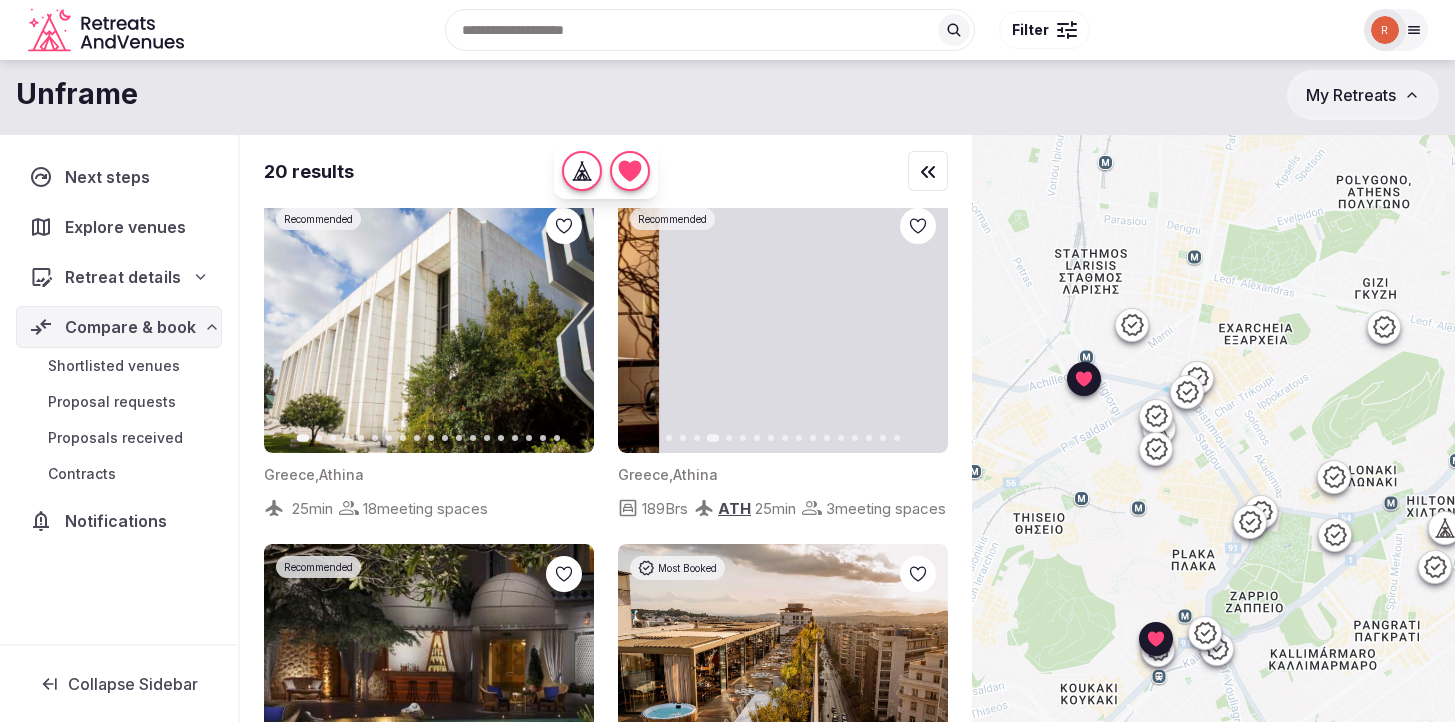 click 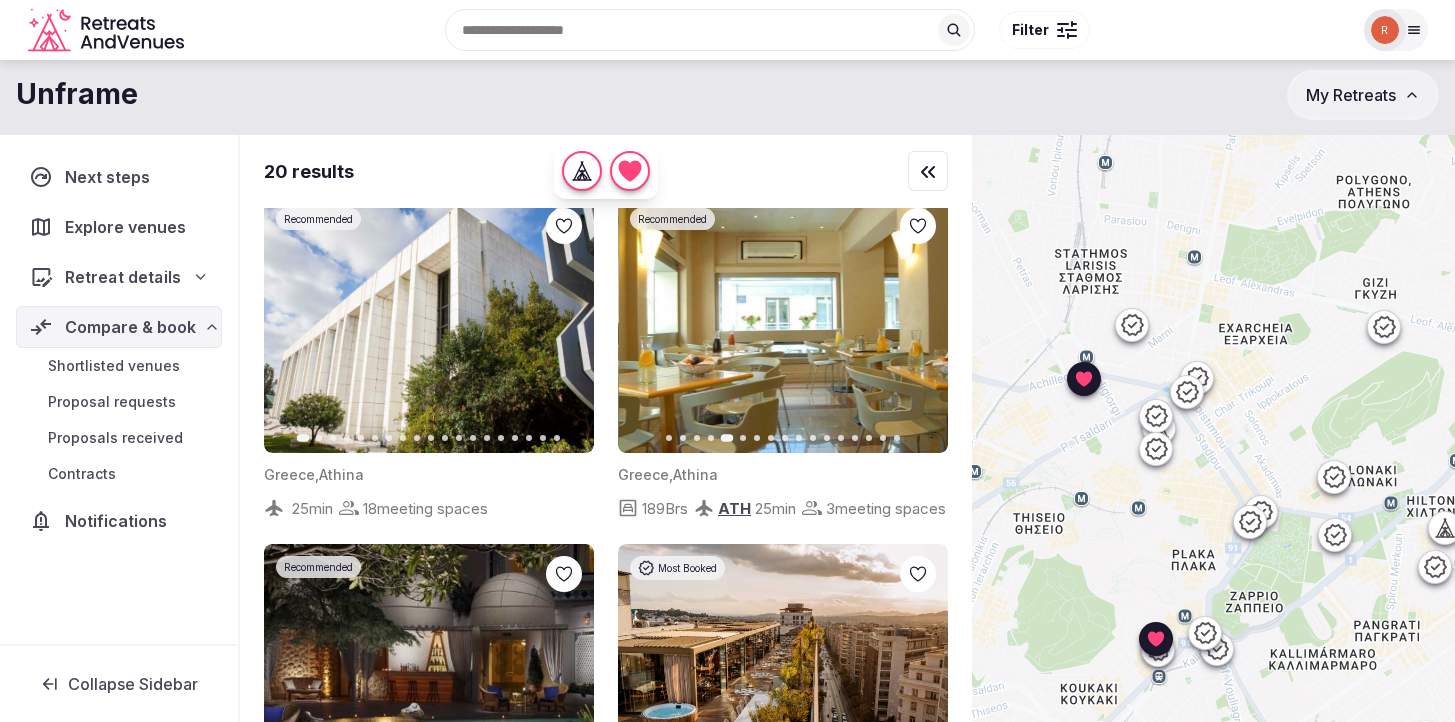 click 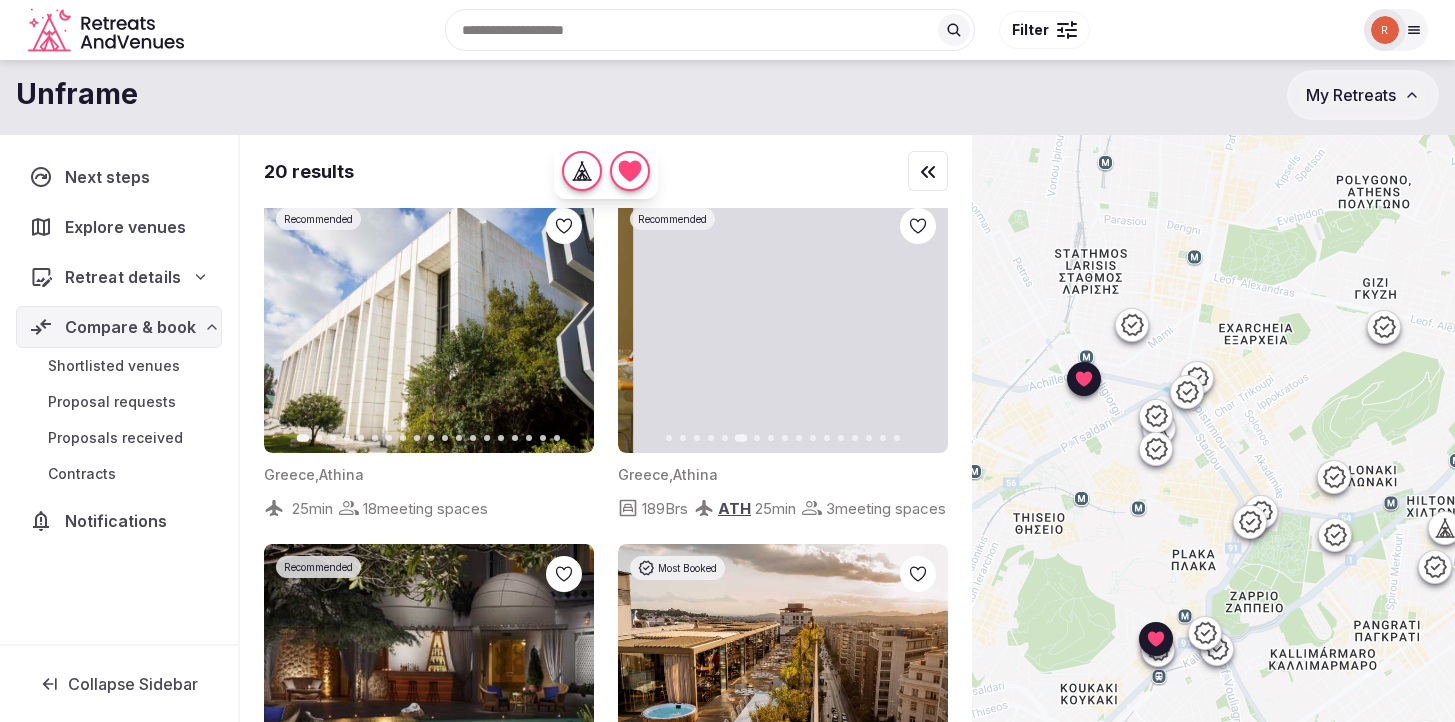 click 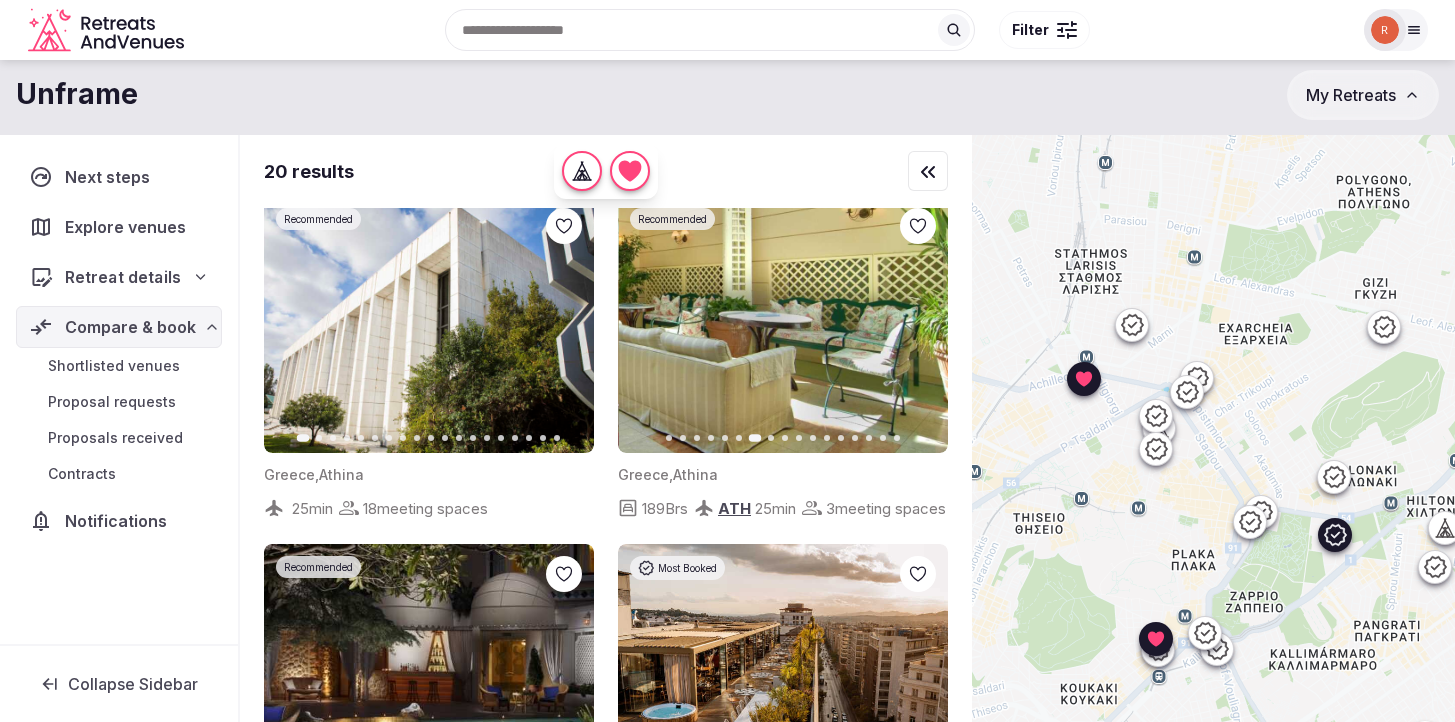 click 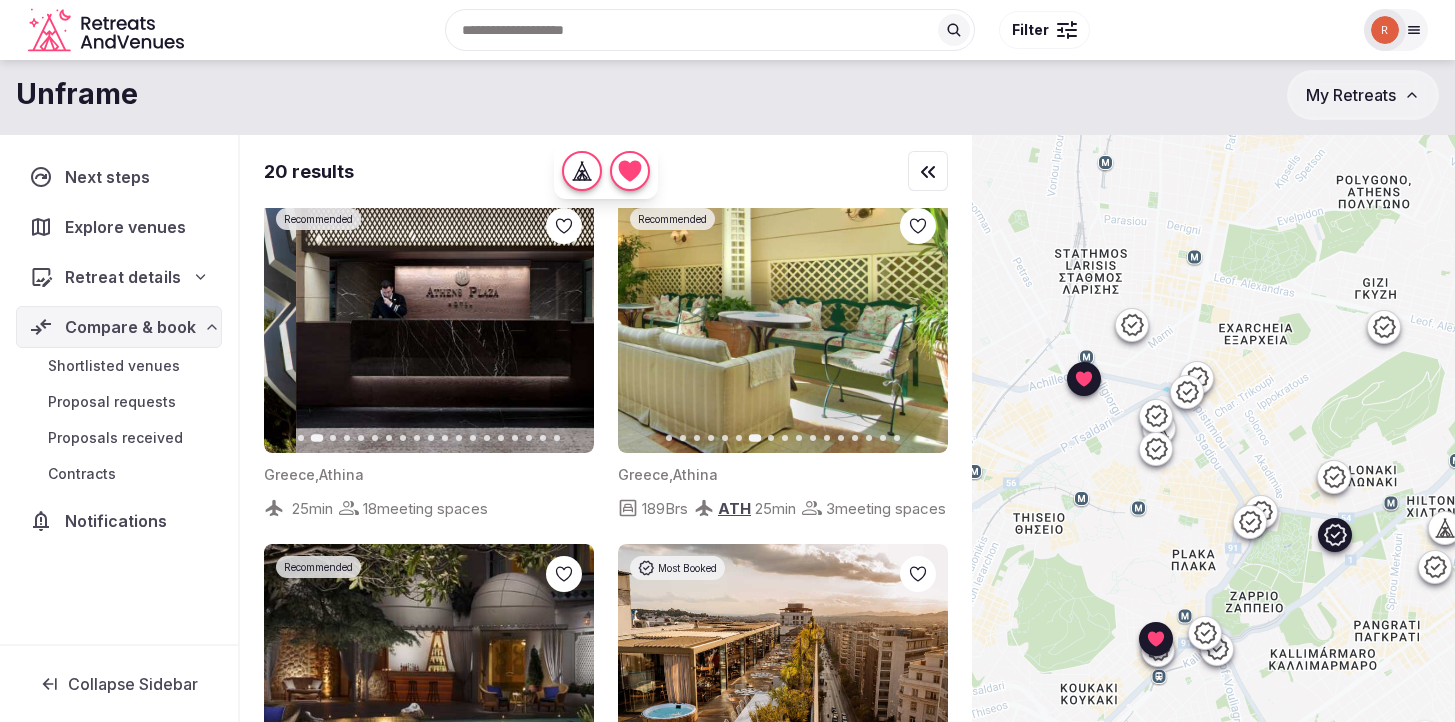 click 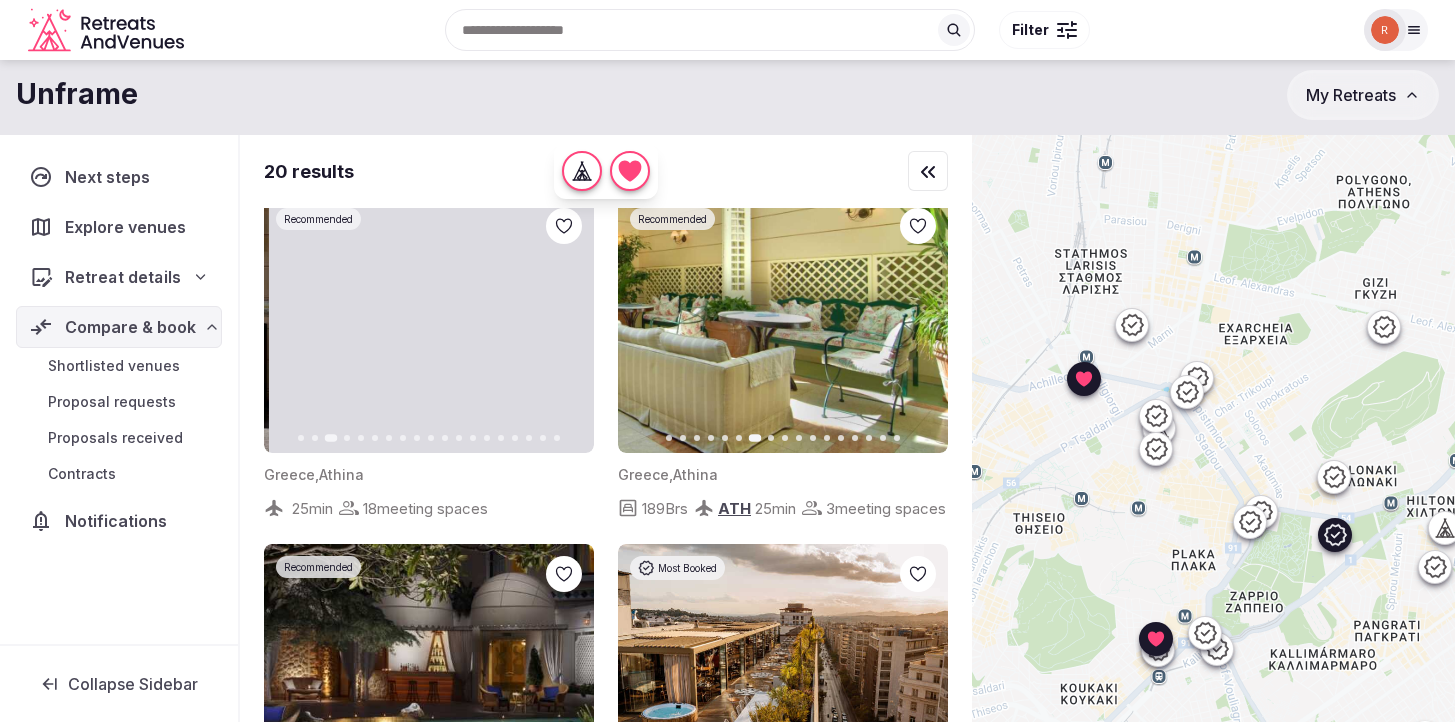 click 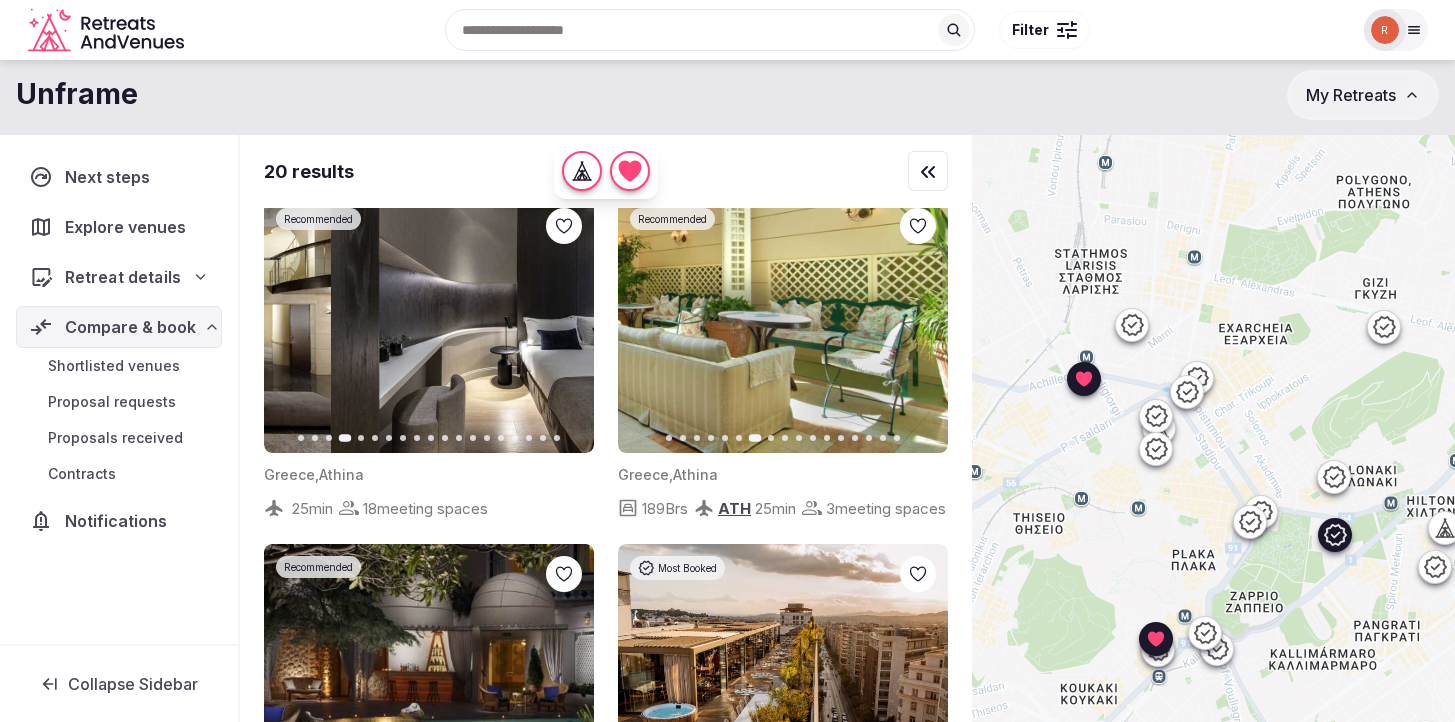 click 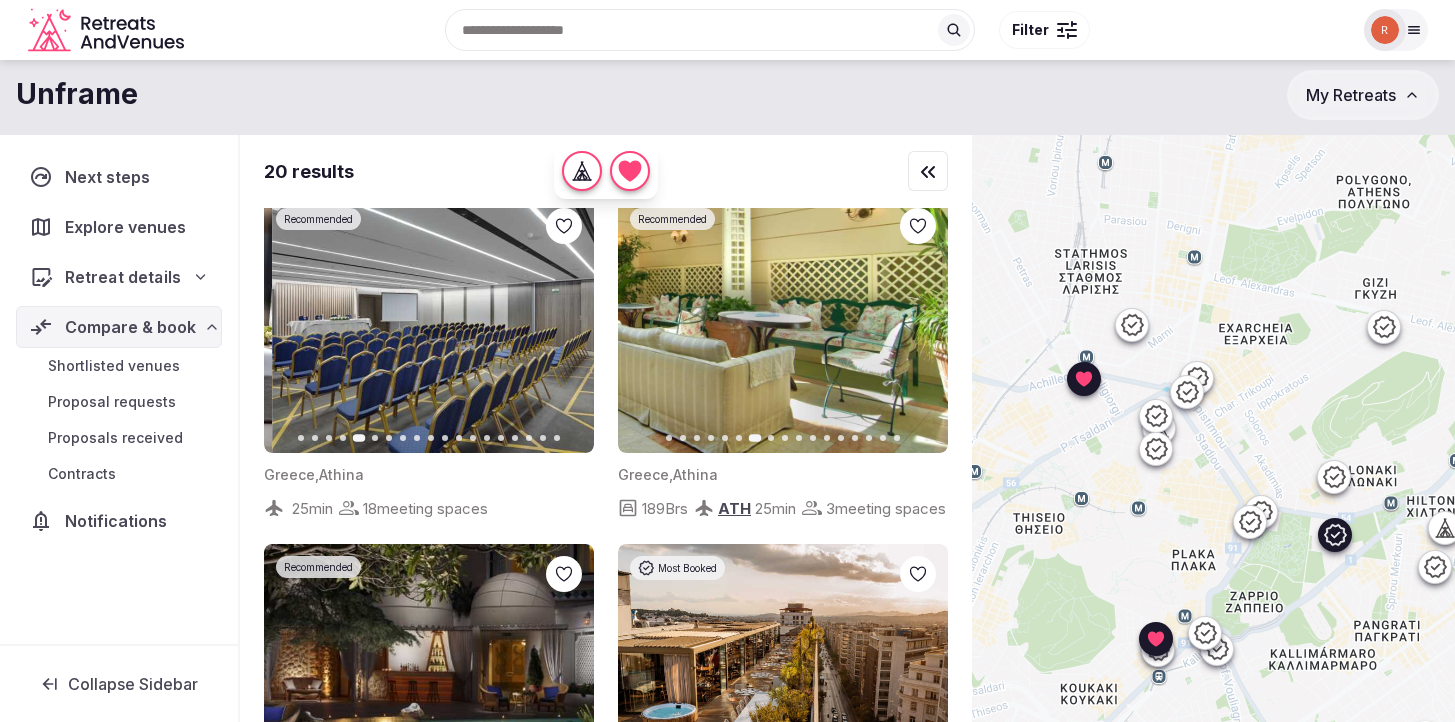 click 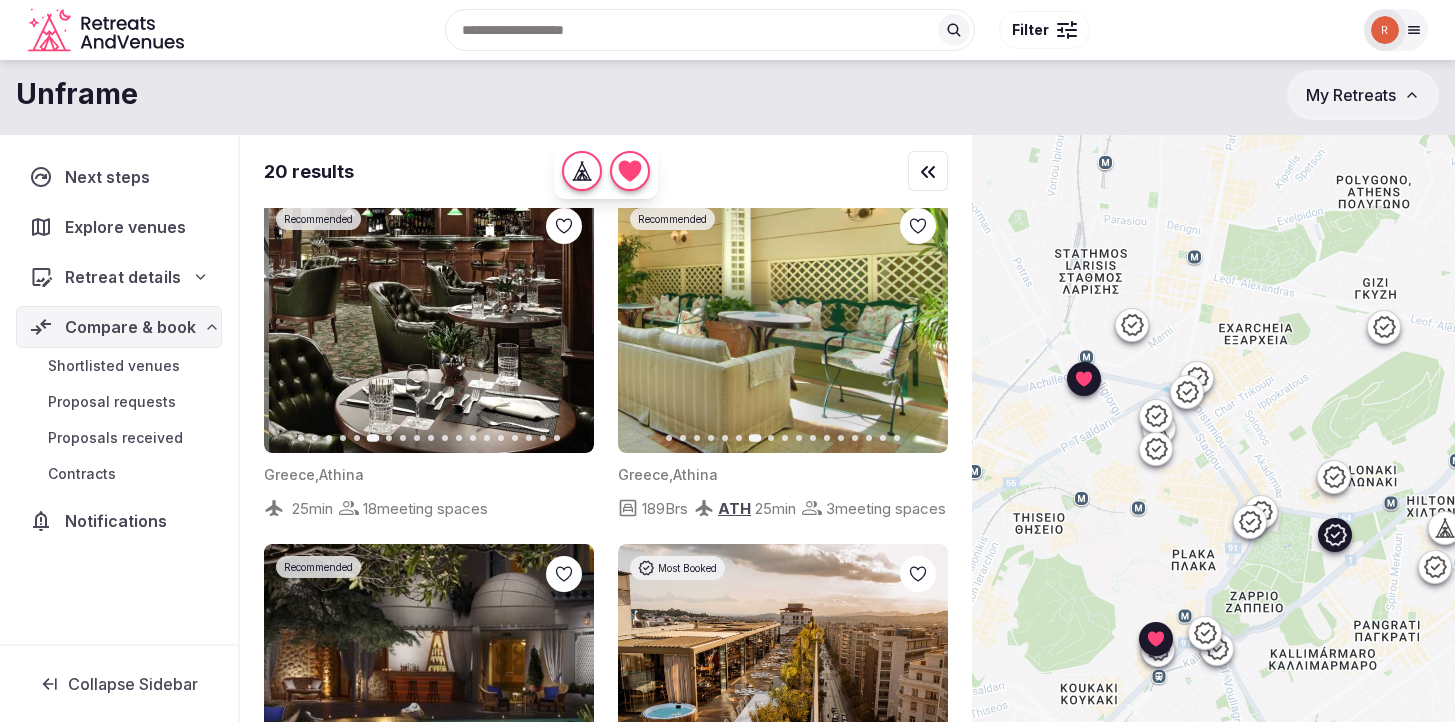 click 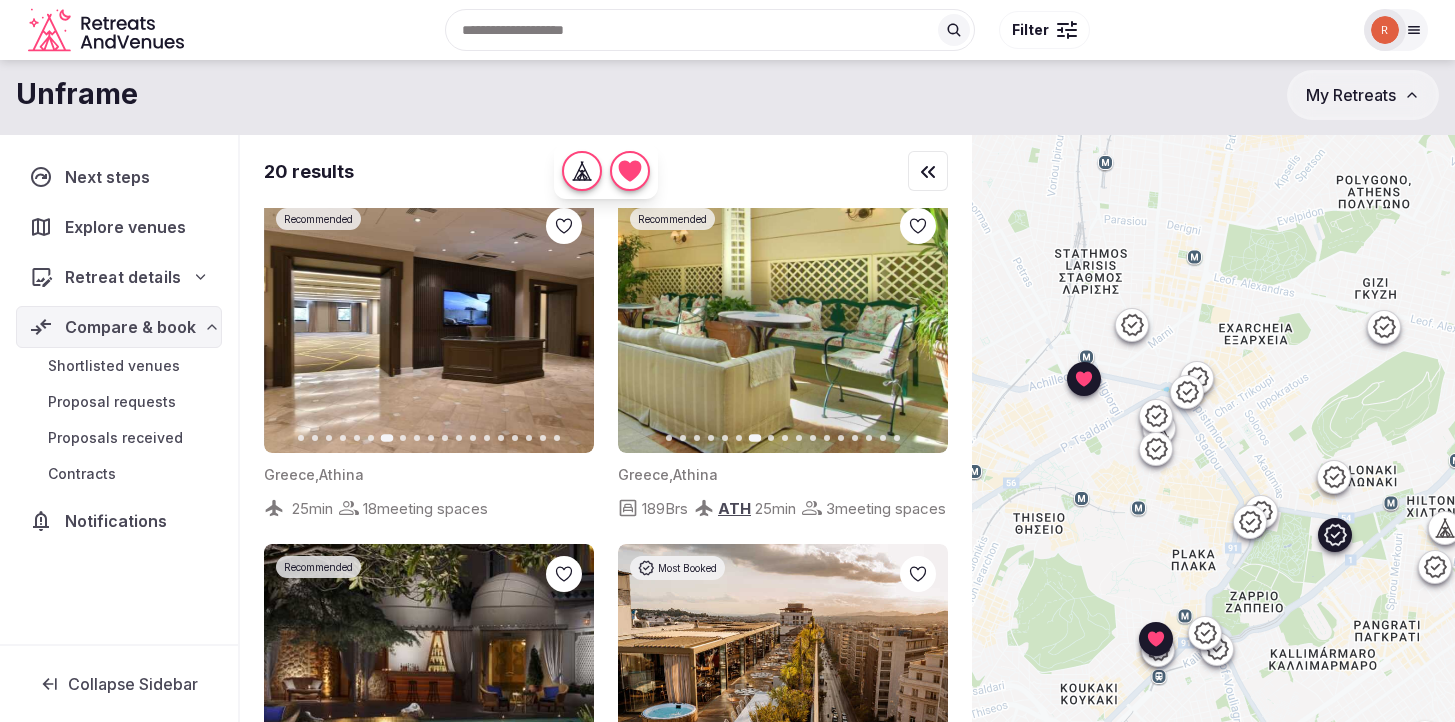 scroll, scrollTop: 1137, scrollLeft: 0, axis: vertical 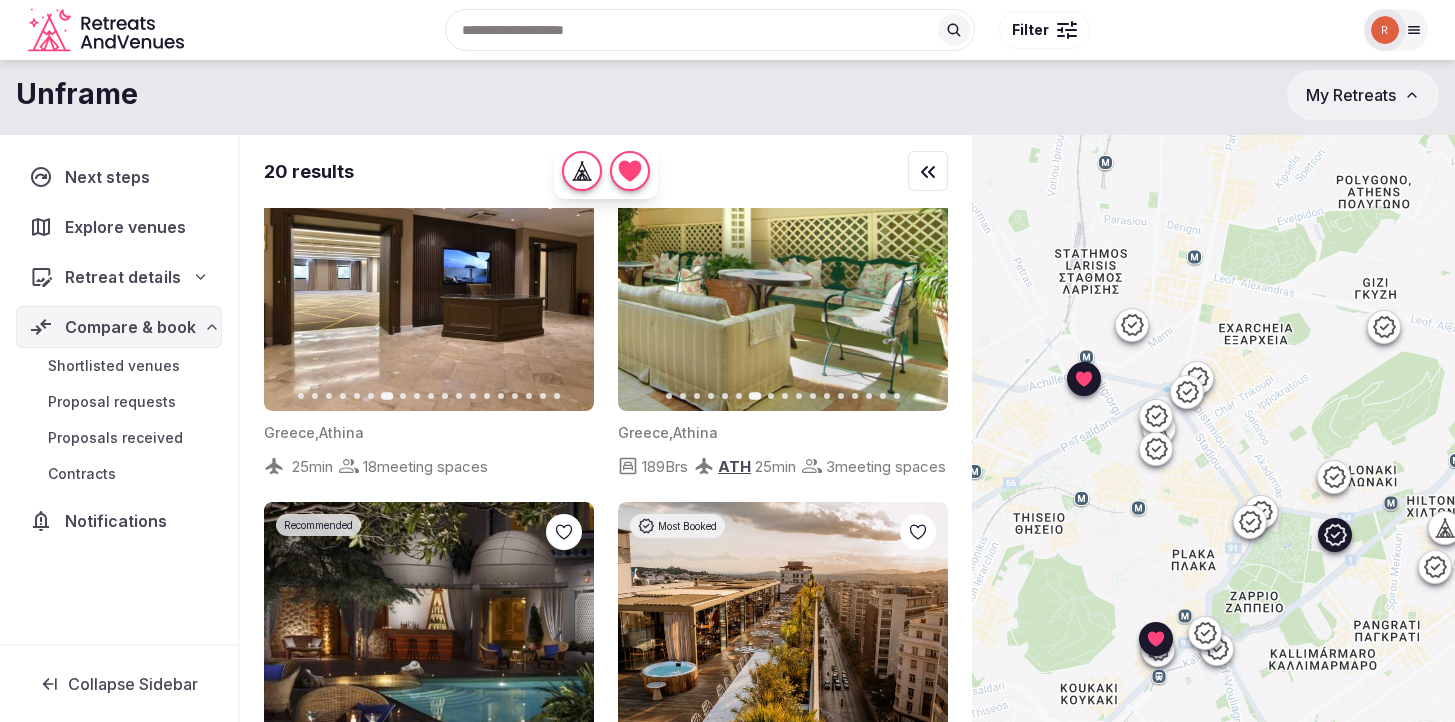 click 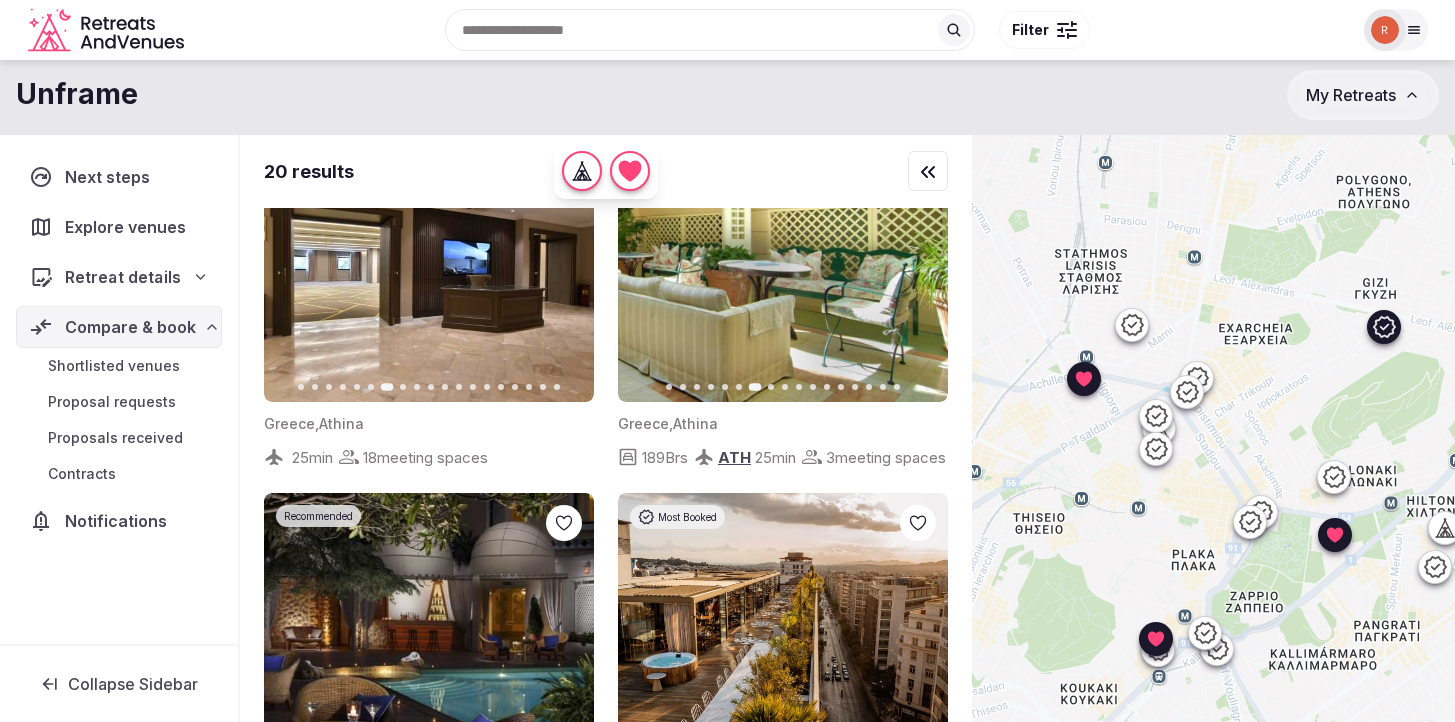 scroll, scrollTop: 1145, scrollLeft: 0, axis: vertical 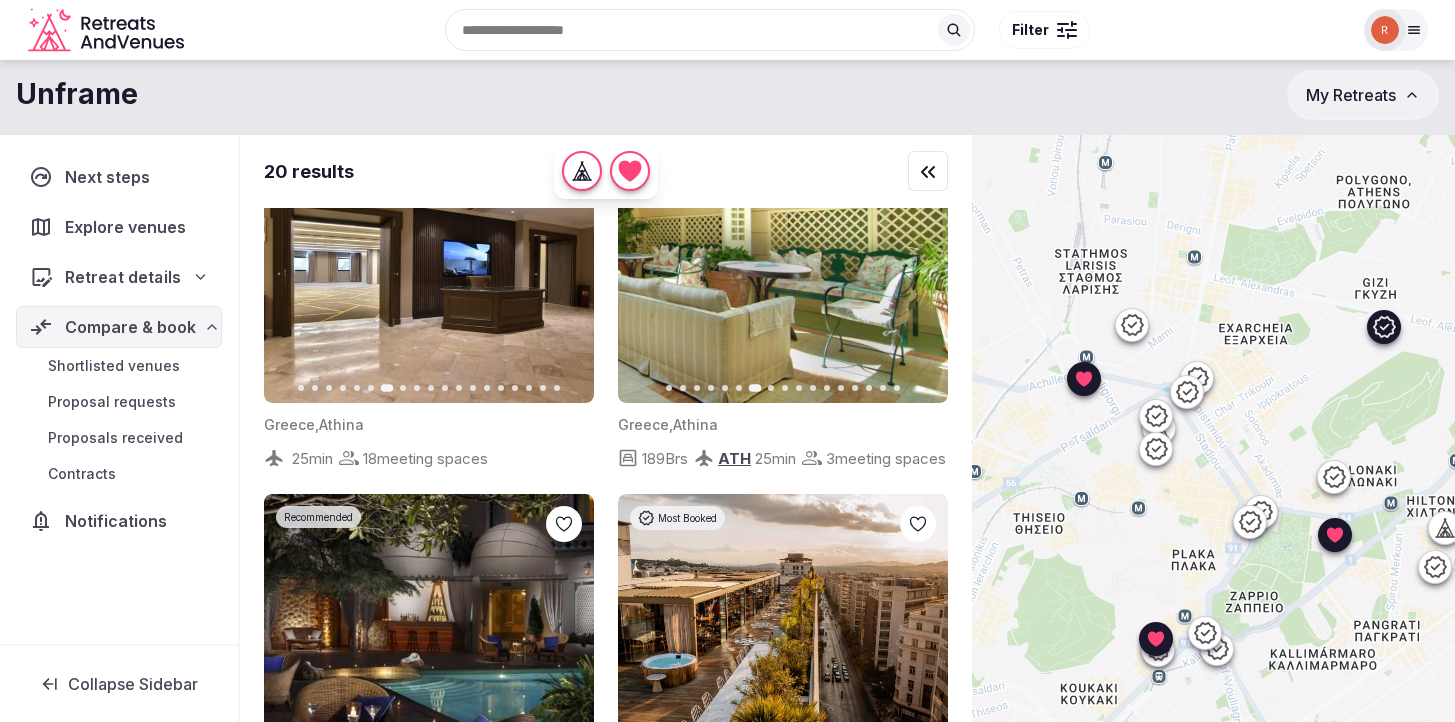 click 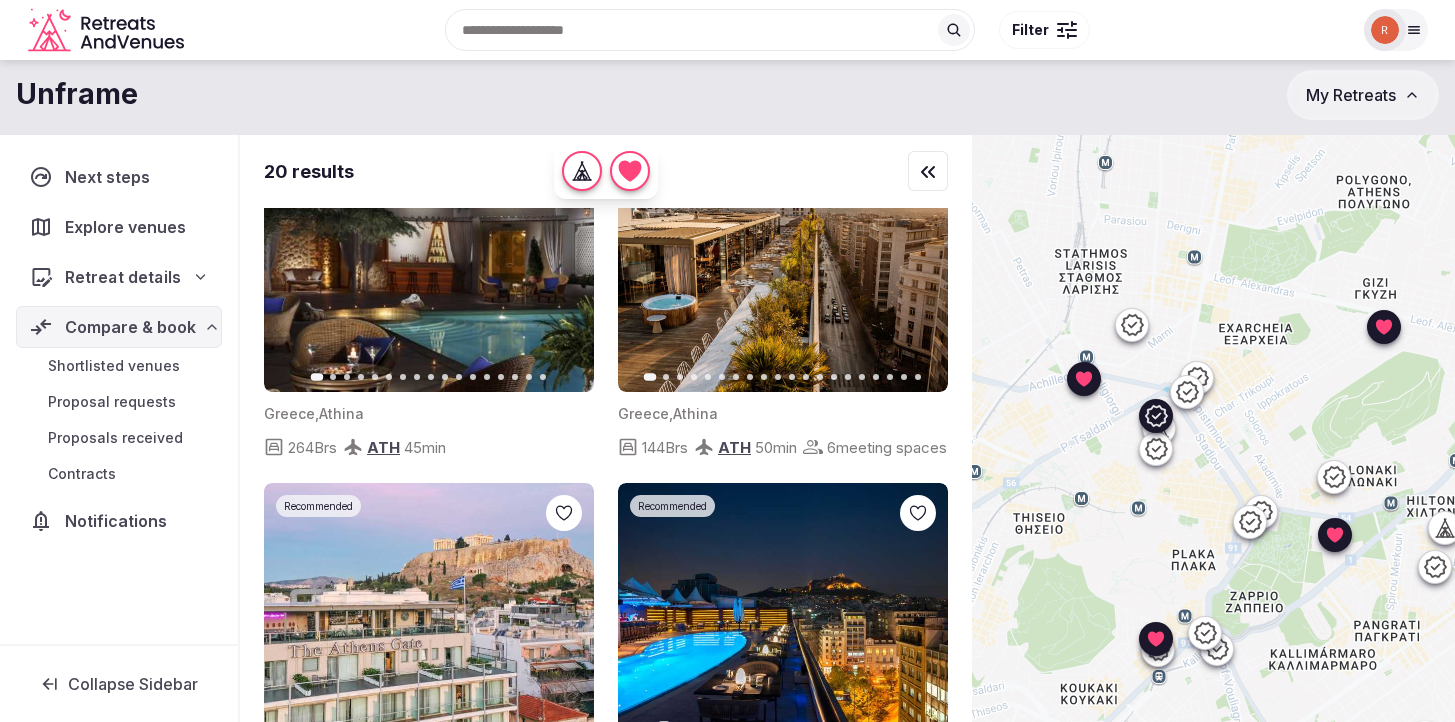 scroll, scrollTop: 1541, scrollLeft: 0, axis: vertical 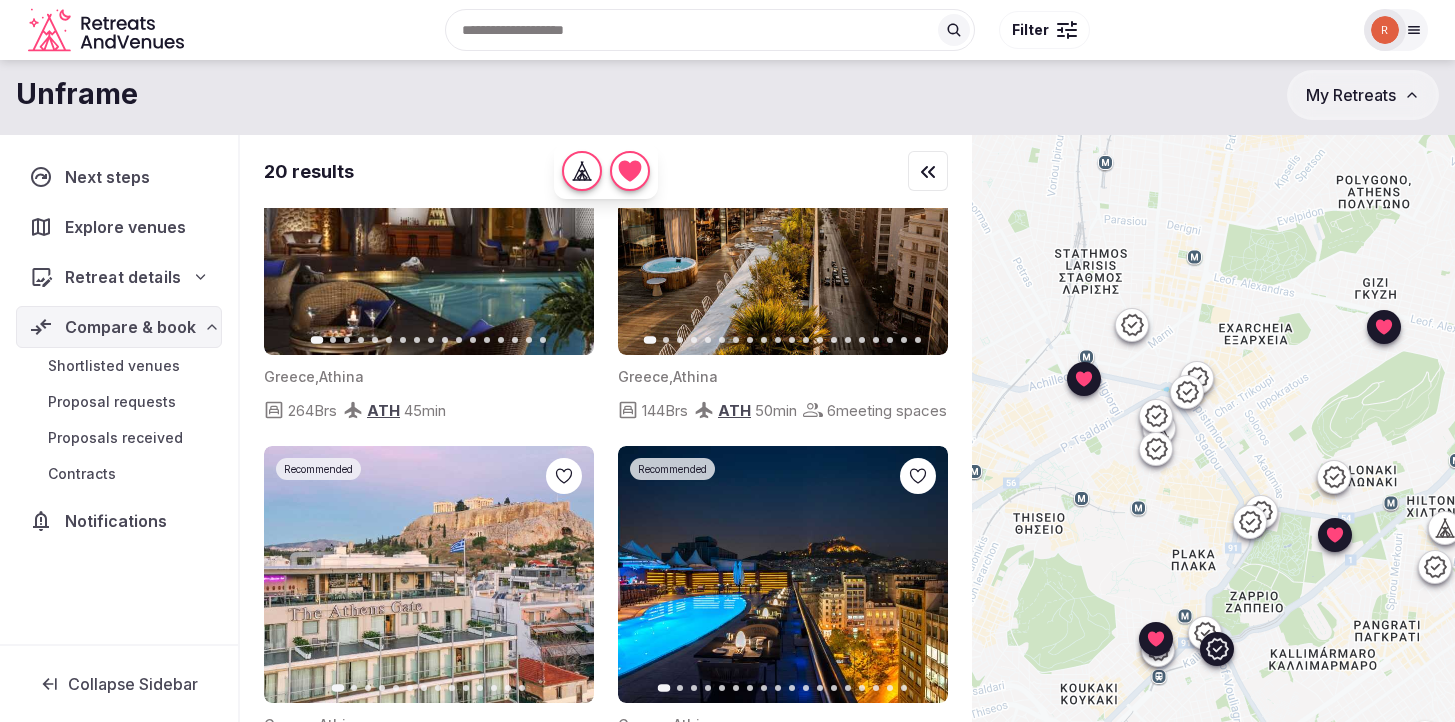 click on "Next slide" at bounding box center [566, 227] 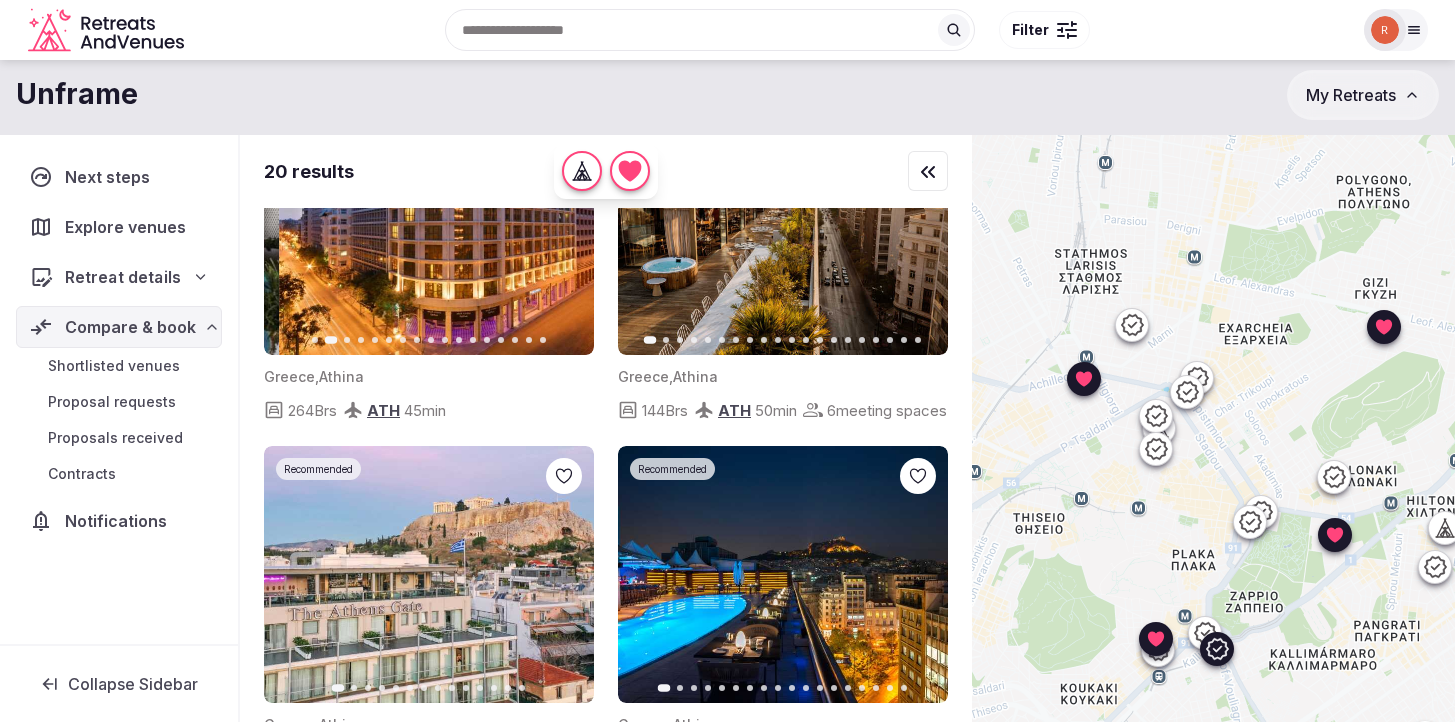 click on "Next slide" at bounding box center (566, 227) 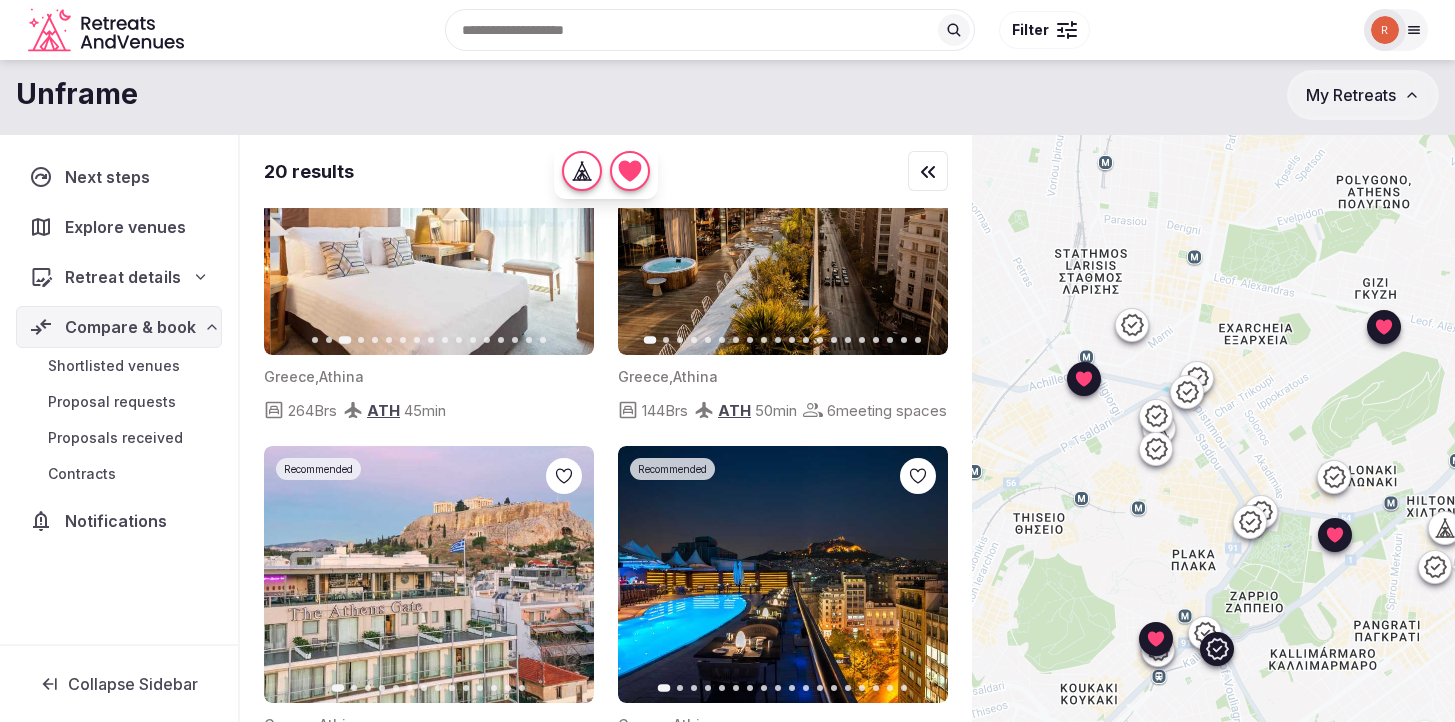 click on "Next slide" at bounding box center (566, 227) 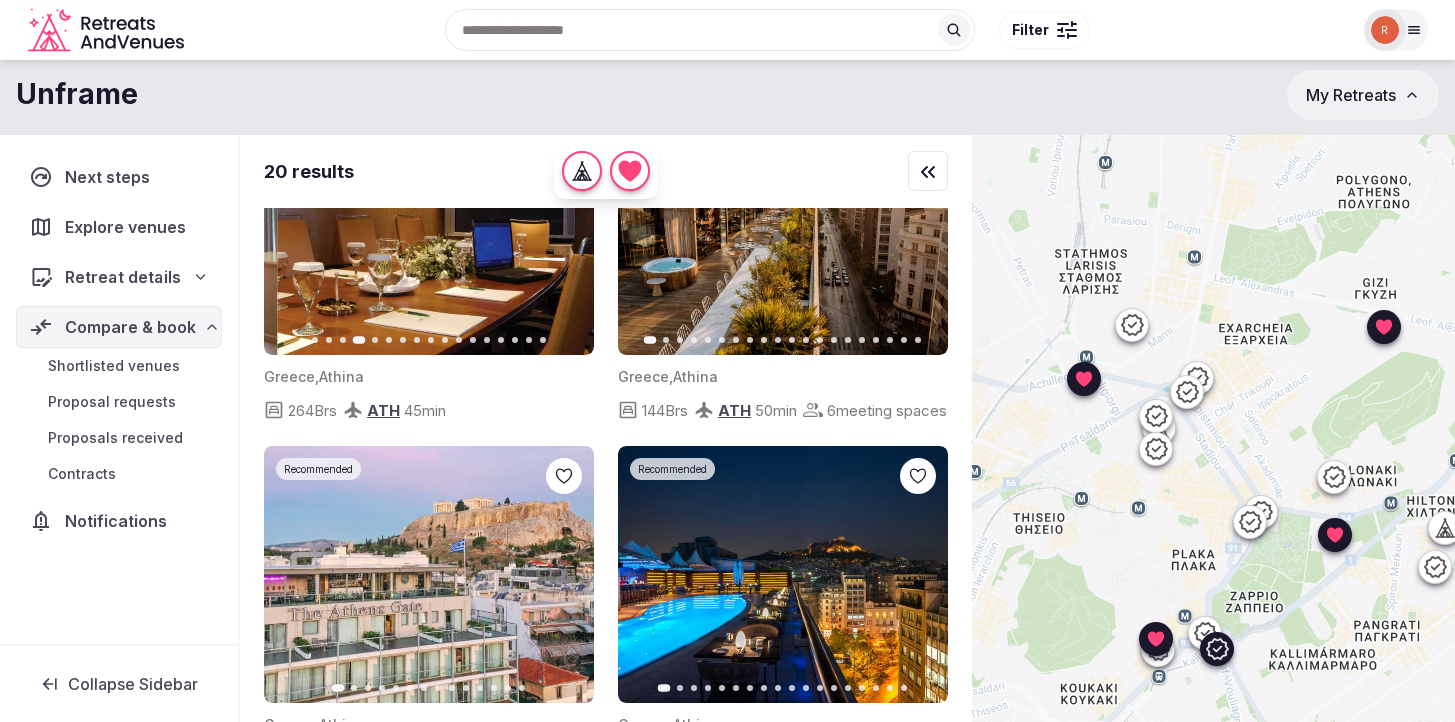 click on "Next slide" at bounding box center (566, 227) 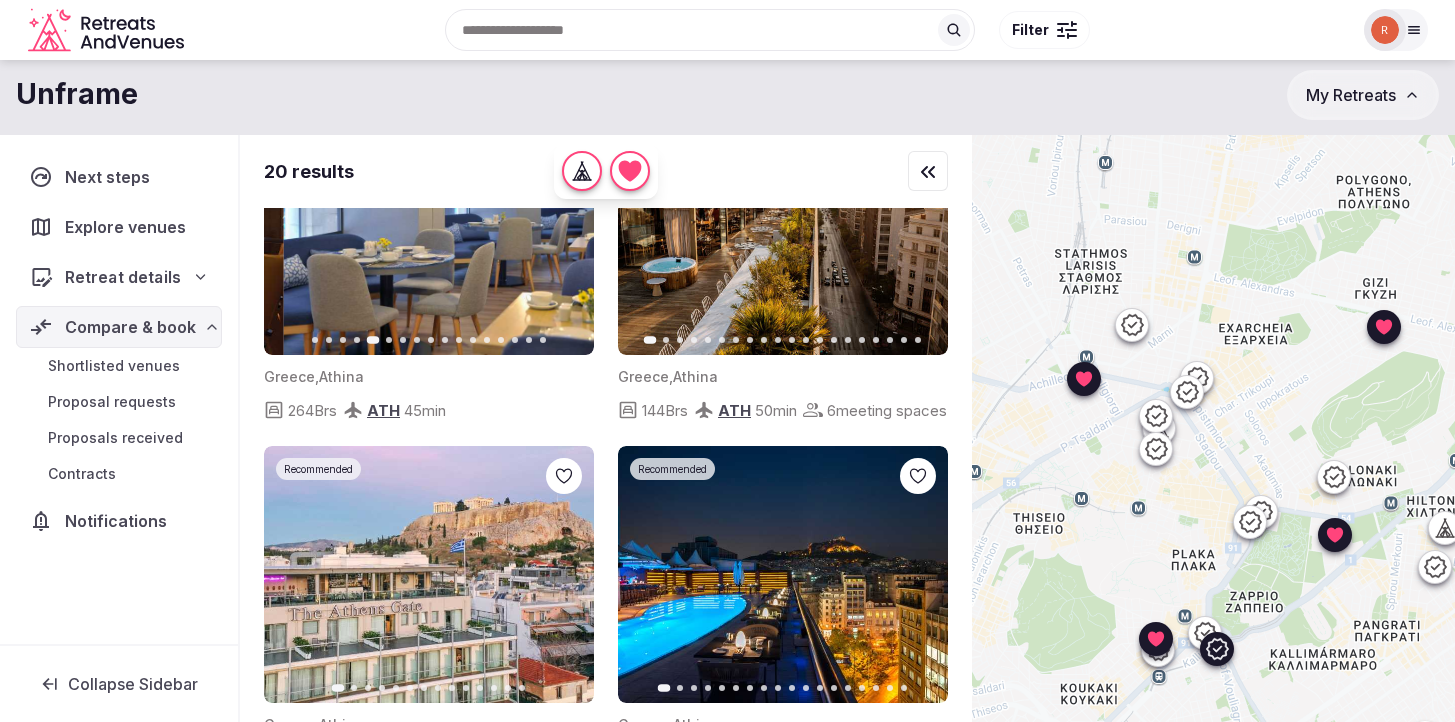 click on "Next slide" at bounding box center (566, 227) 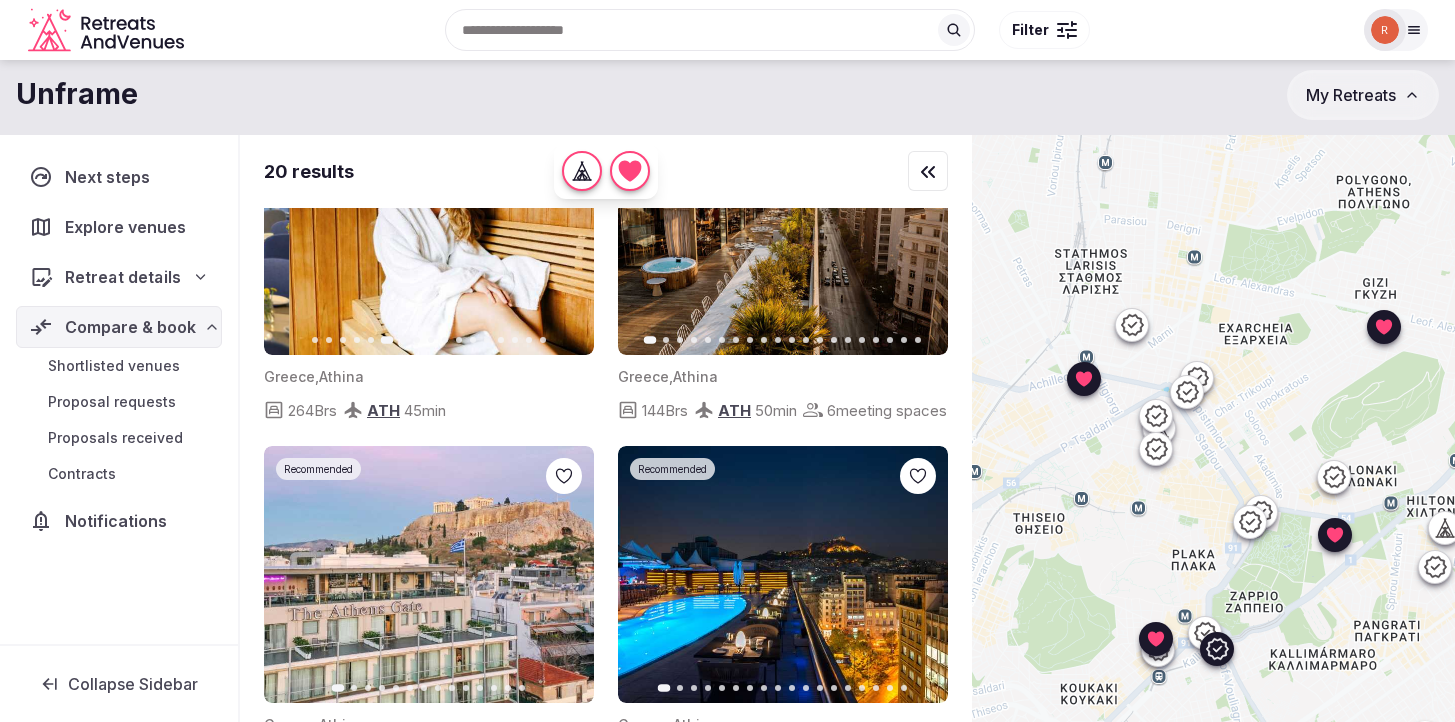 click on "Next slide" at bounding box center [566, 227] 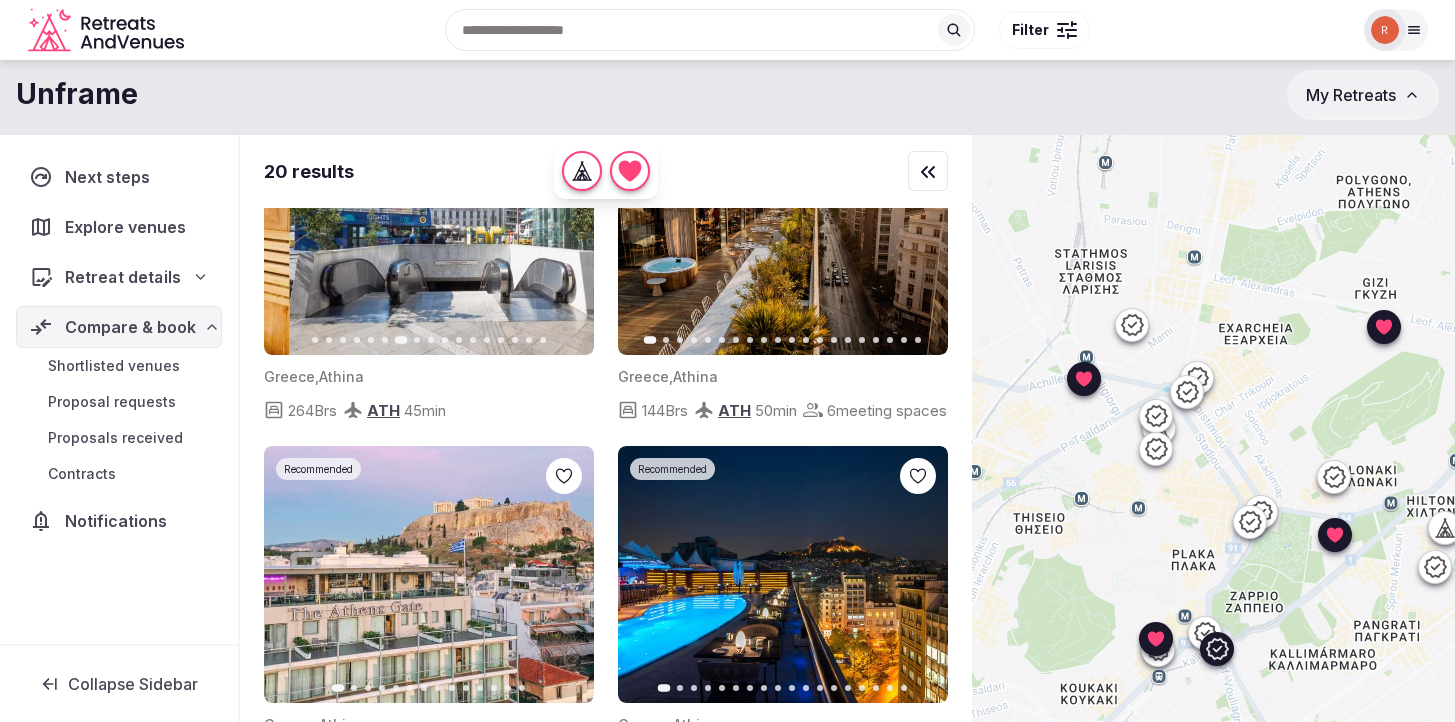 click on "Next slide" at bounding box center (566, 227) 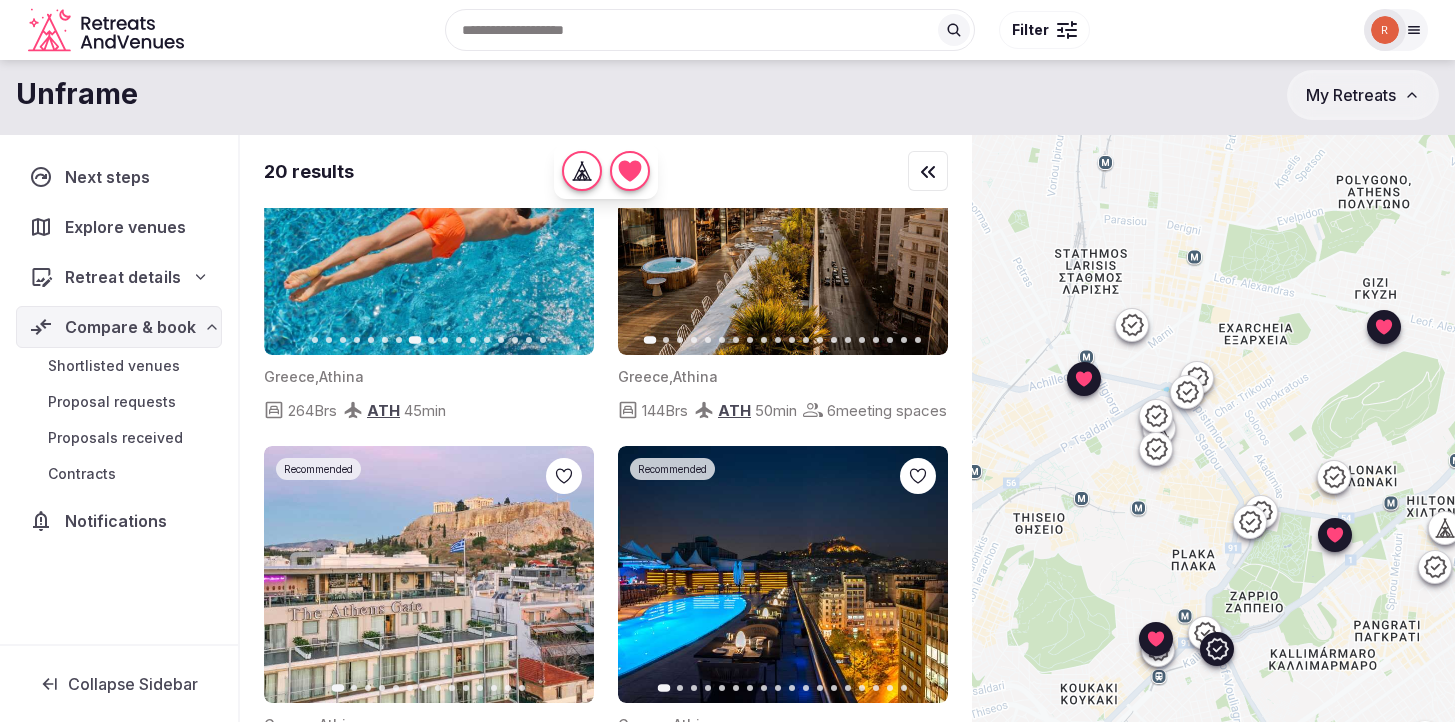 click 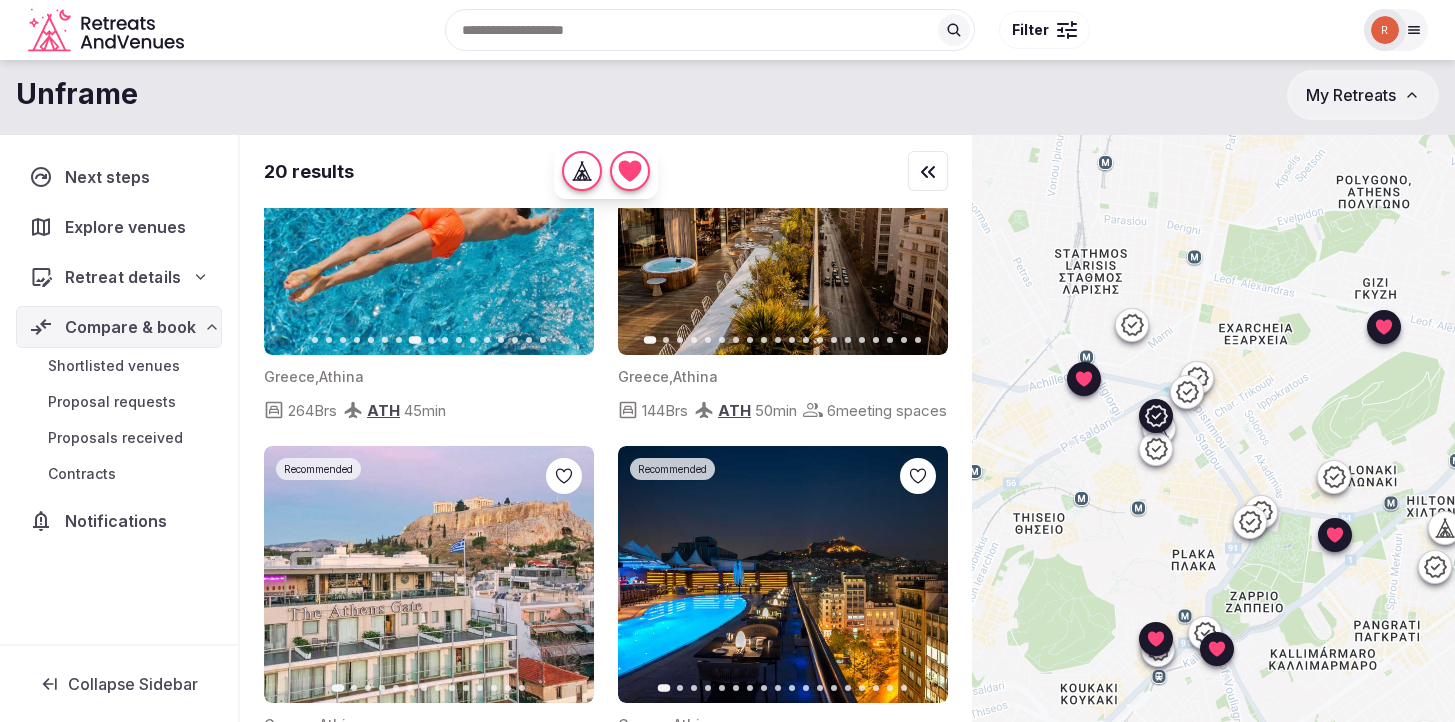 click 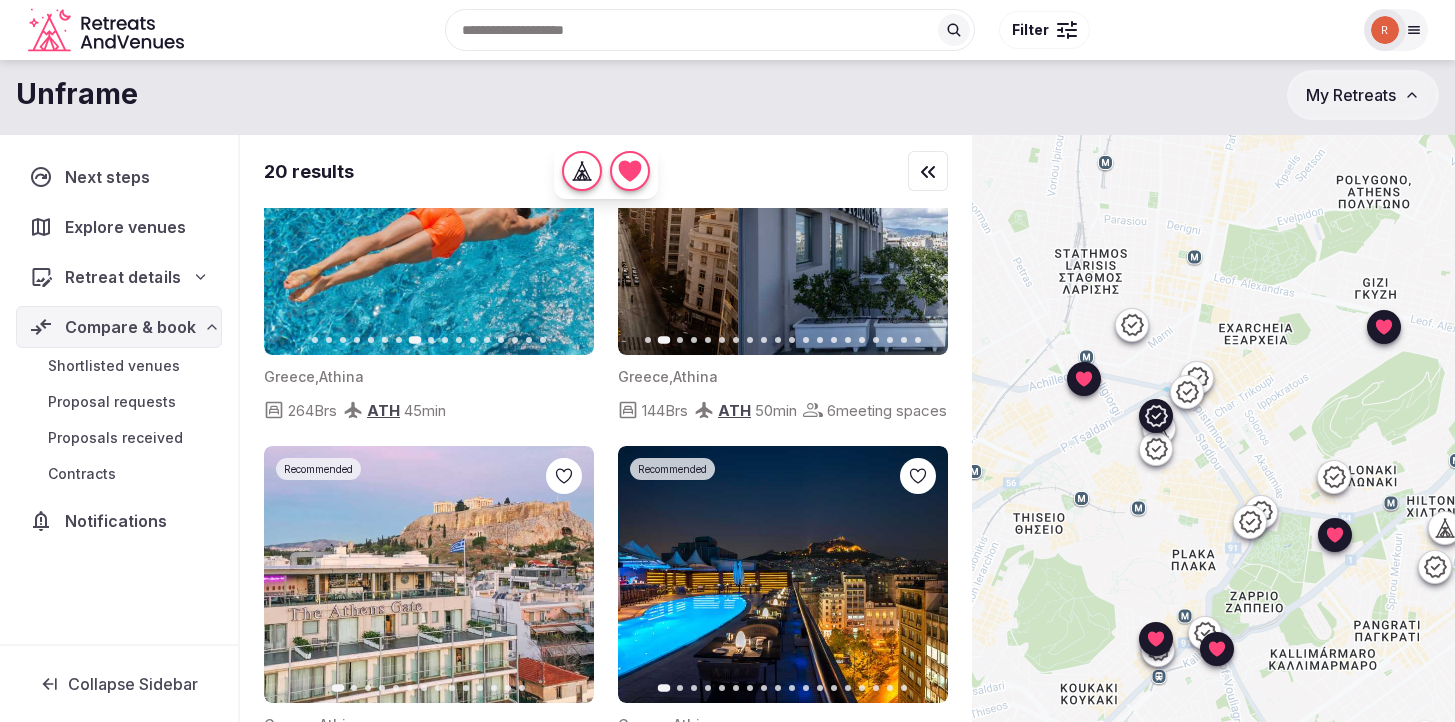 click 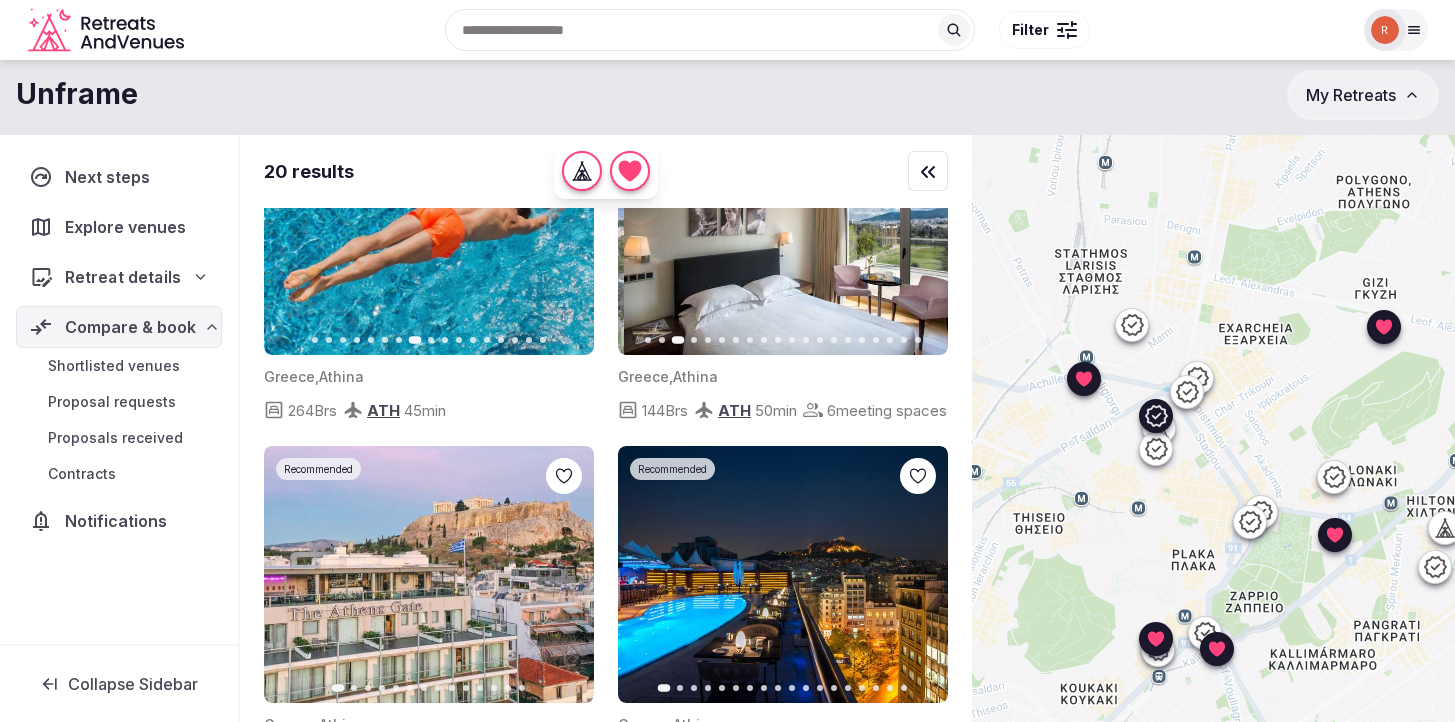 click 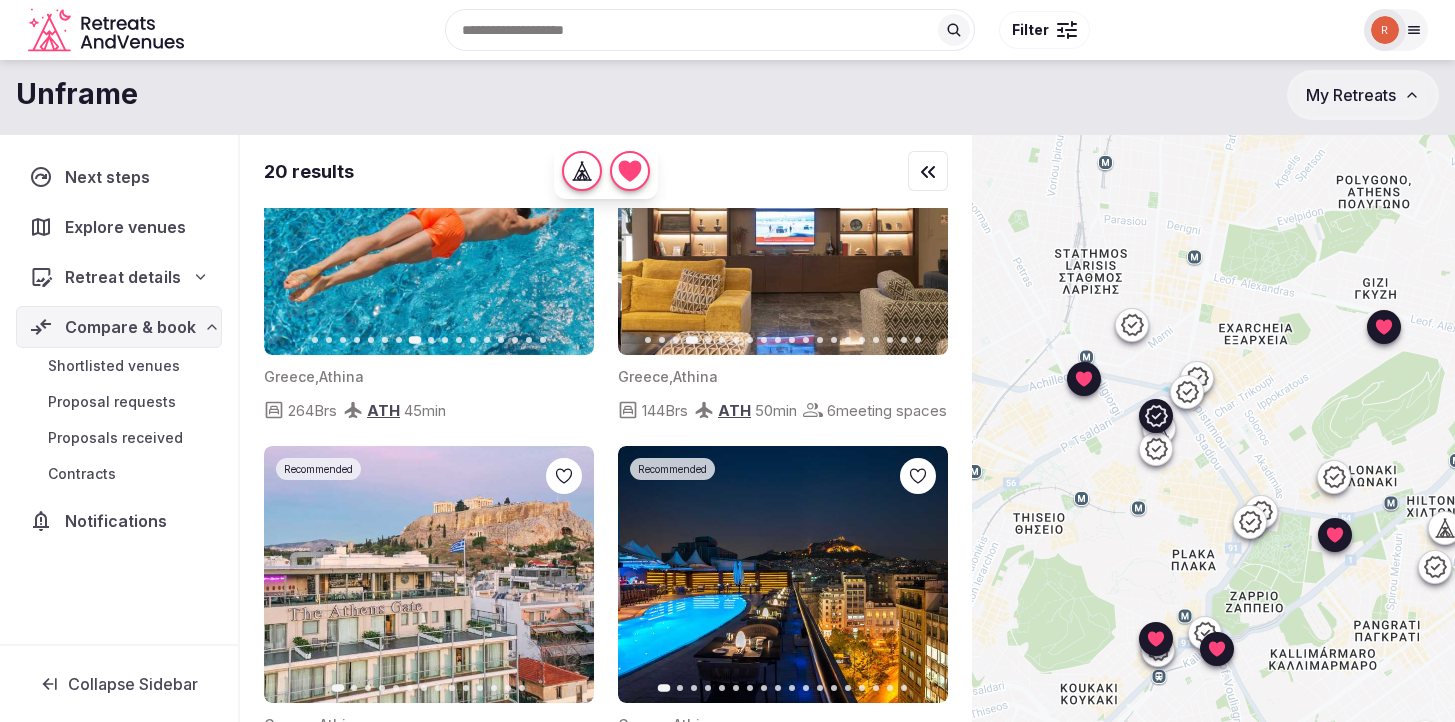 click 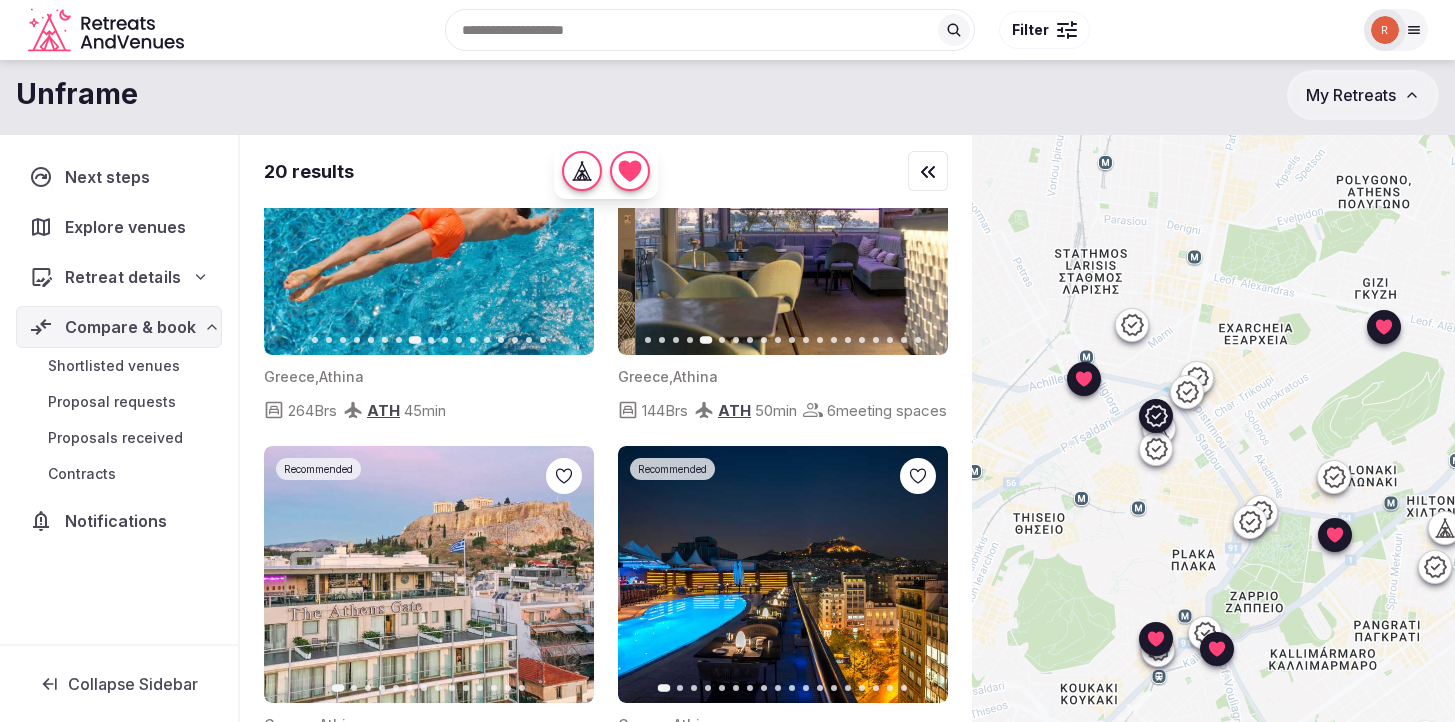 click 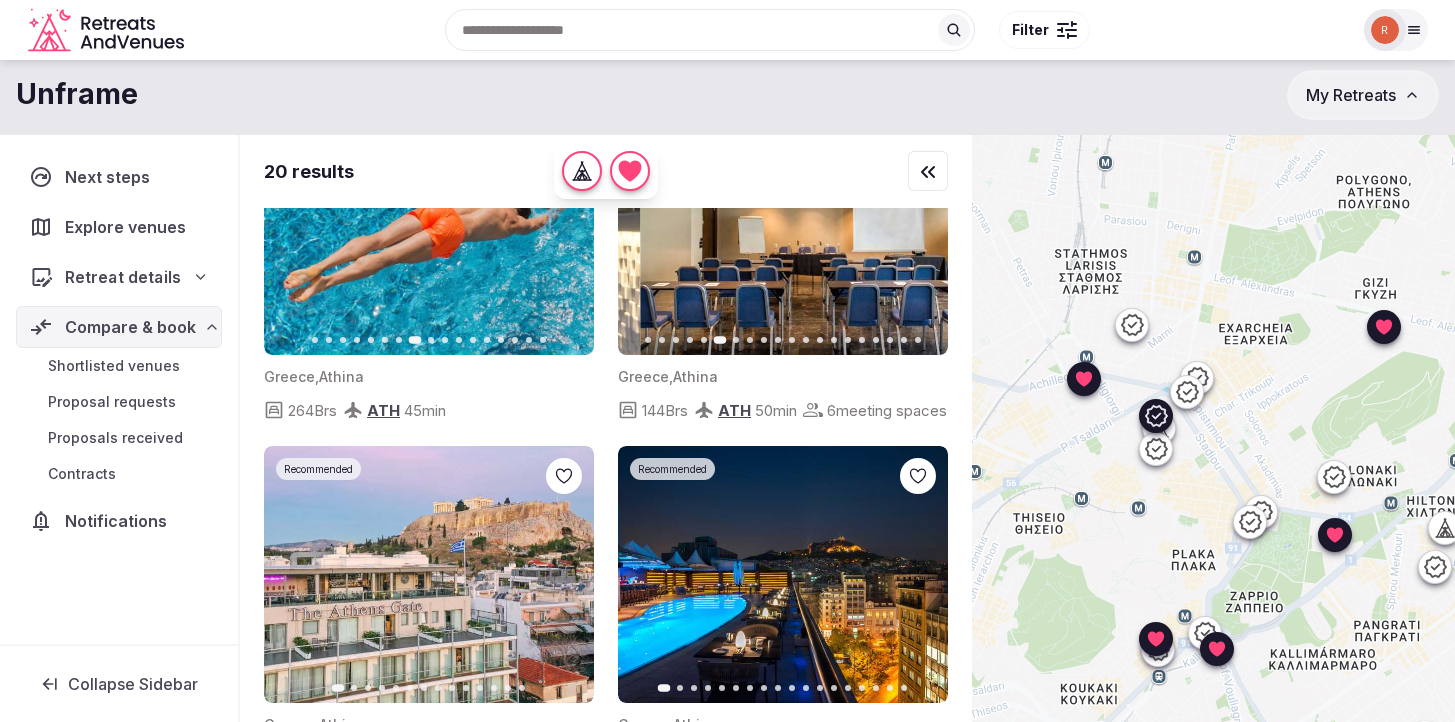 click 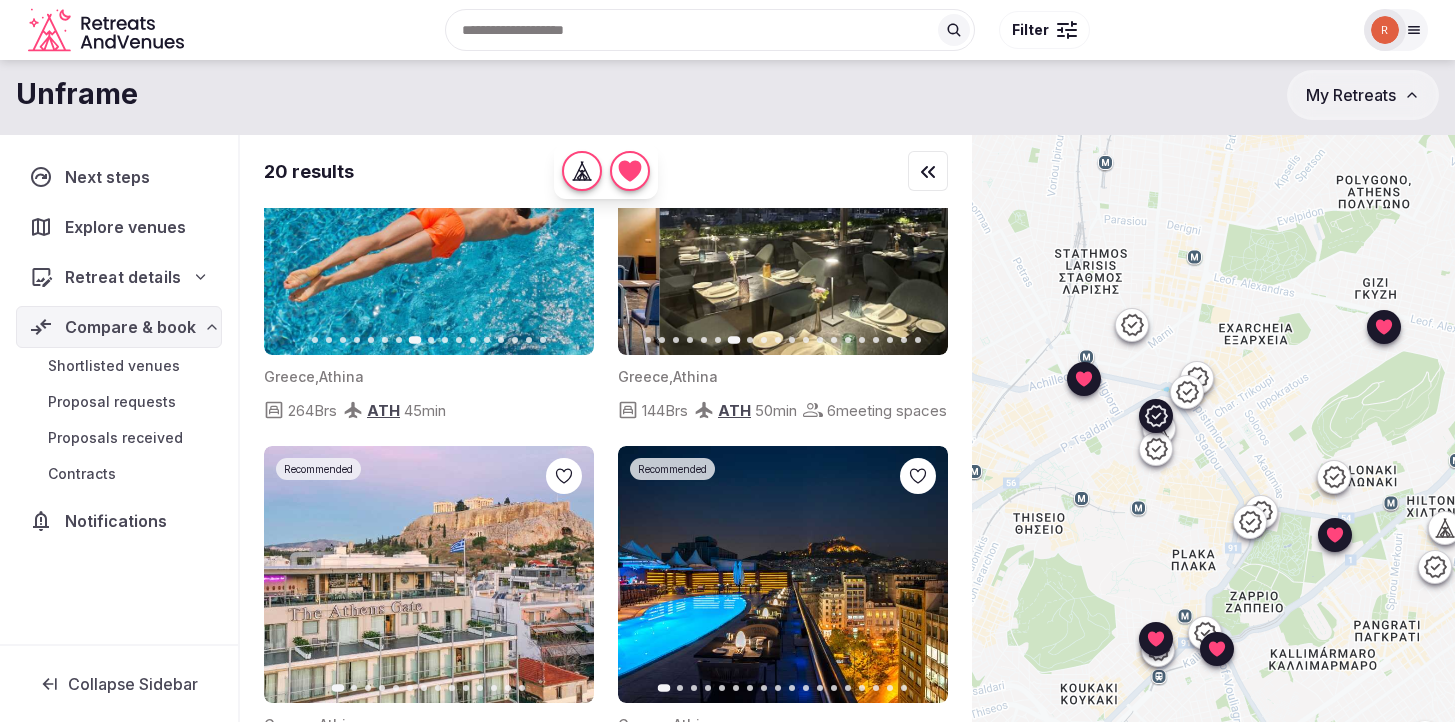 click 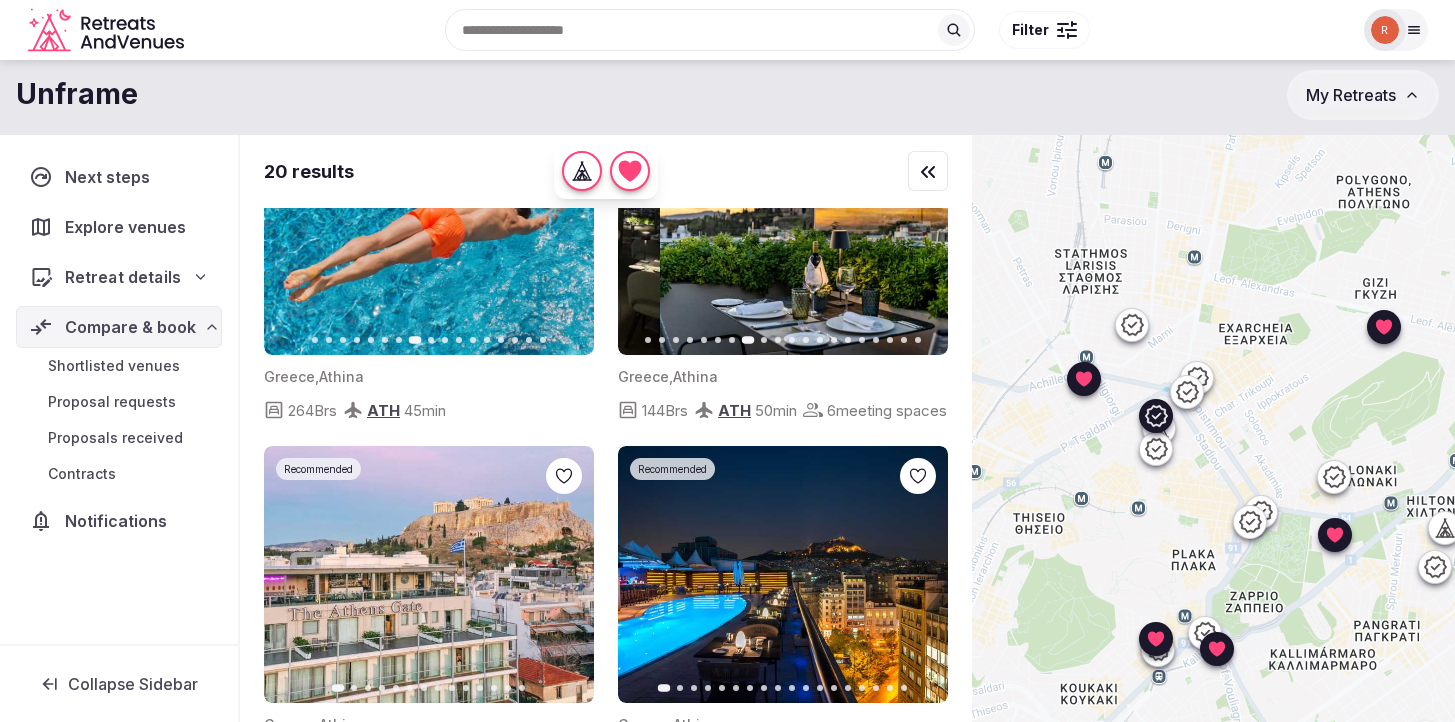 click 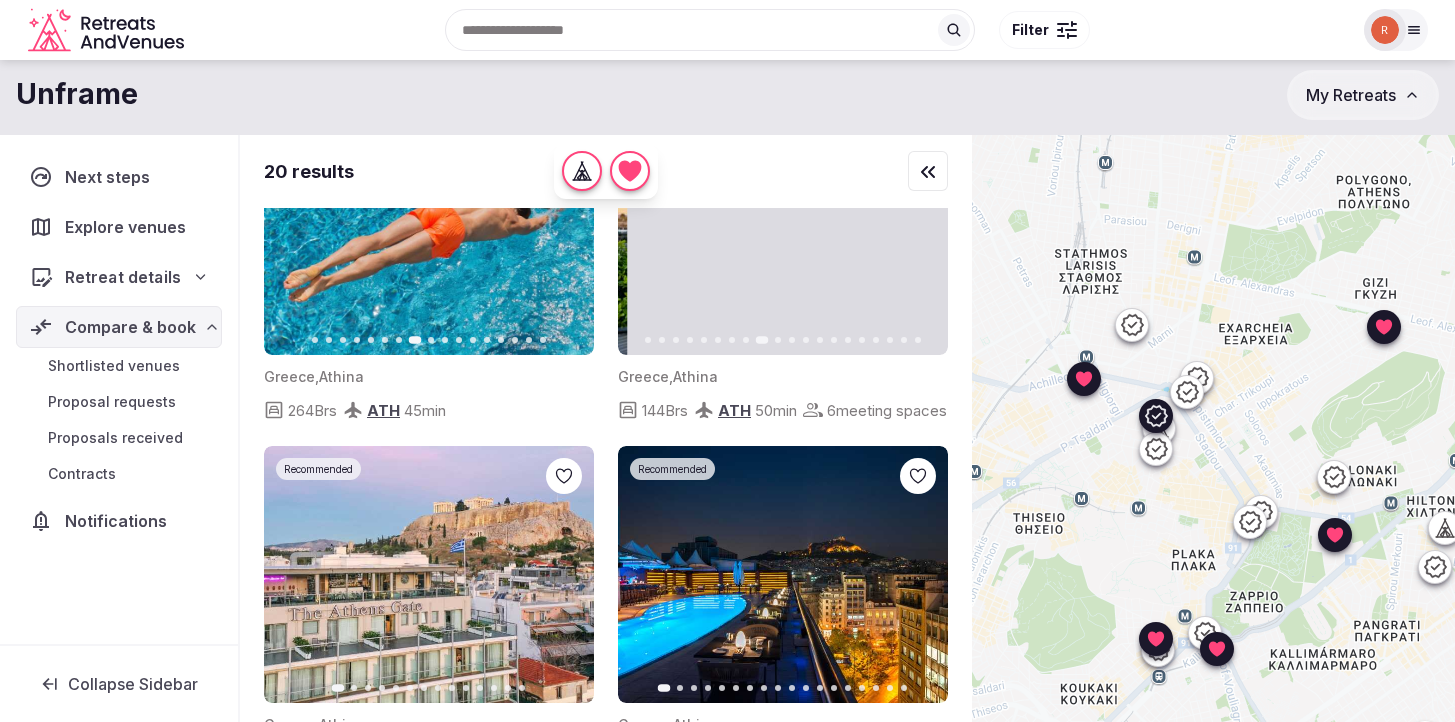 click 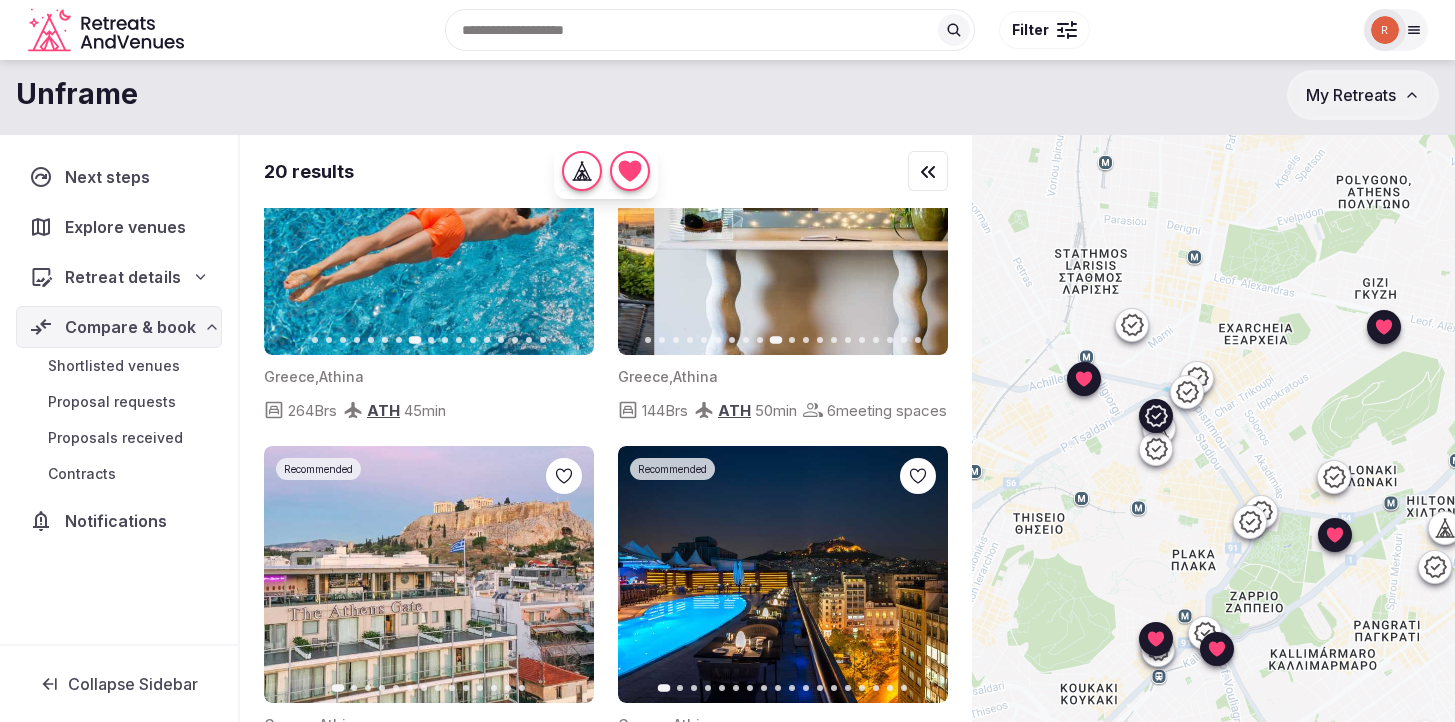 click 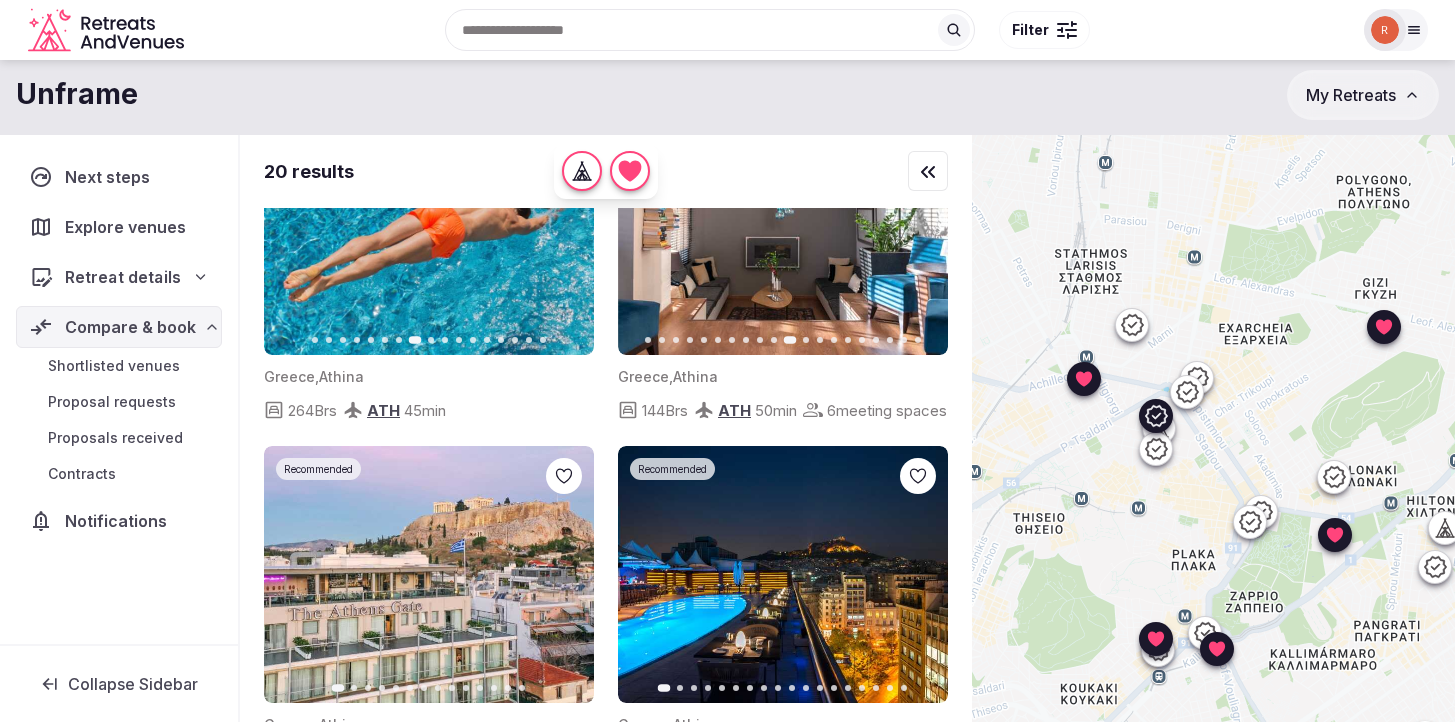 click 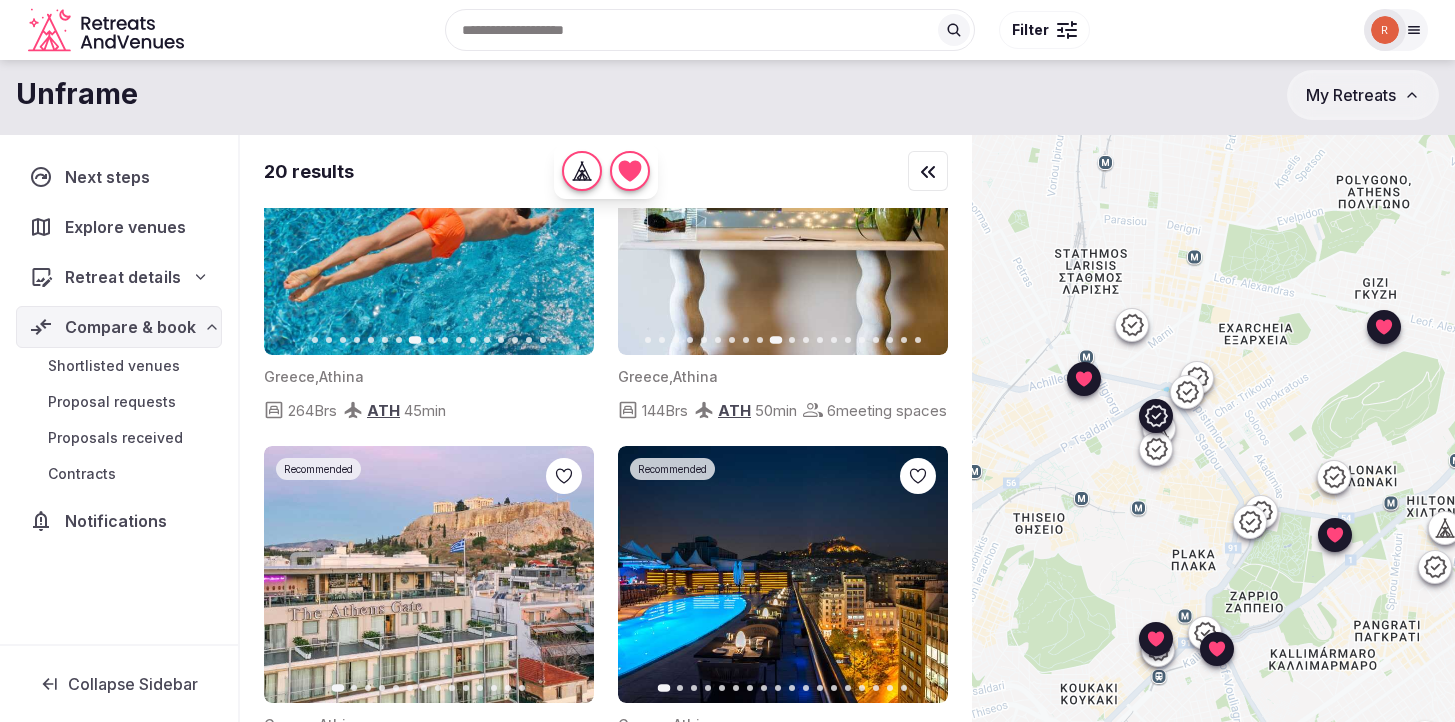 click at bounding box center (783, 226) 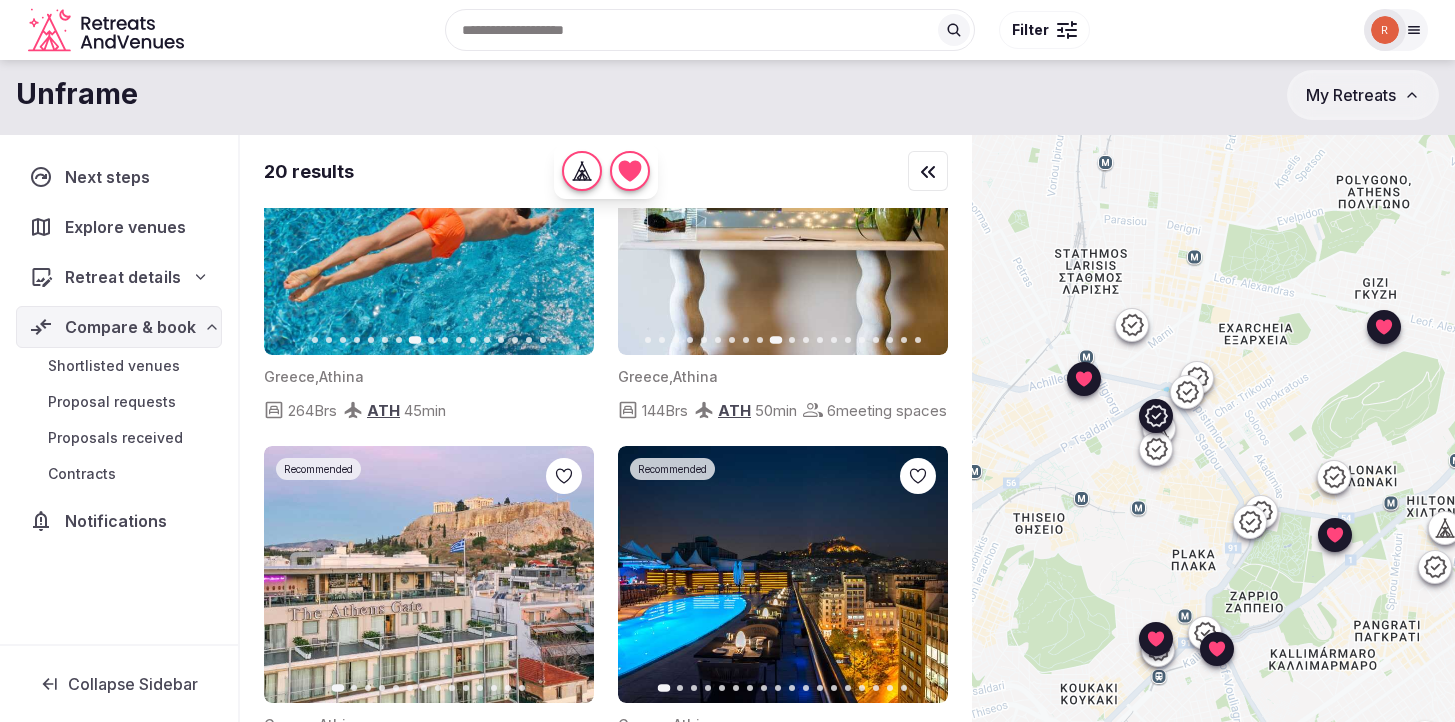 click at bounding box center (783, 226) 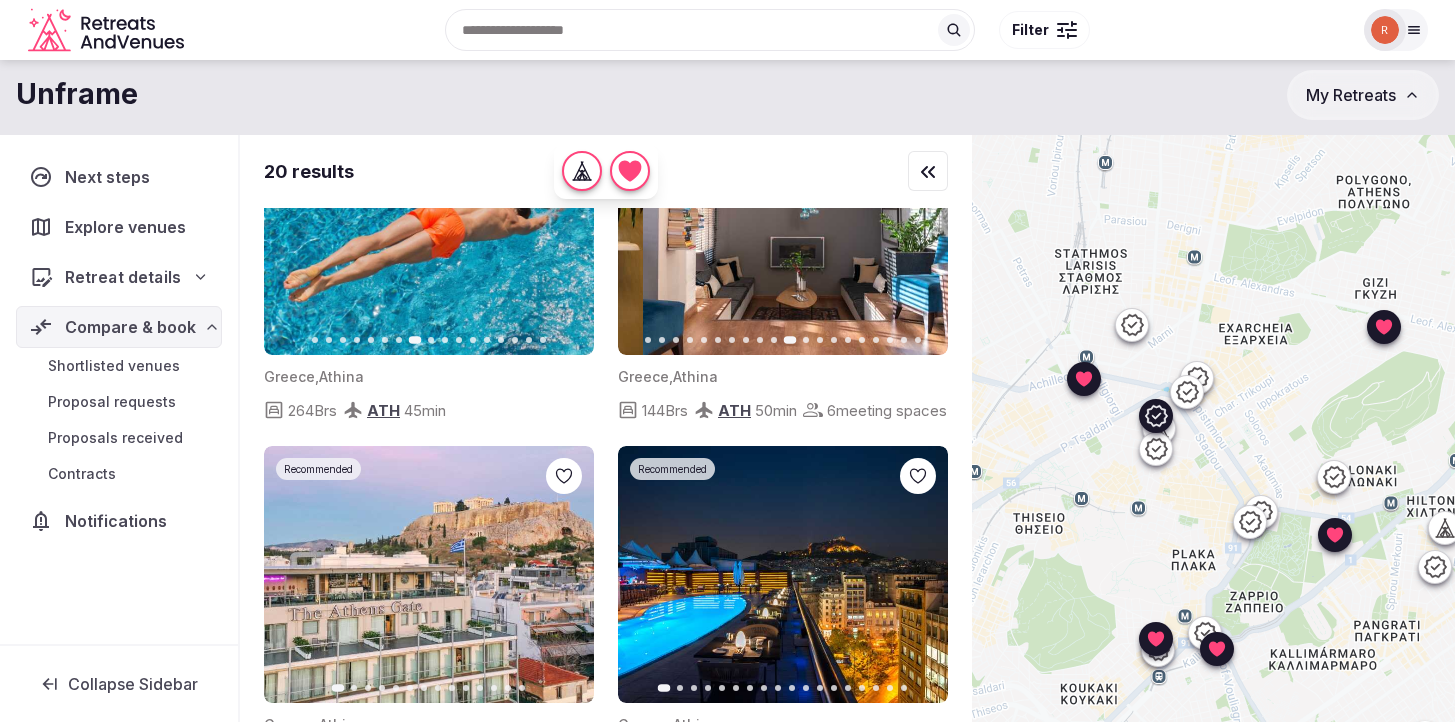 click 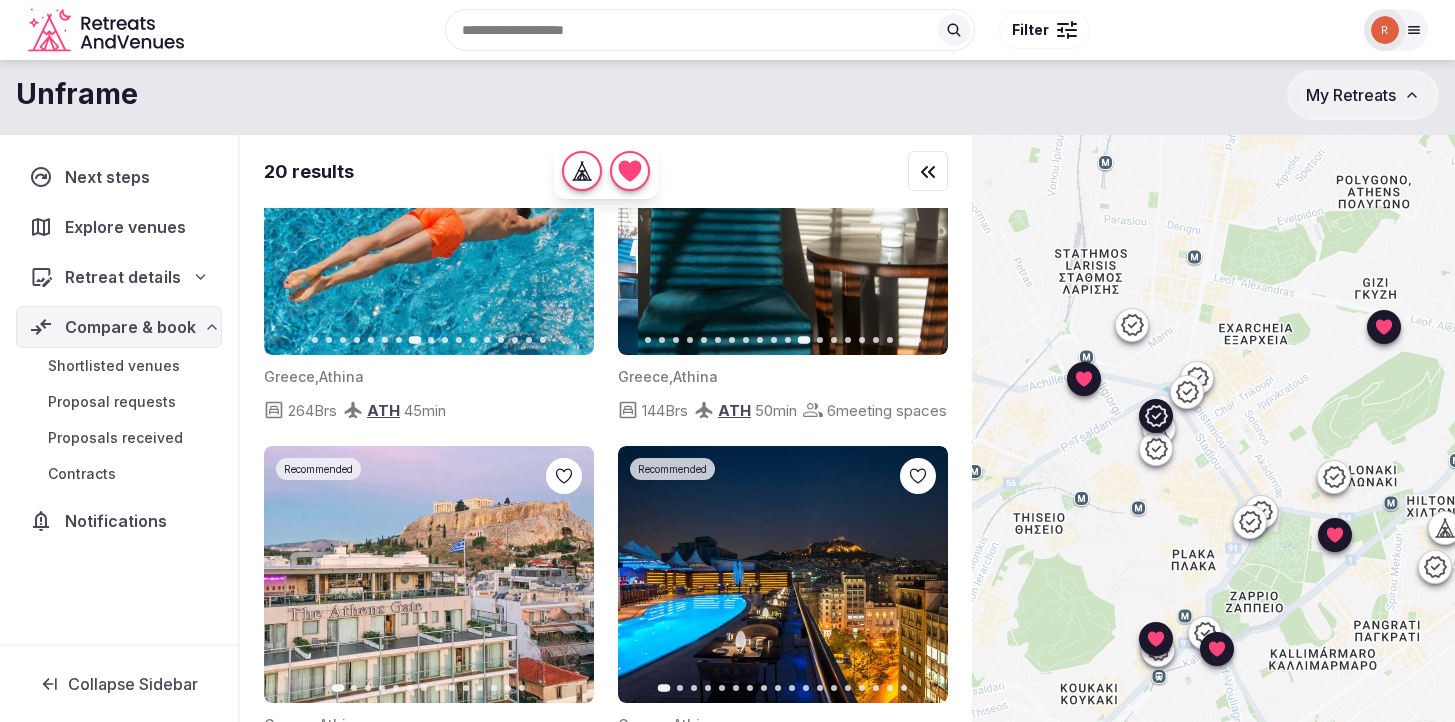 click 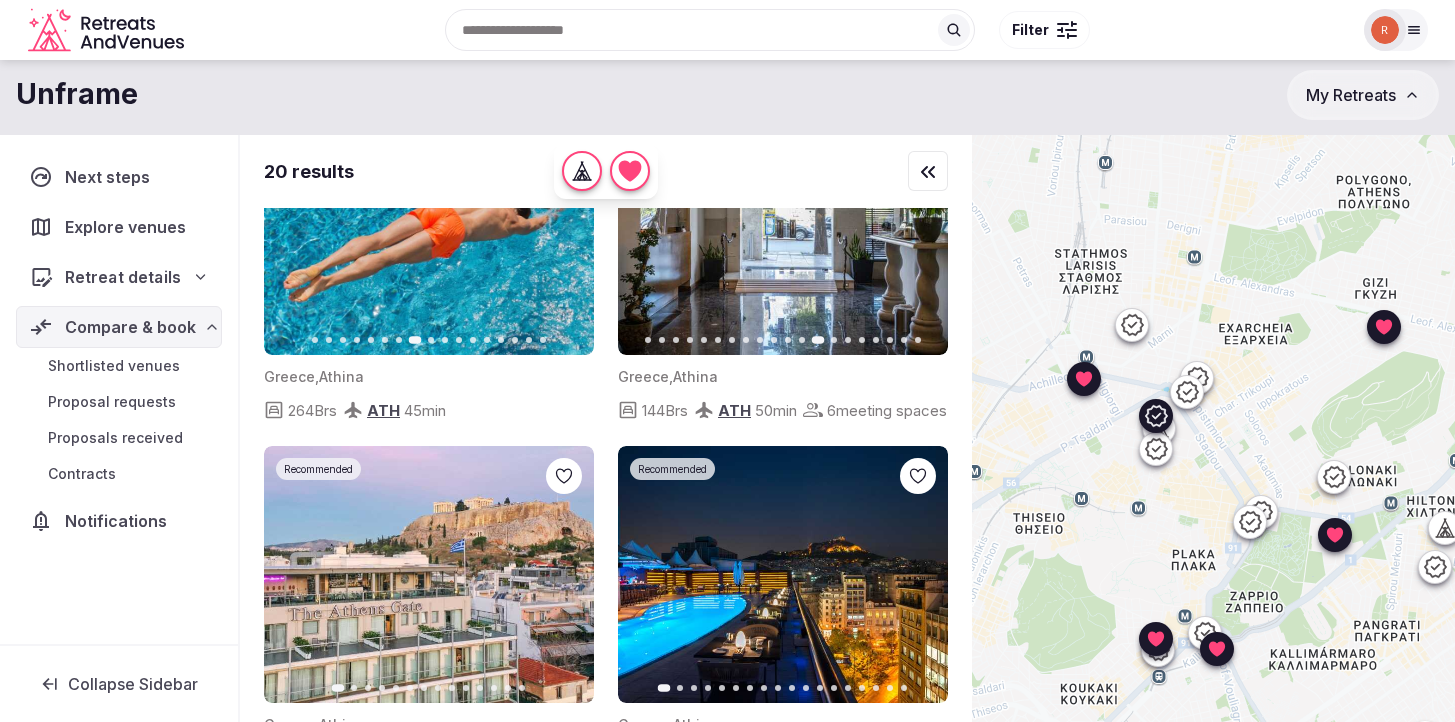 click 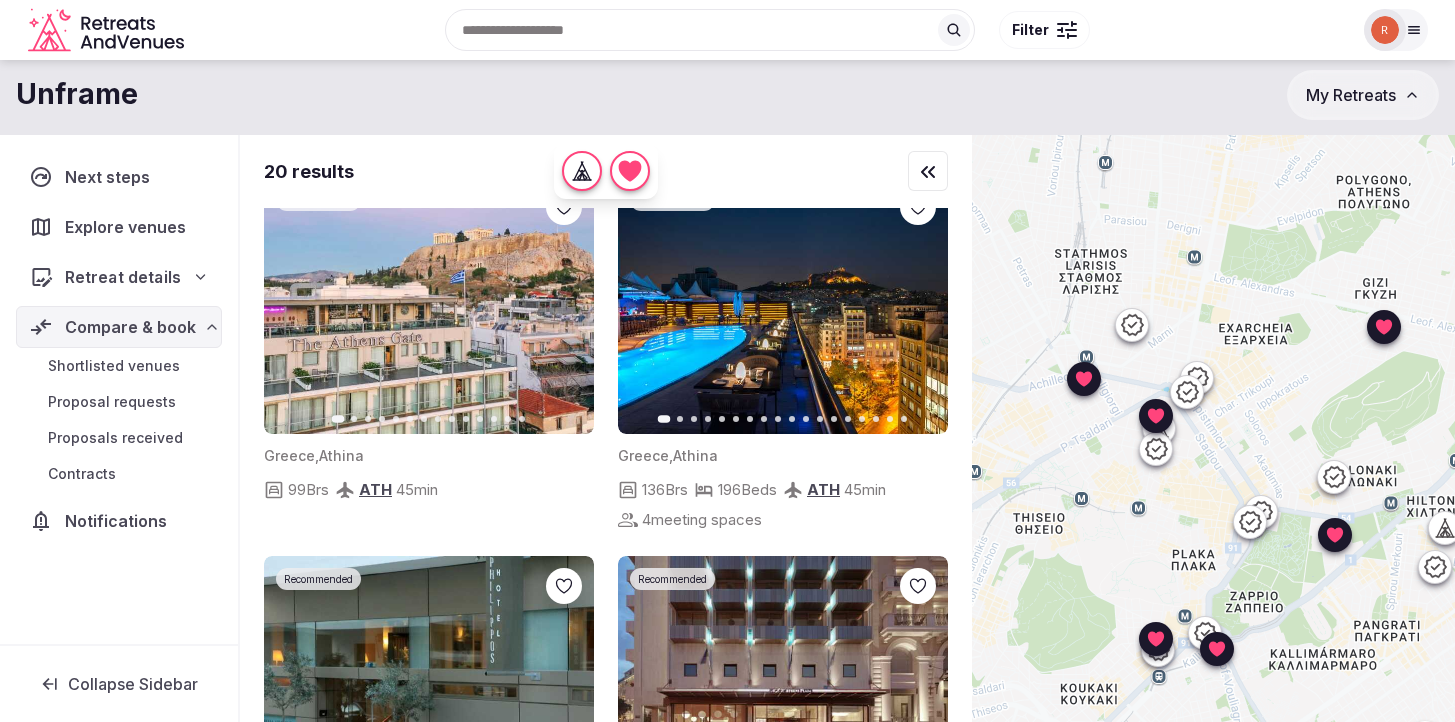 scroll, scrollTop: 1869, scrollLeft: 0, axis: vertical 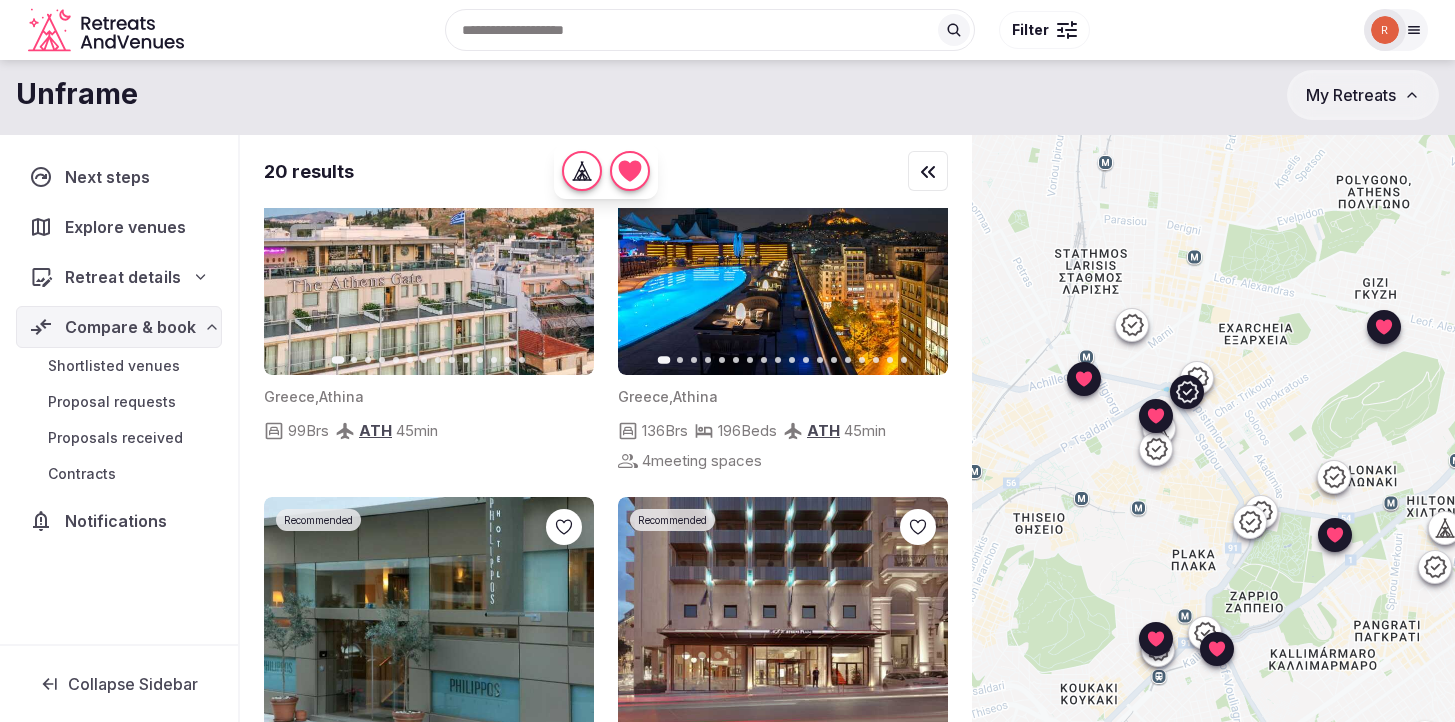 click on "Next slide" at bounding box center (920, 247) 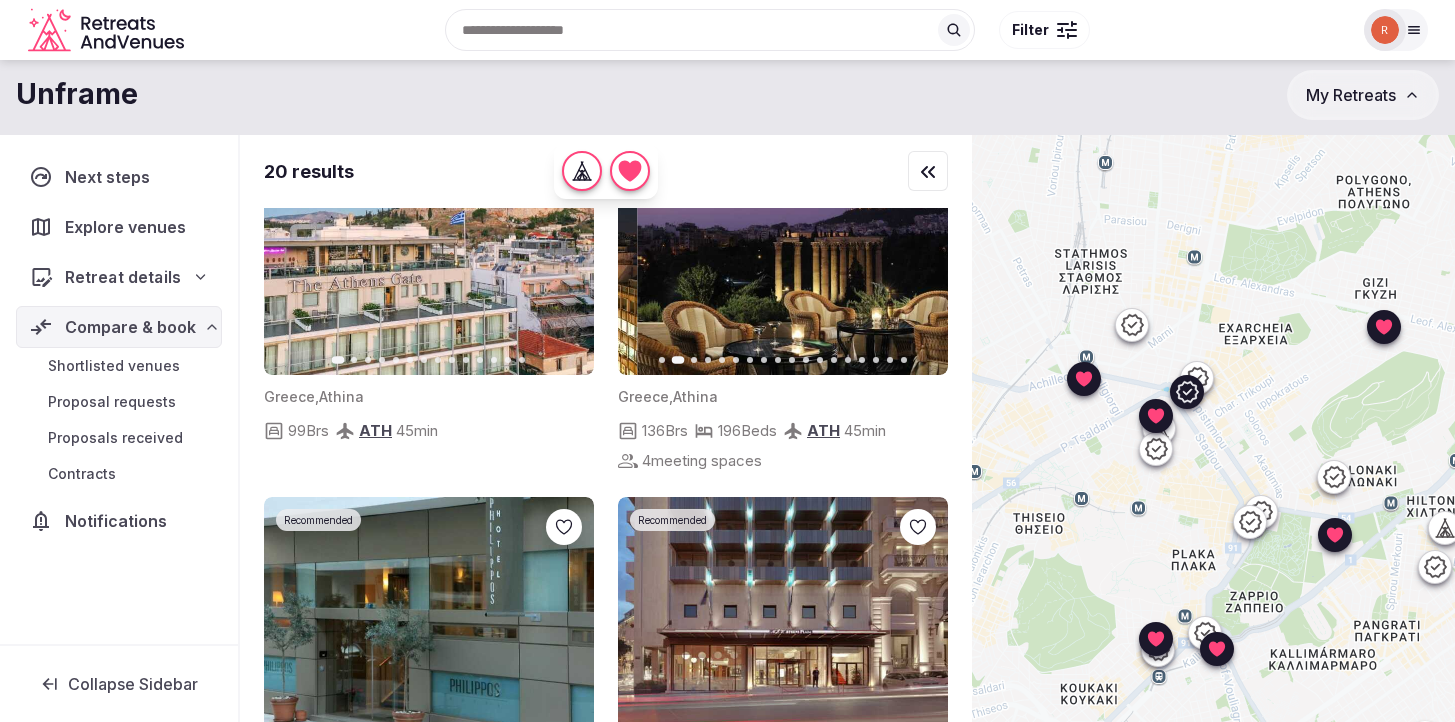 click on "Next slide" at bounding box center [920, 247] 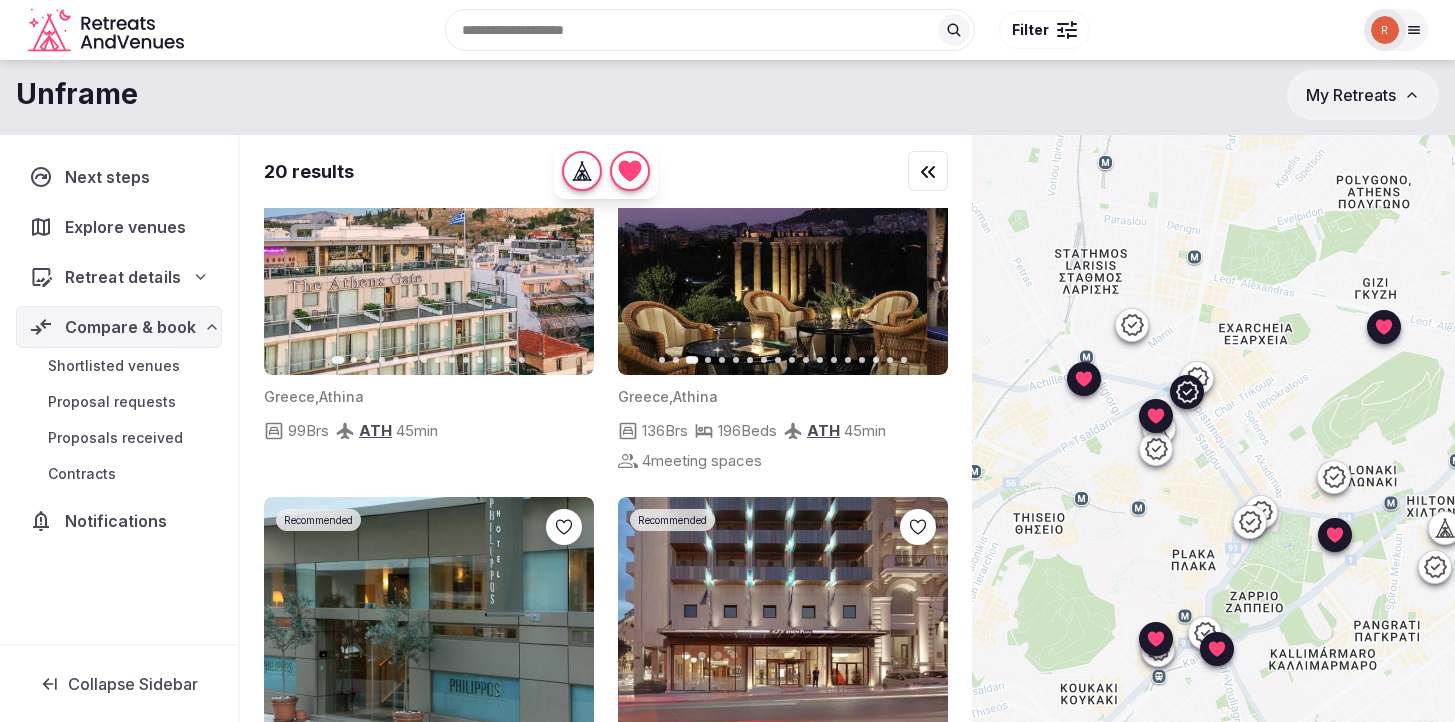 click on "Next slide" at bounding box center [920, 247] 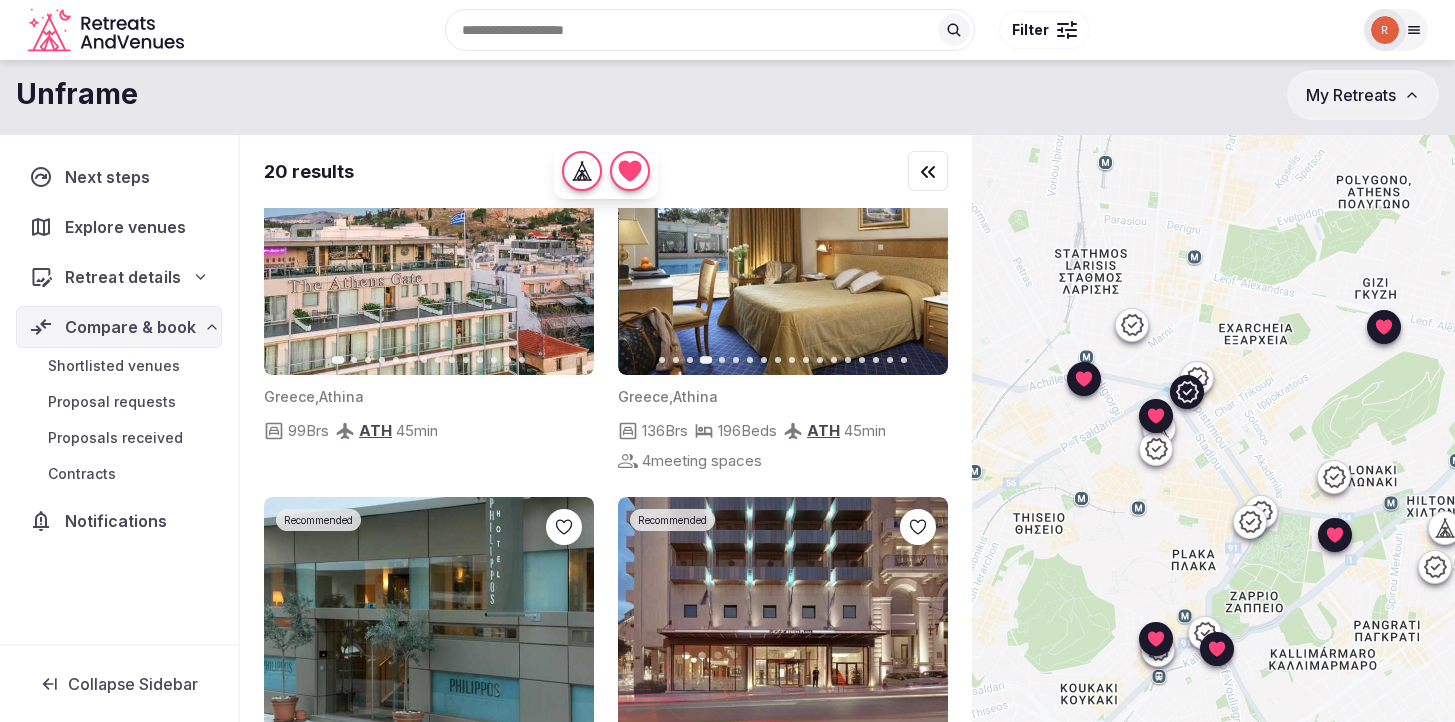 click on "Next slide" at bounding box center (920, 247) 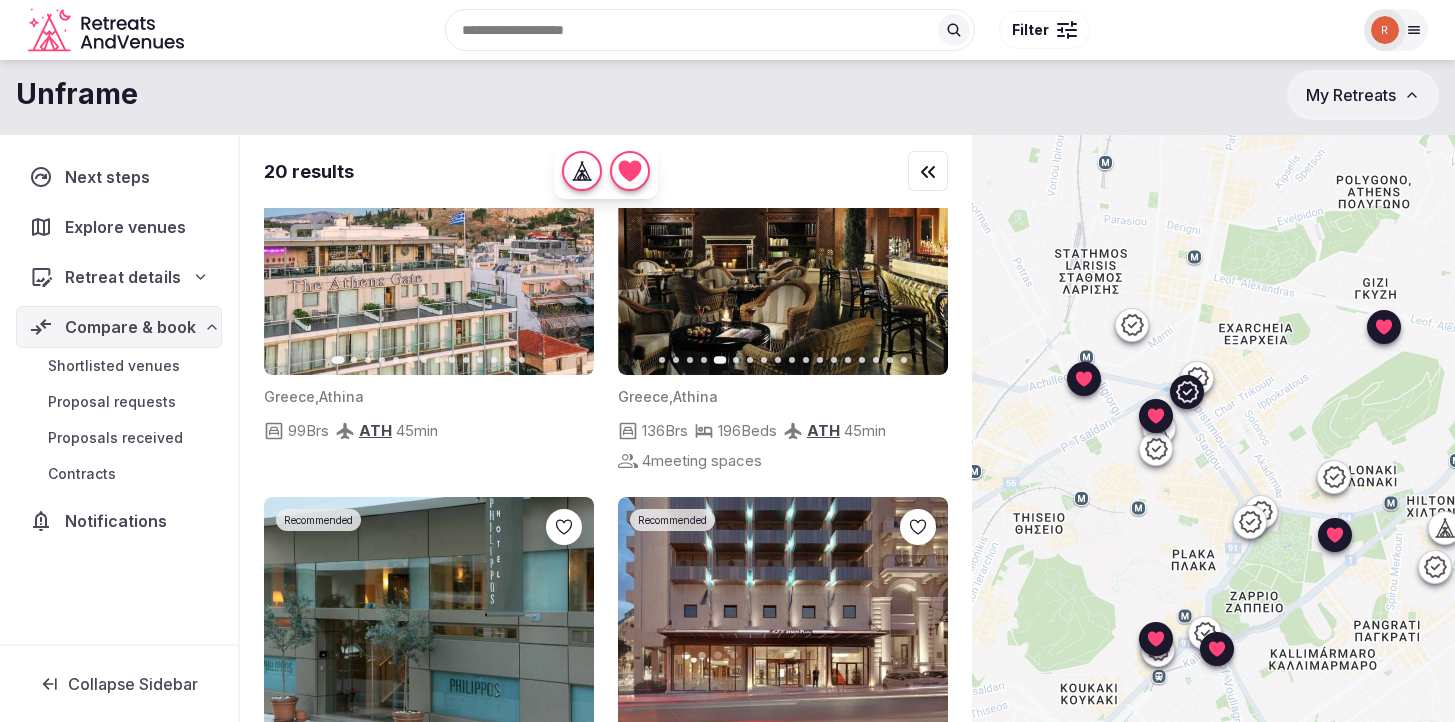 click 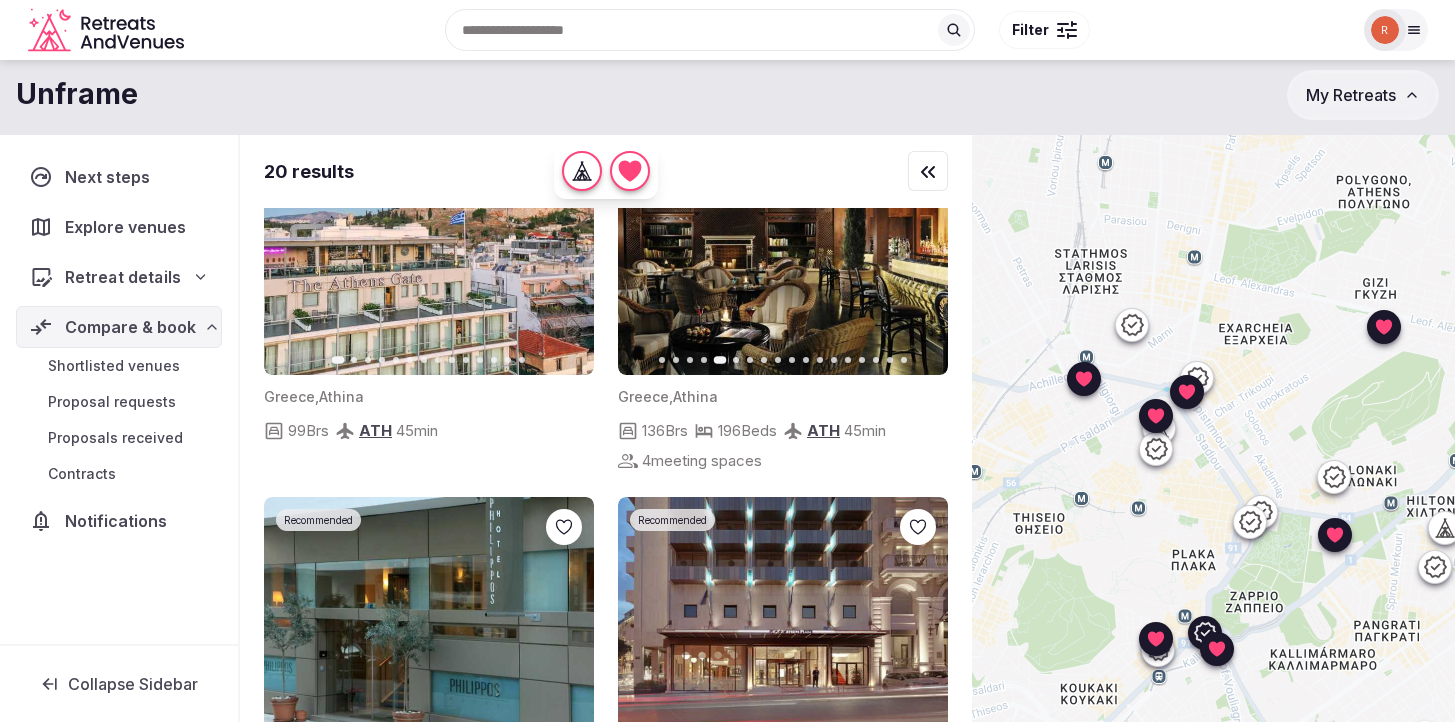 click 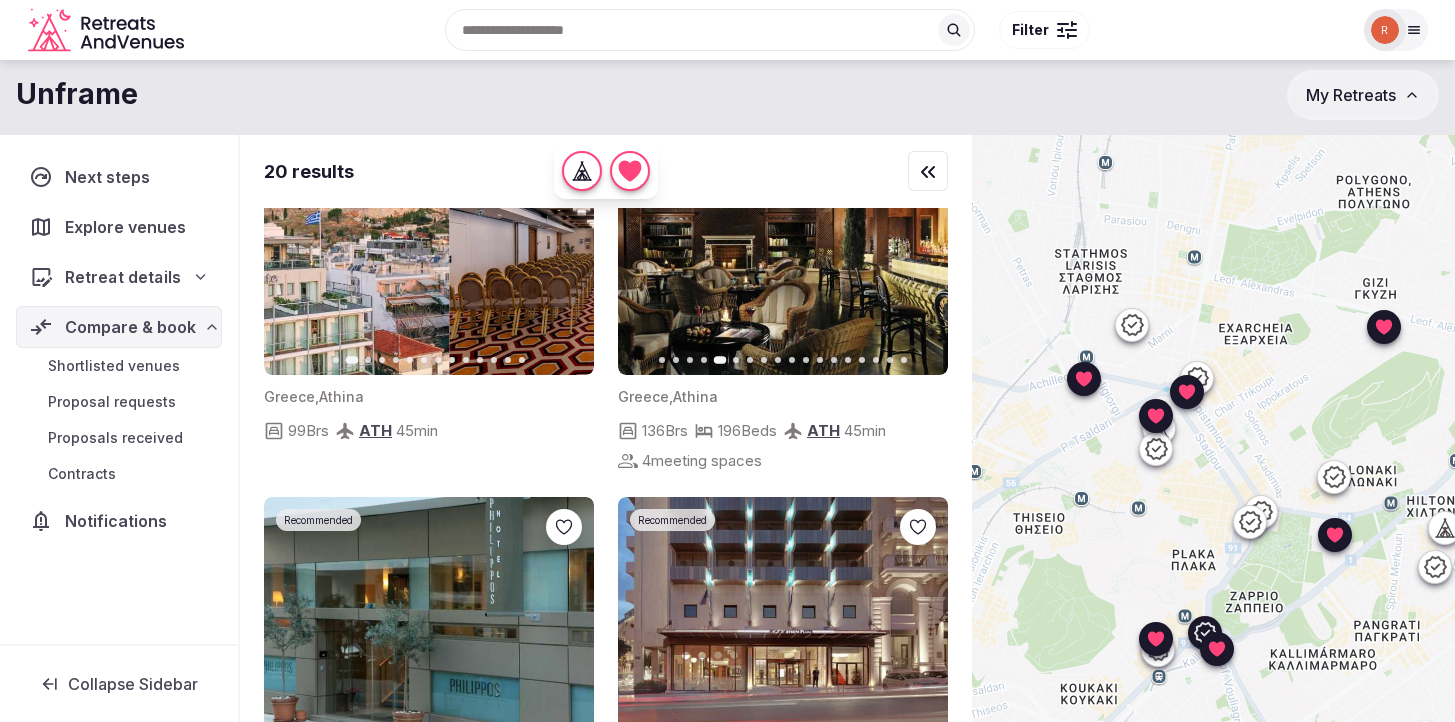 click 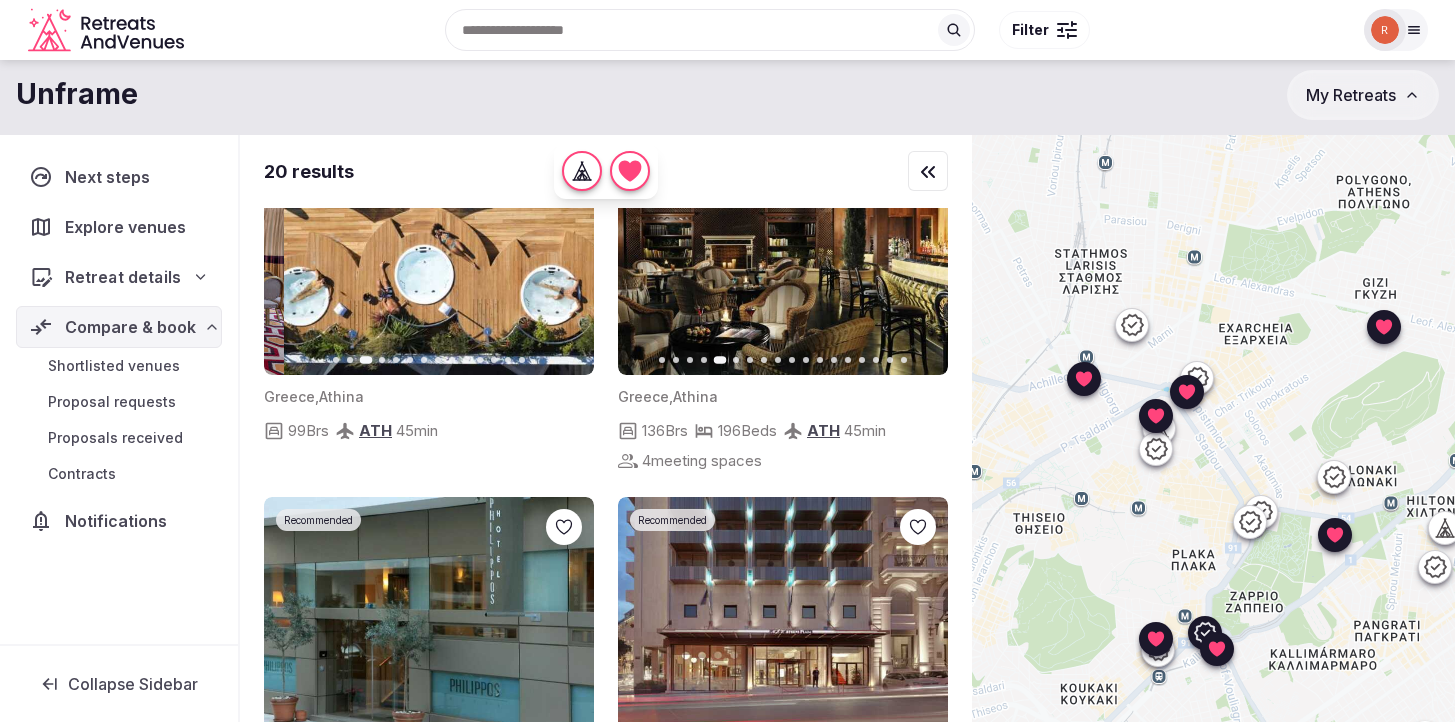click 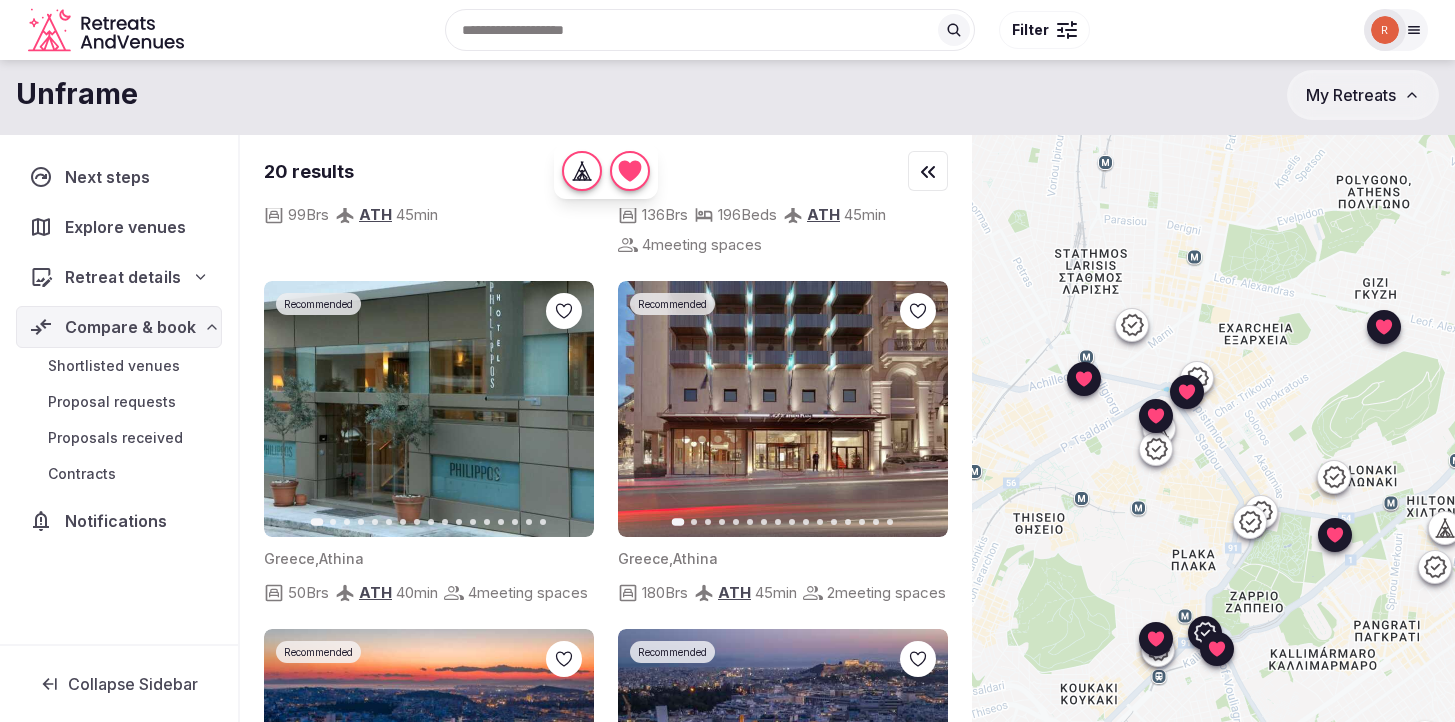 scroll, scrollTop: 2197, scrollLeft: 0, axis: vertical 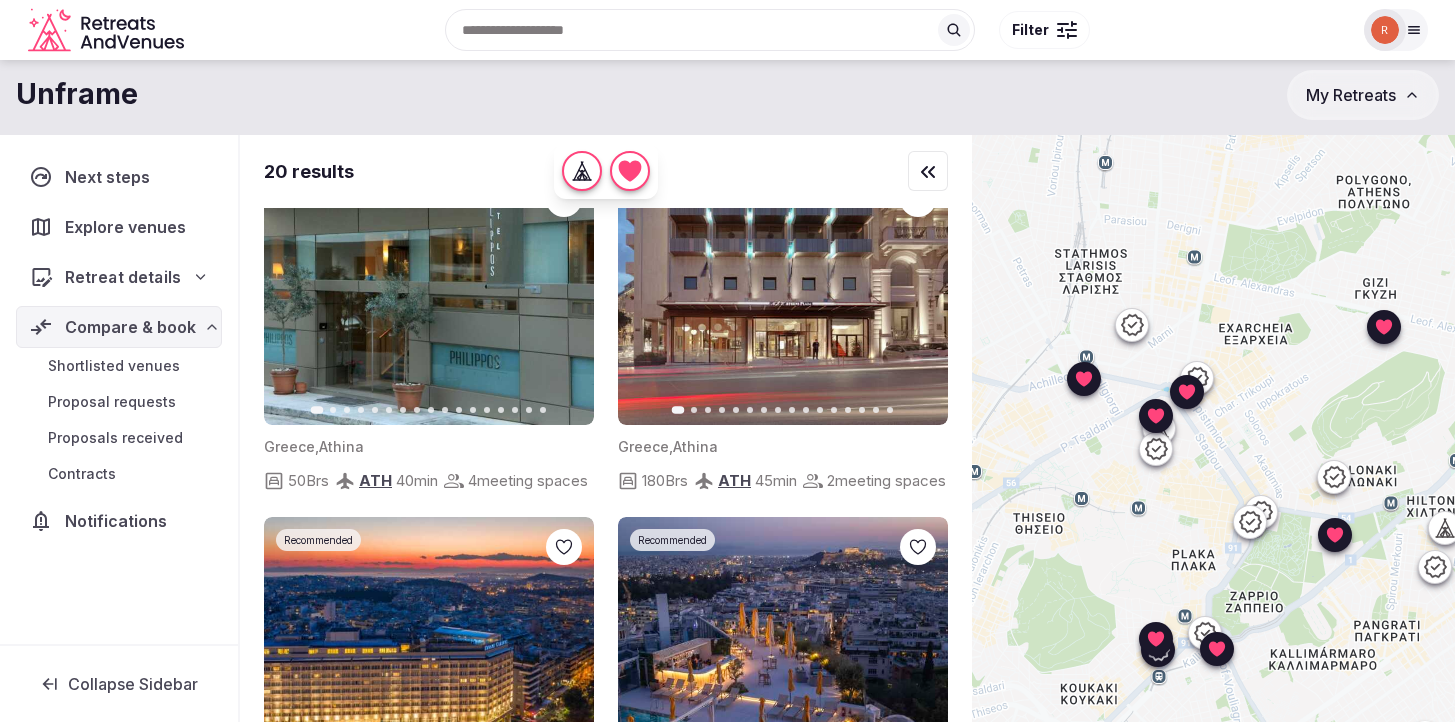 click on "Next slide" at bounding box center [566, 297] 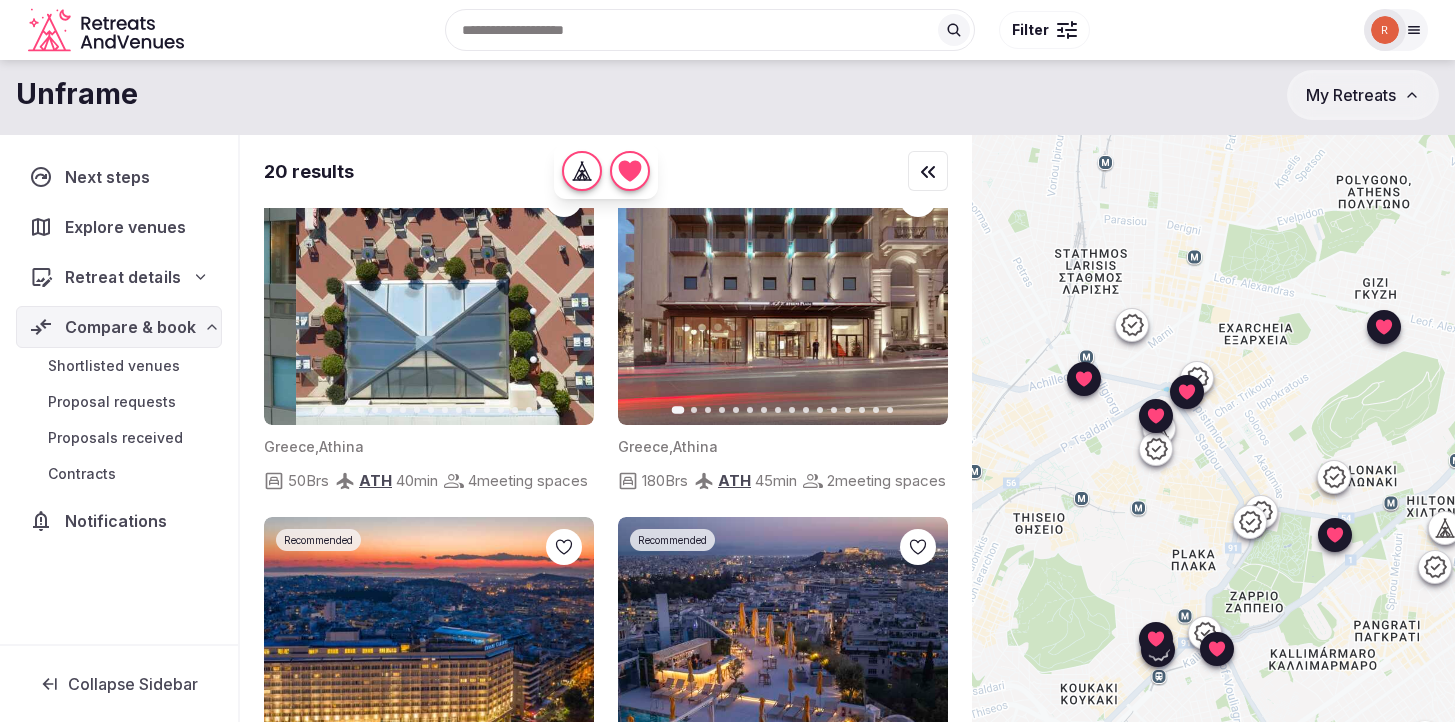 click on "Next slide" at bounding box center (566, 297) 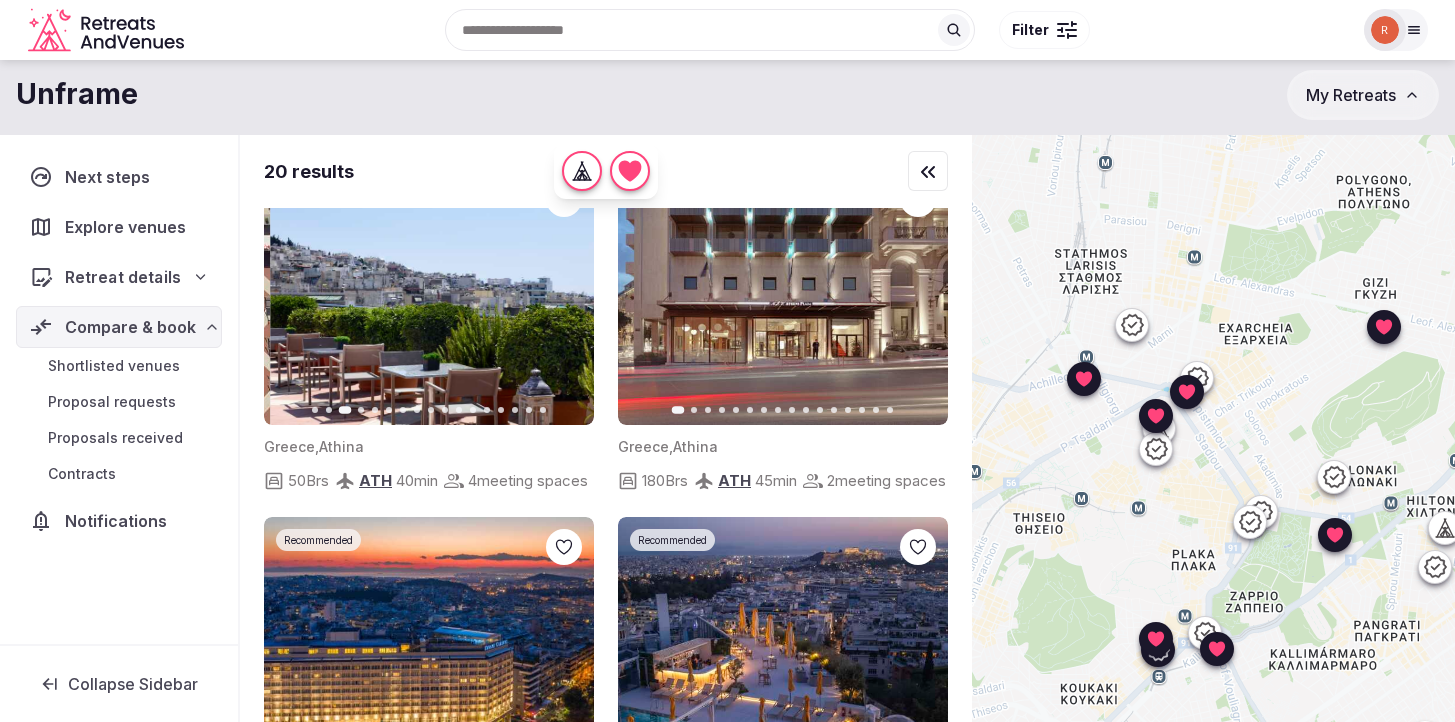 click on "Next slide" at bounding box center [566, 297] 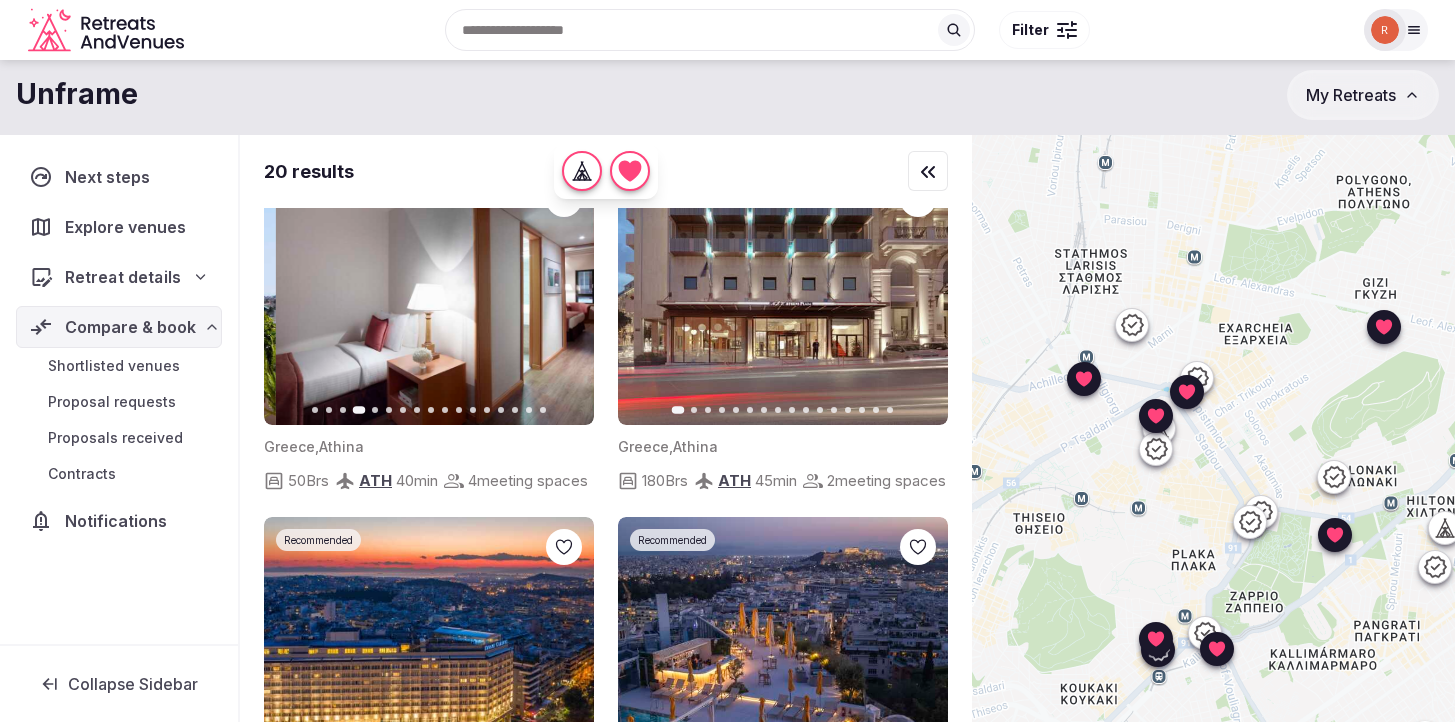 click on "Next slide" at bounding box center [566, 297] 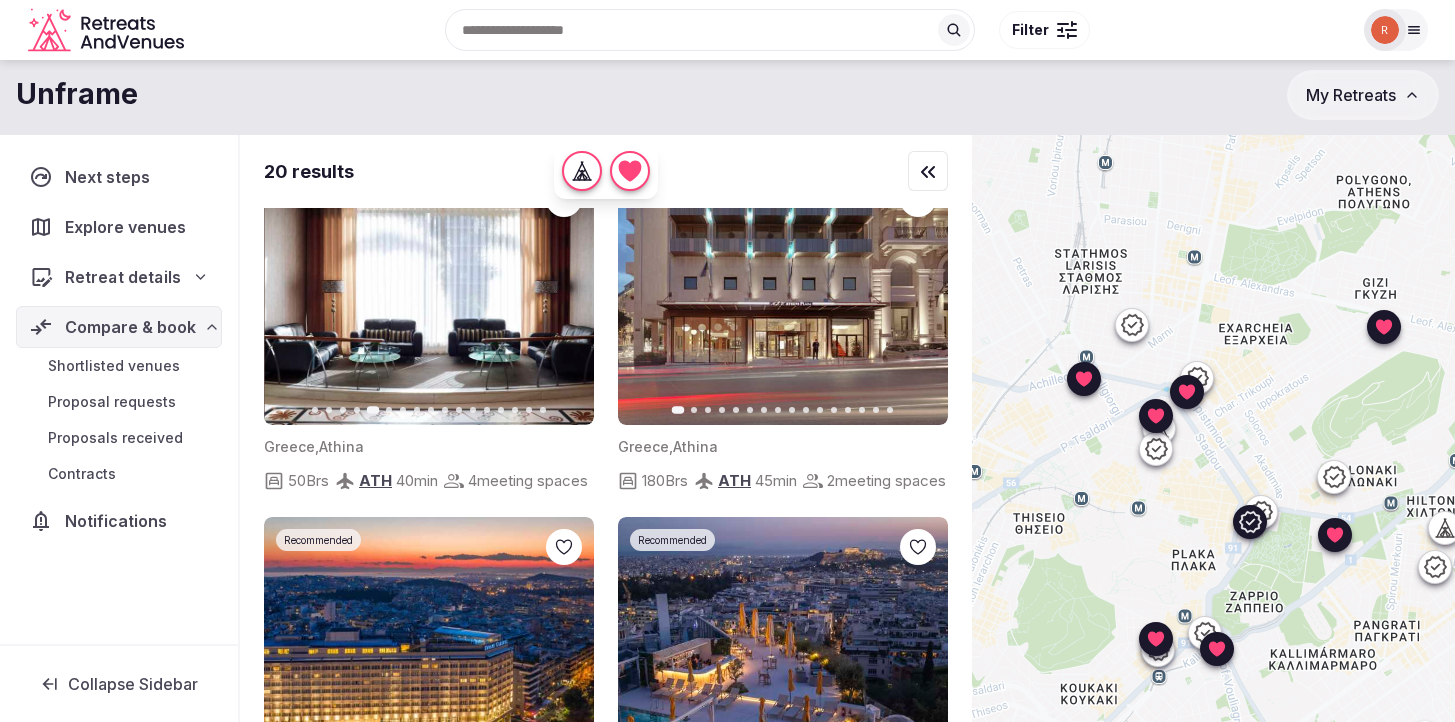 click on "Next slide" at bounding box center (920, 297) 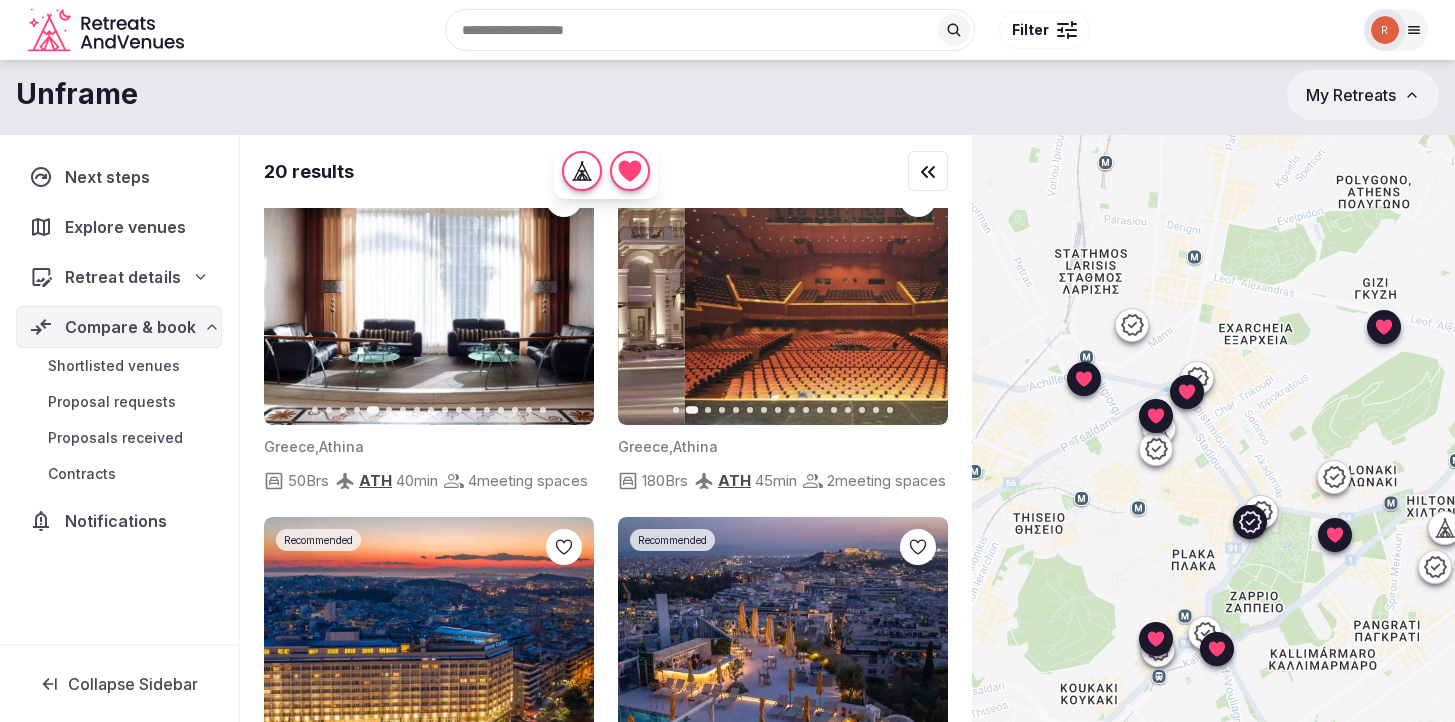 click on "Next slide" at bounding box center (920, 297) 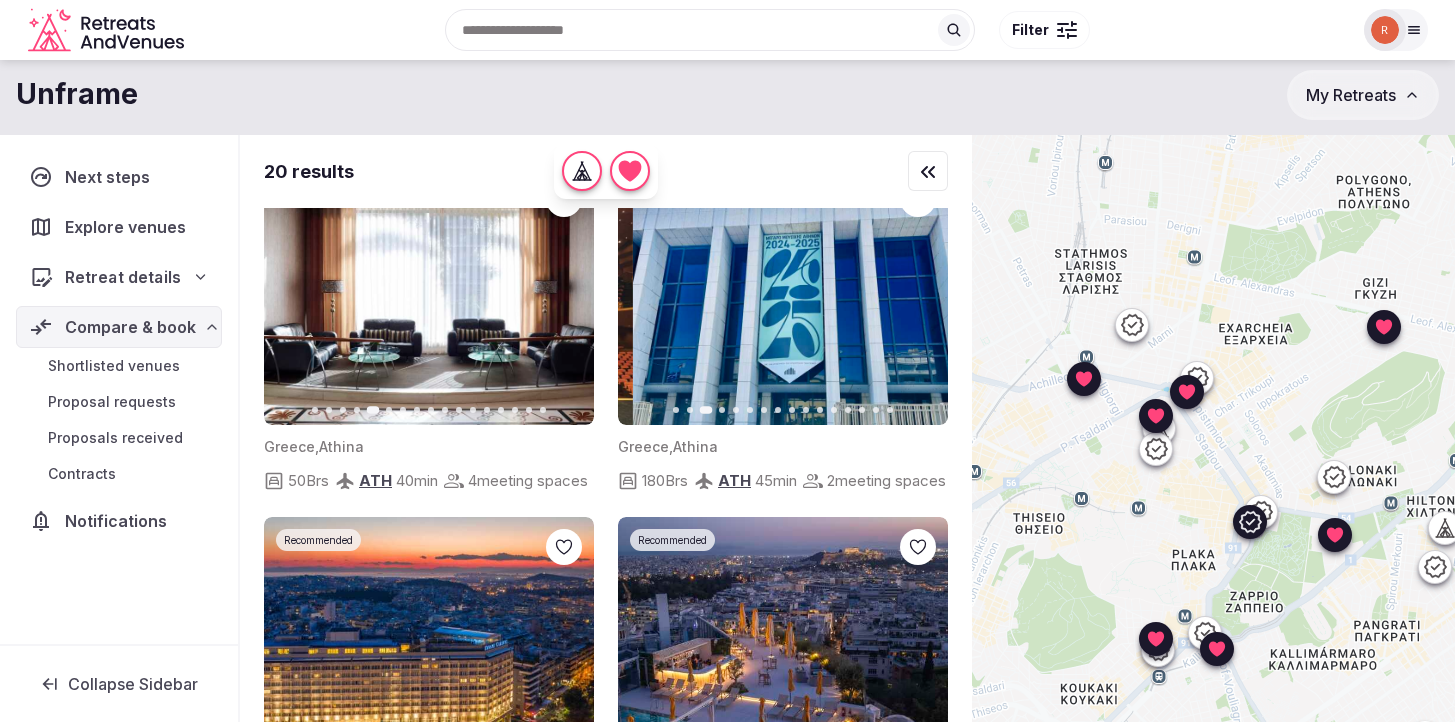 click on "Next slide" at bounding box center (920, 297) 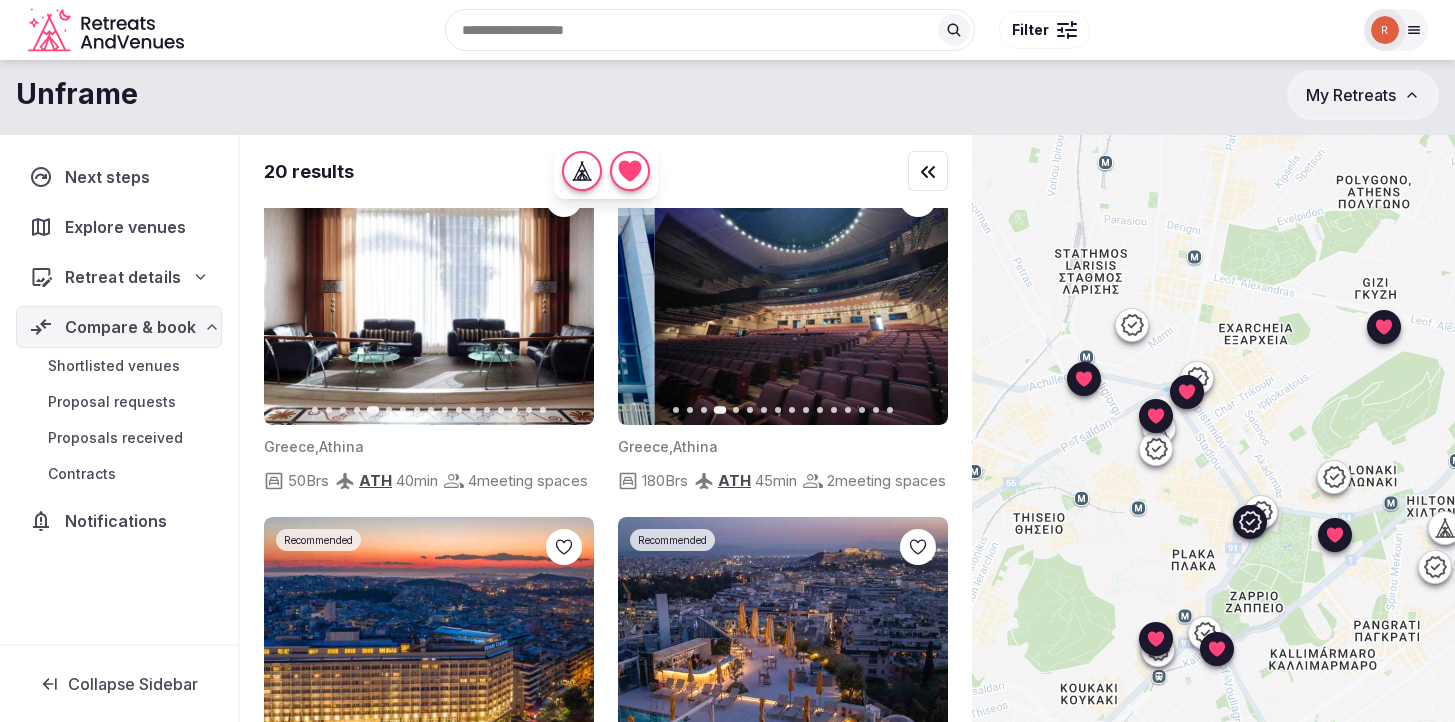 click on "Next slide" at bounding box center [920, 297] 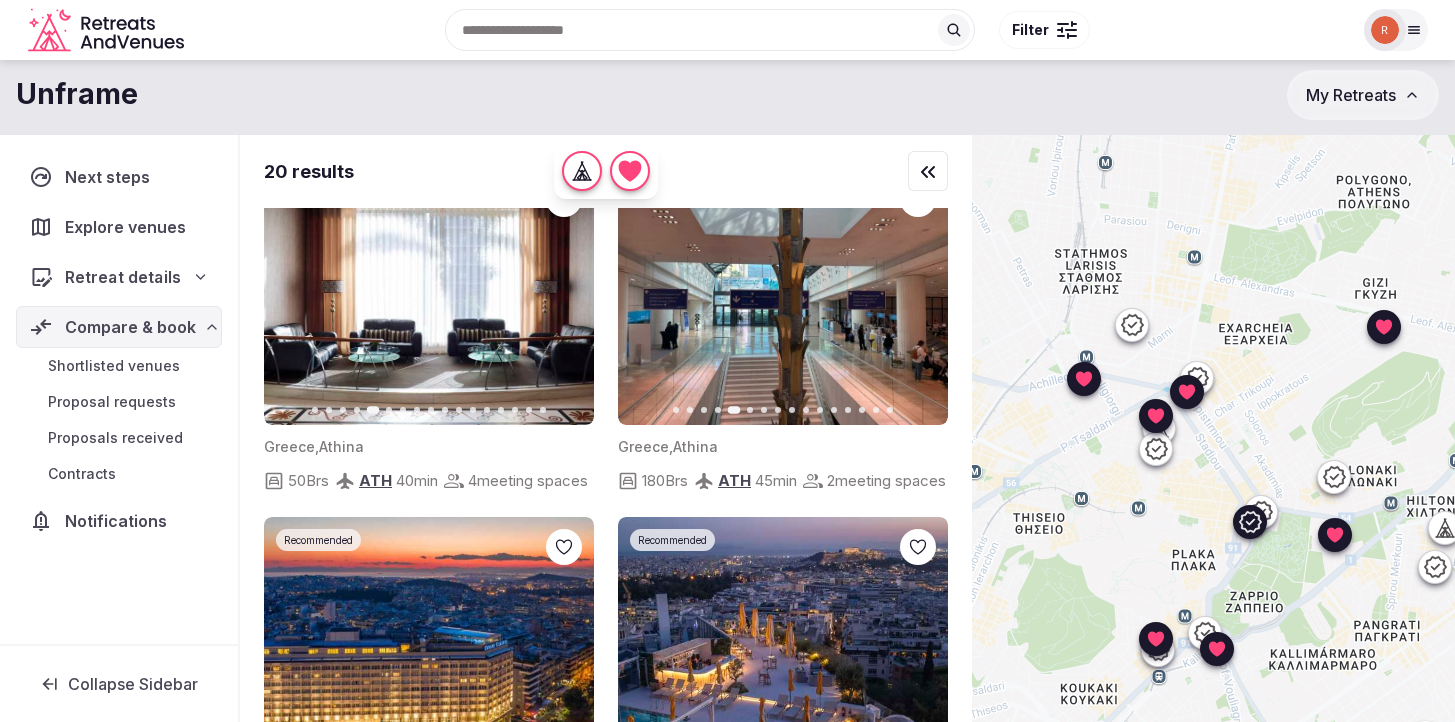 click 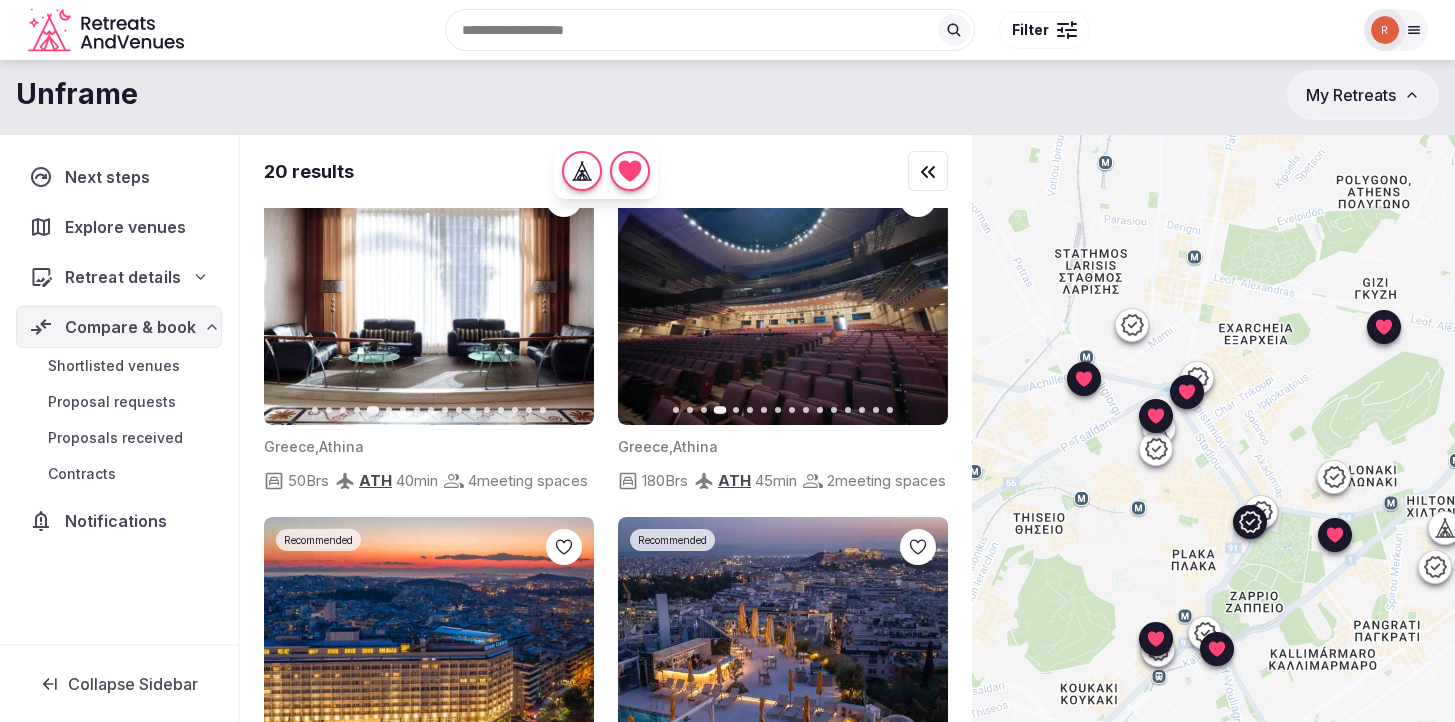 click 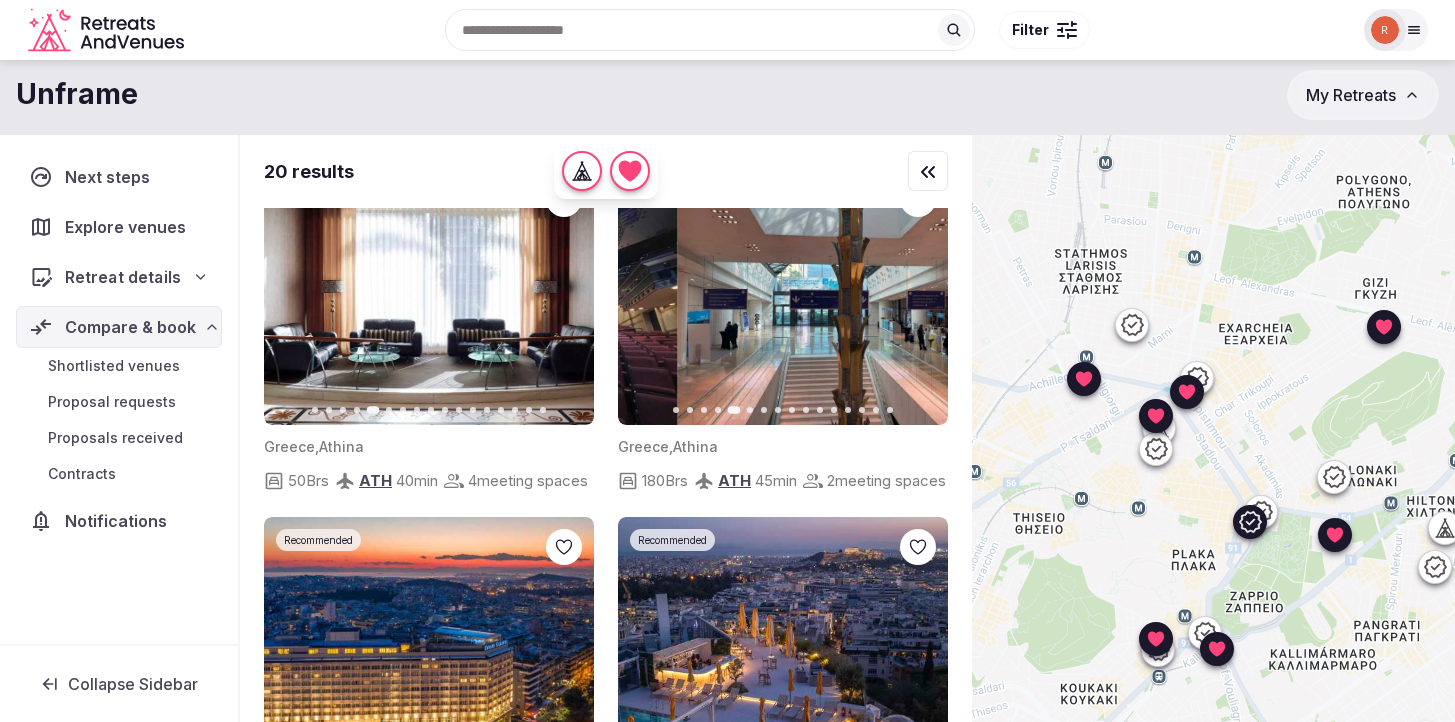 click 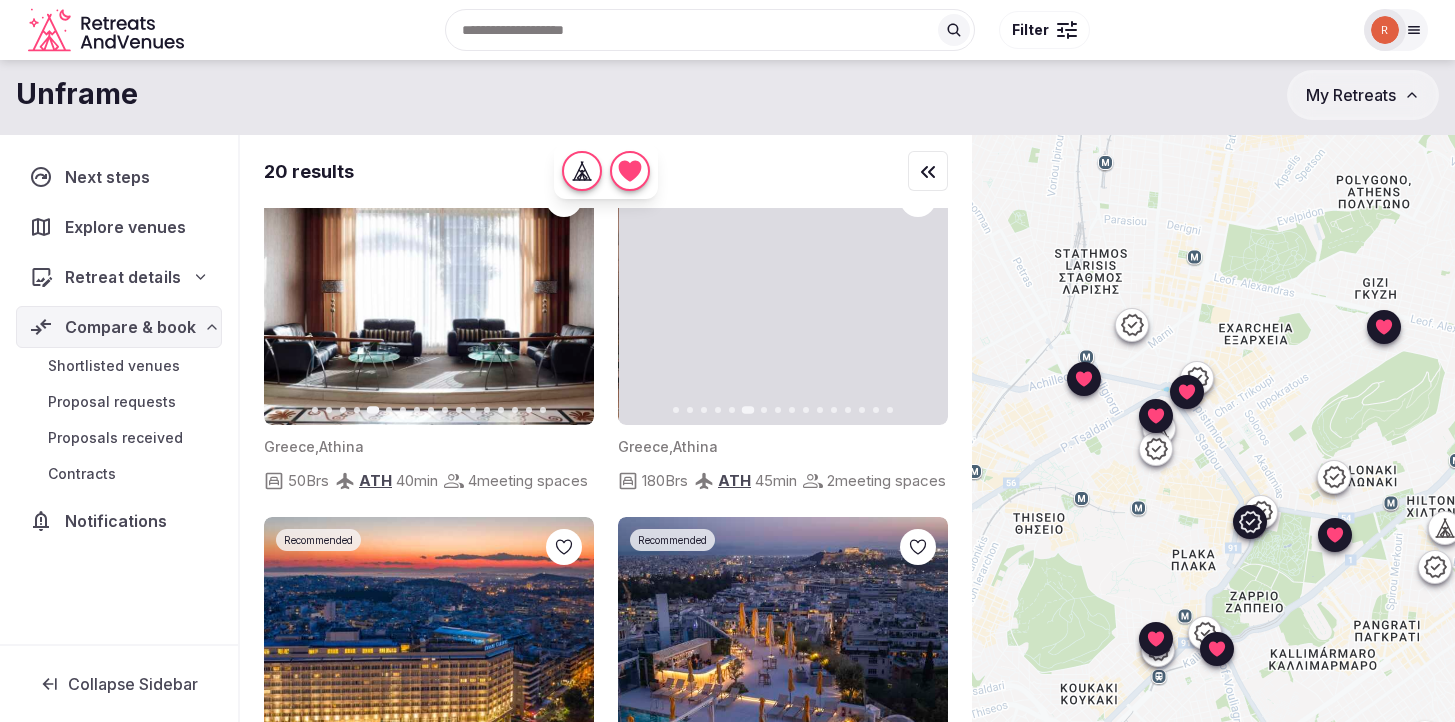 click 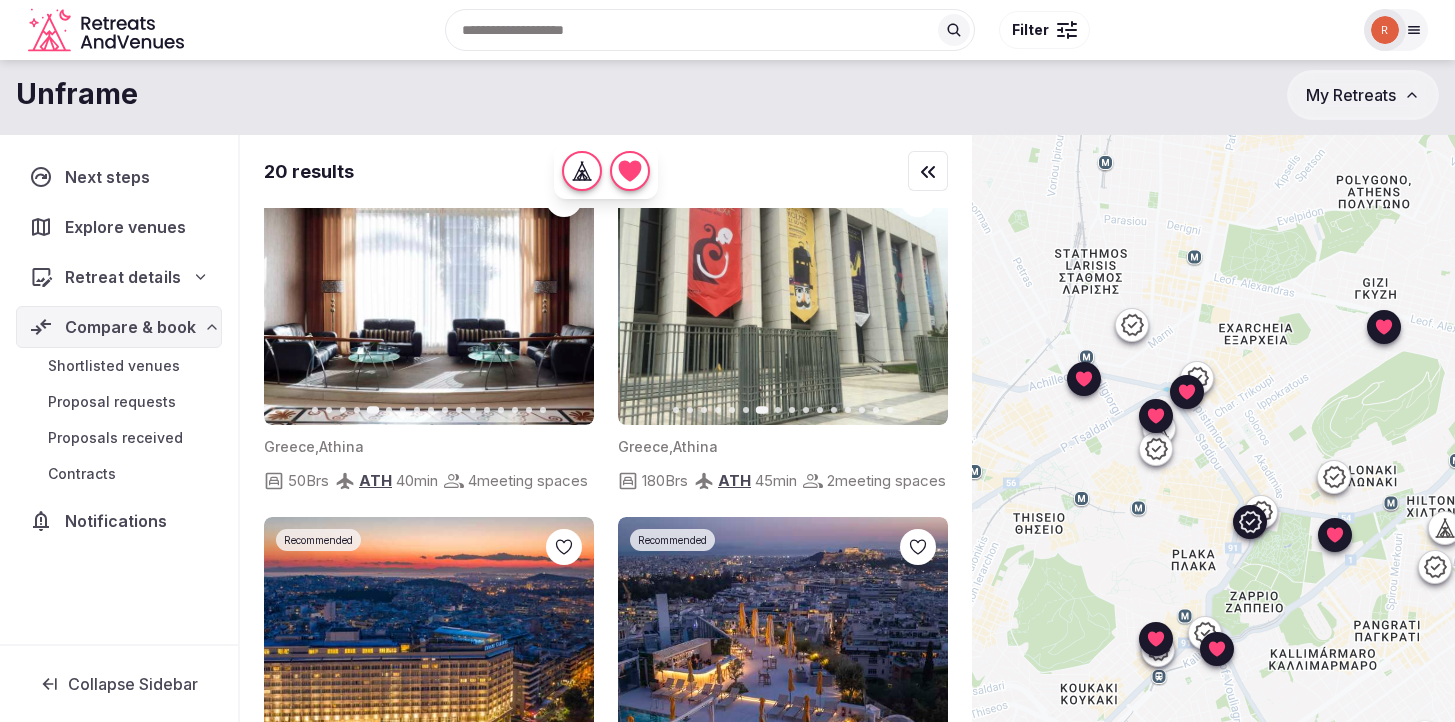 click 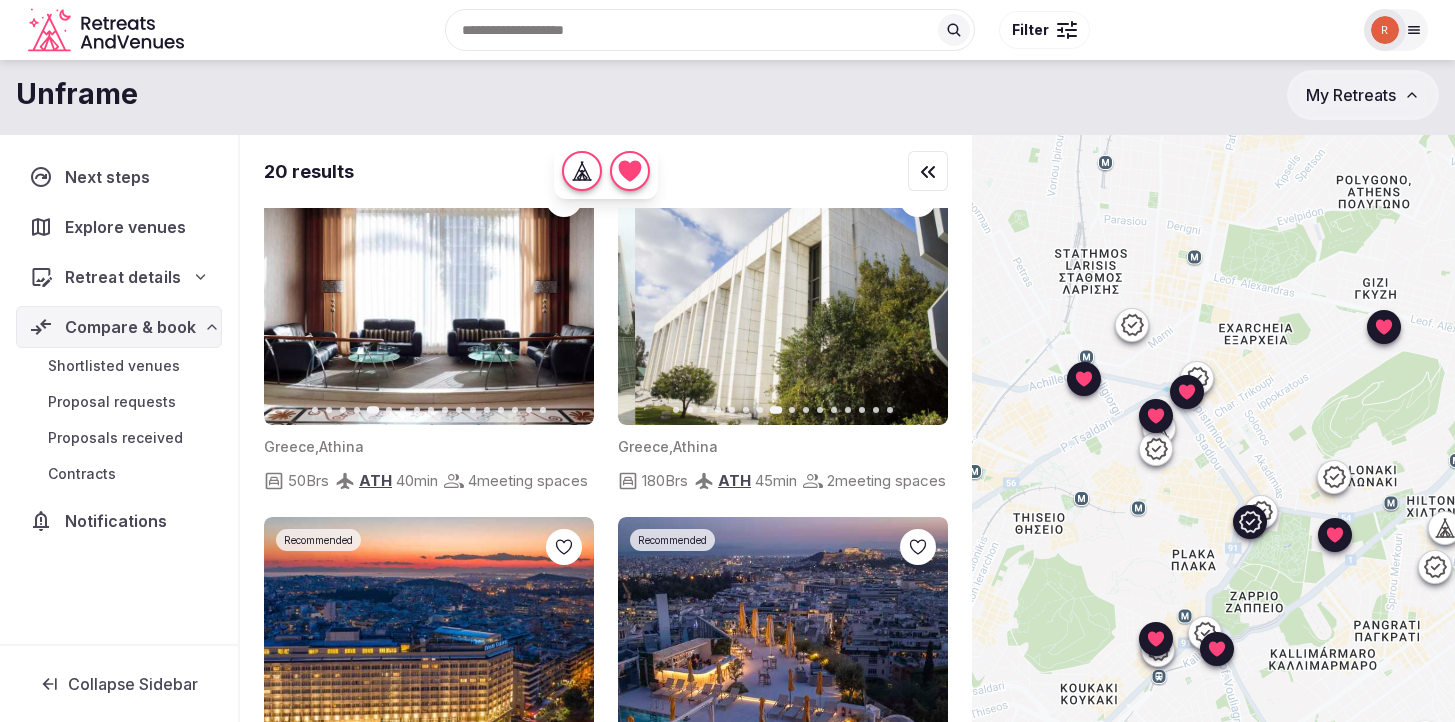 click 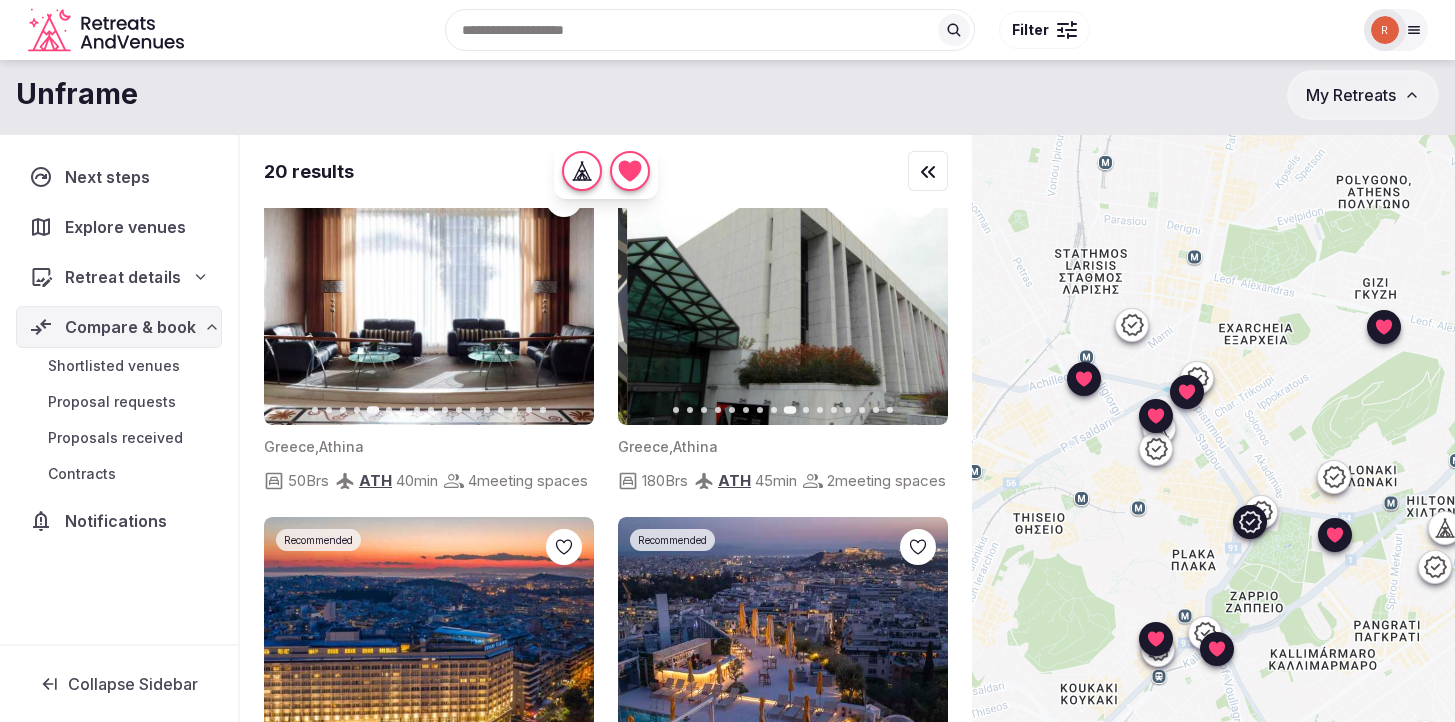 click 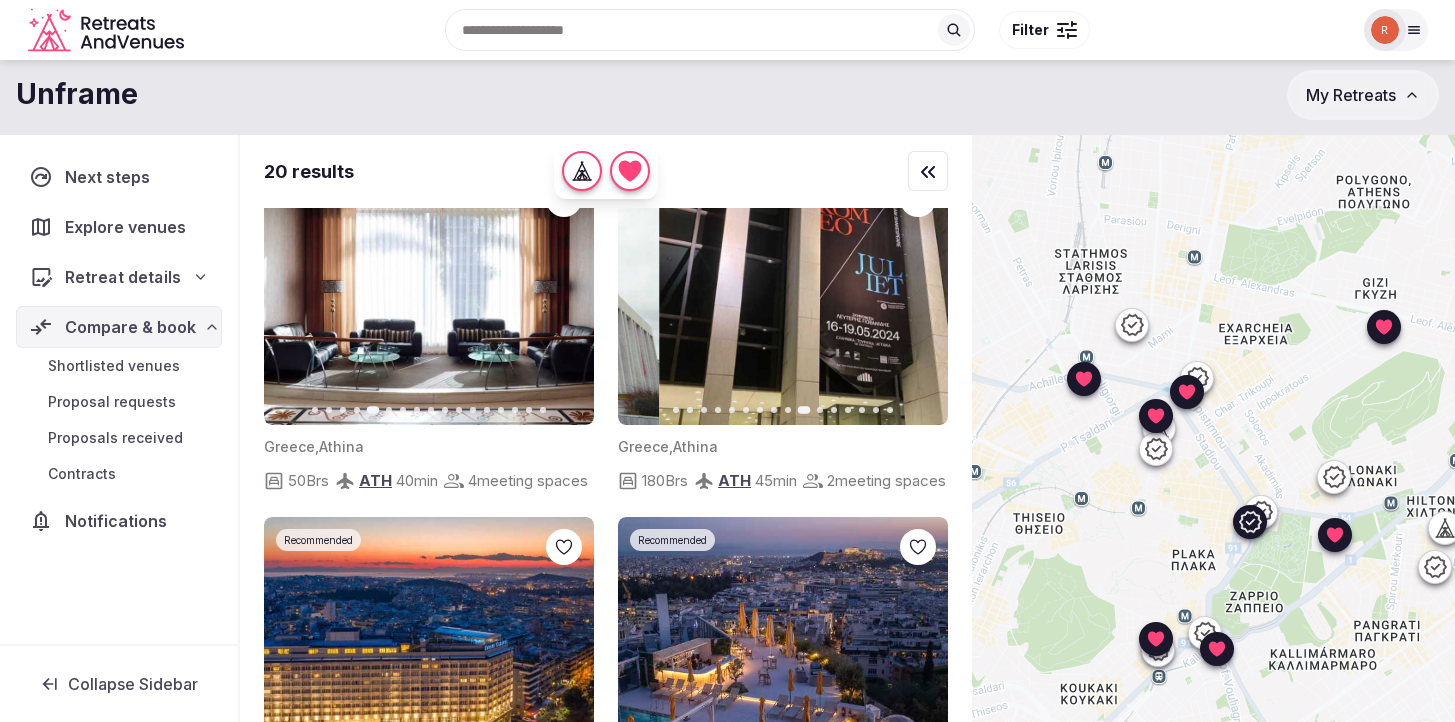 click 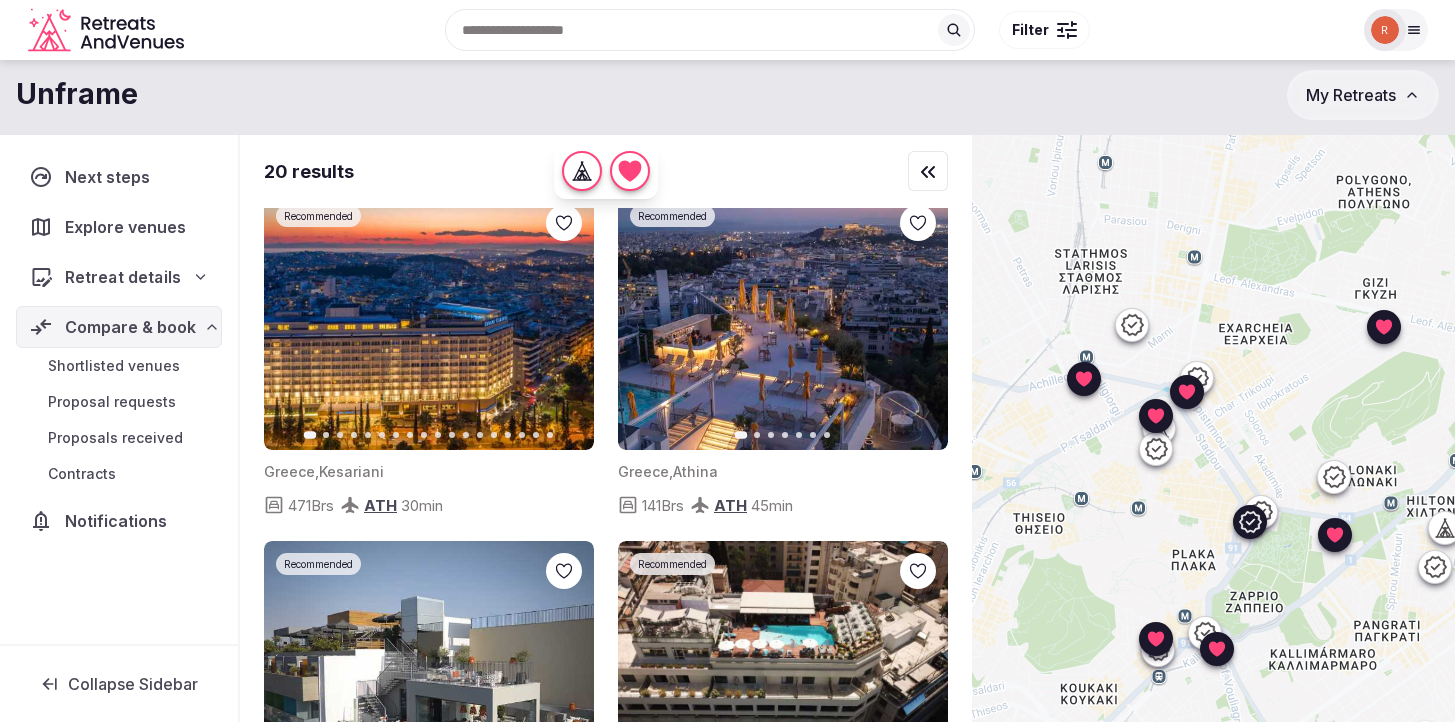 scroll, scrollTop: 2526, scrollLeft: 0, axis: vertical 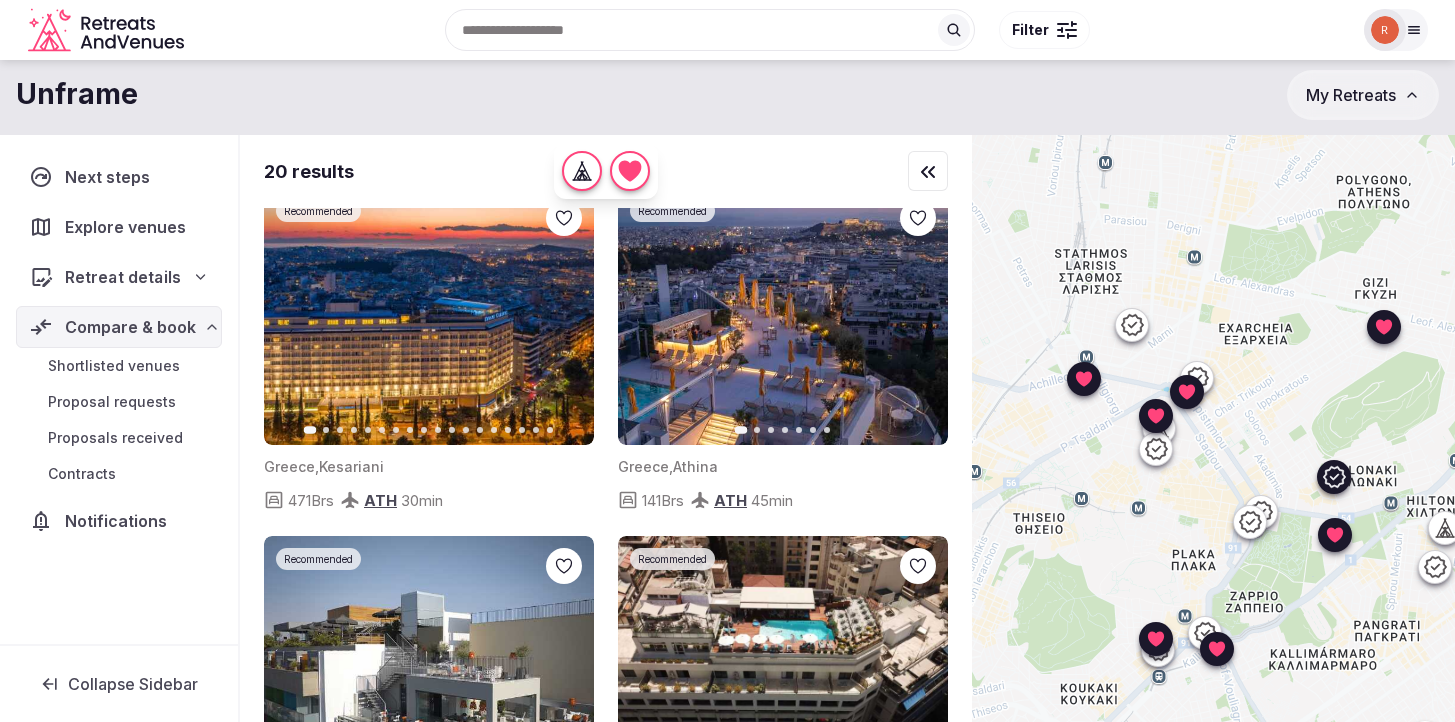 click 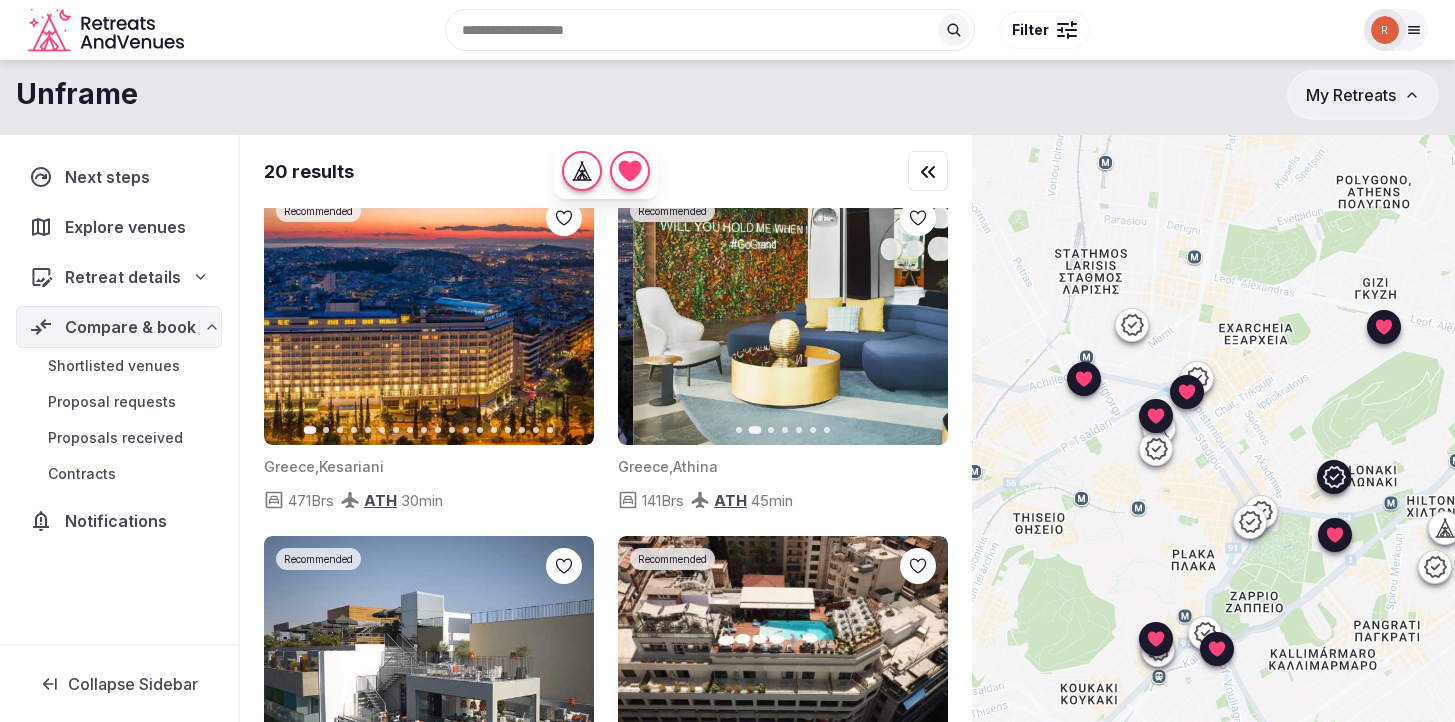 click 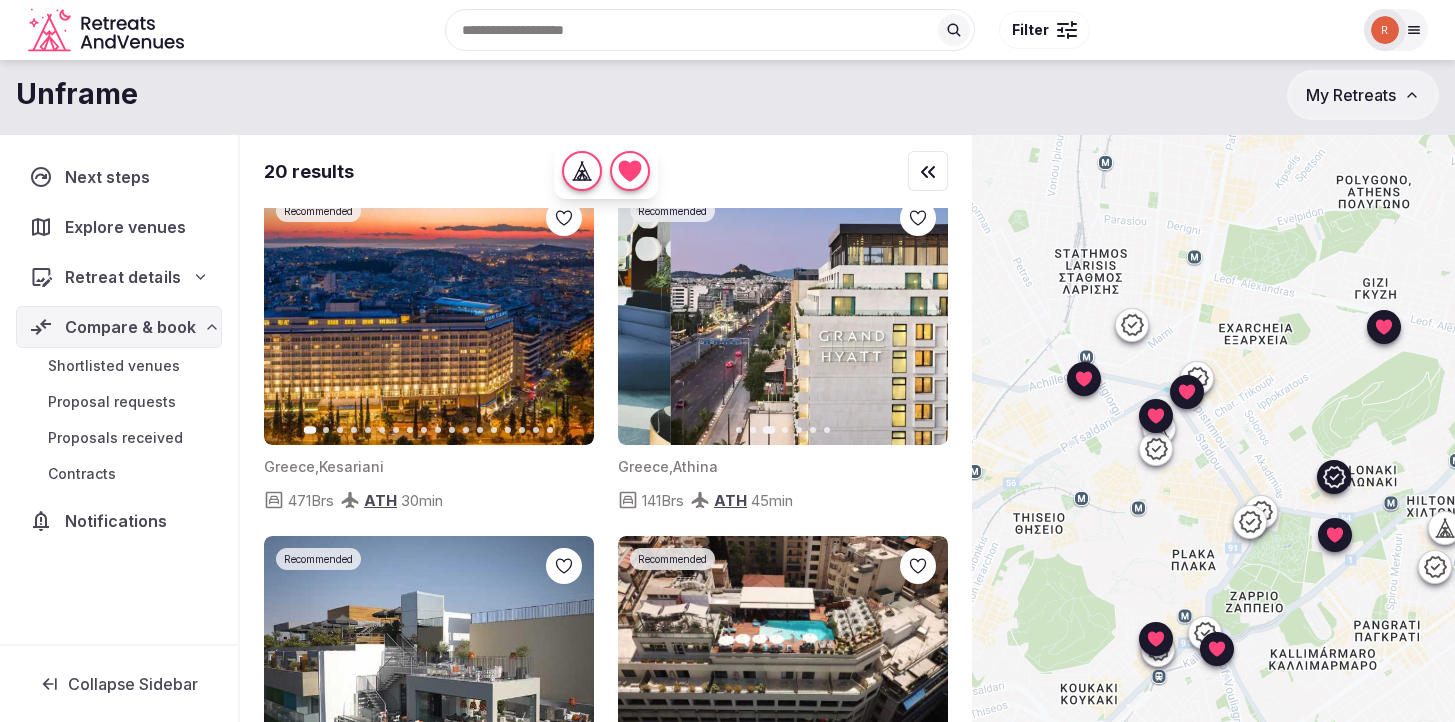 click 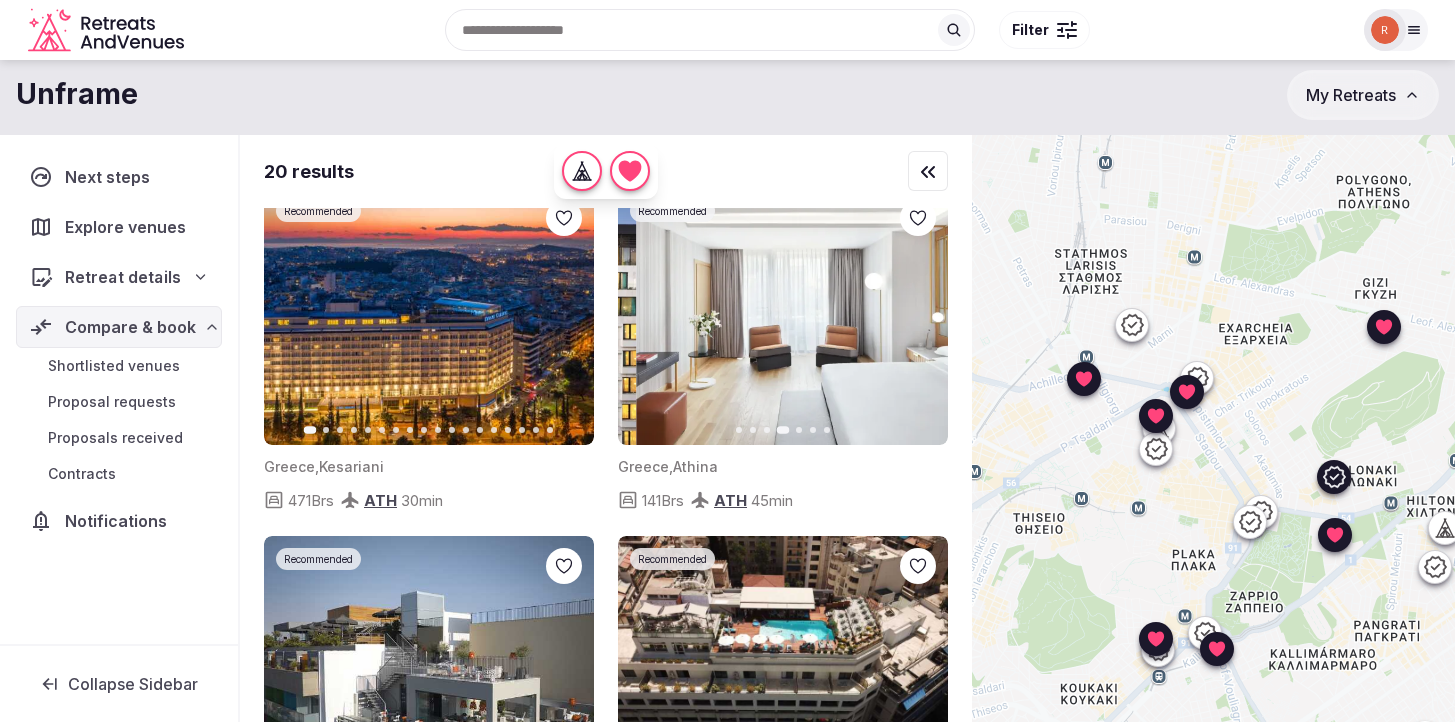 click 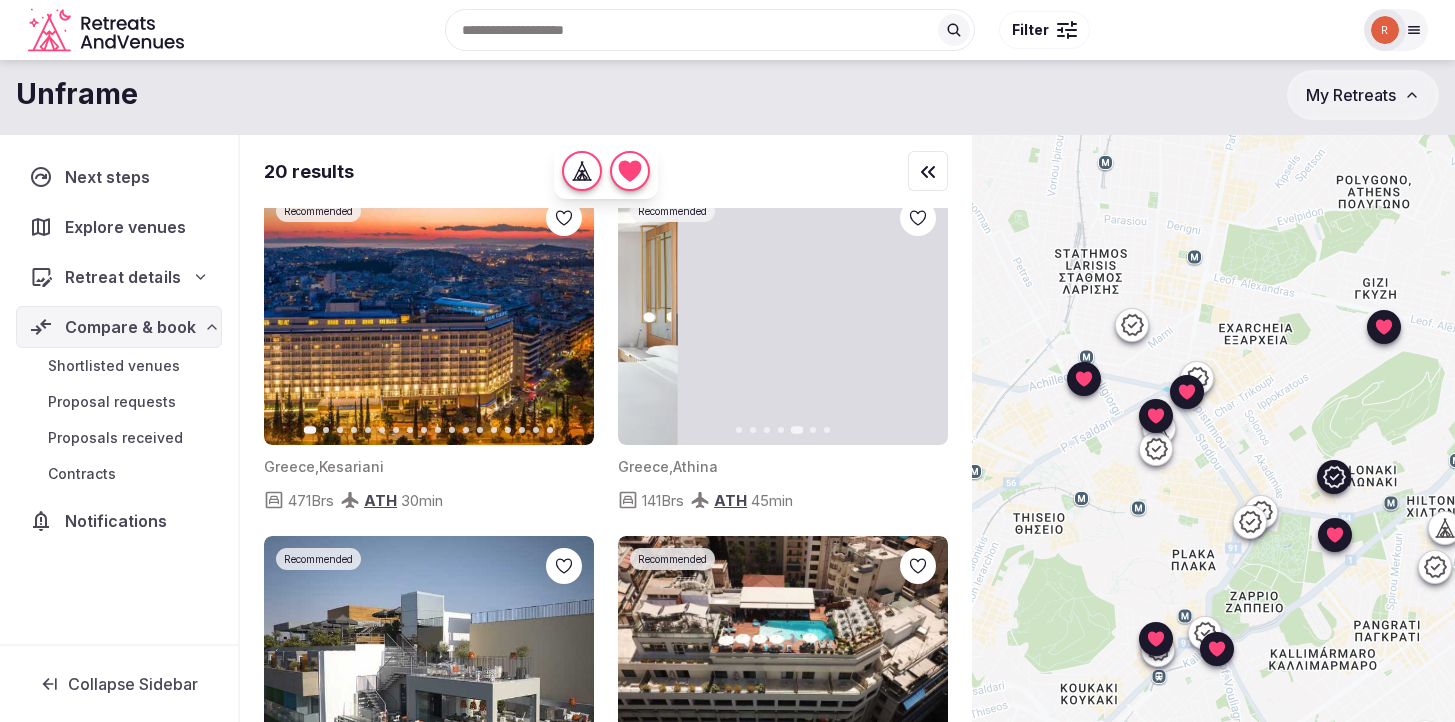 click 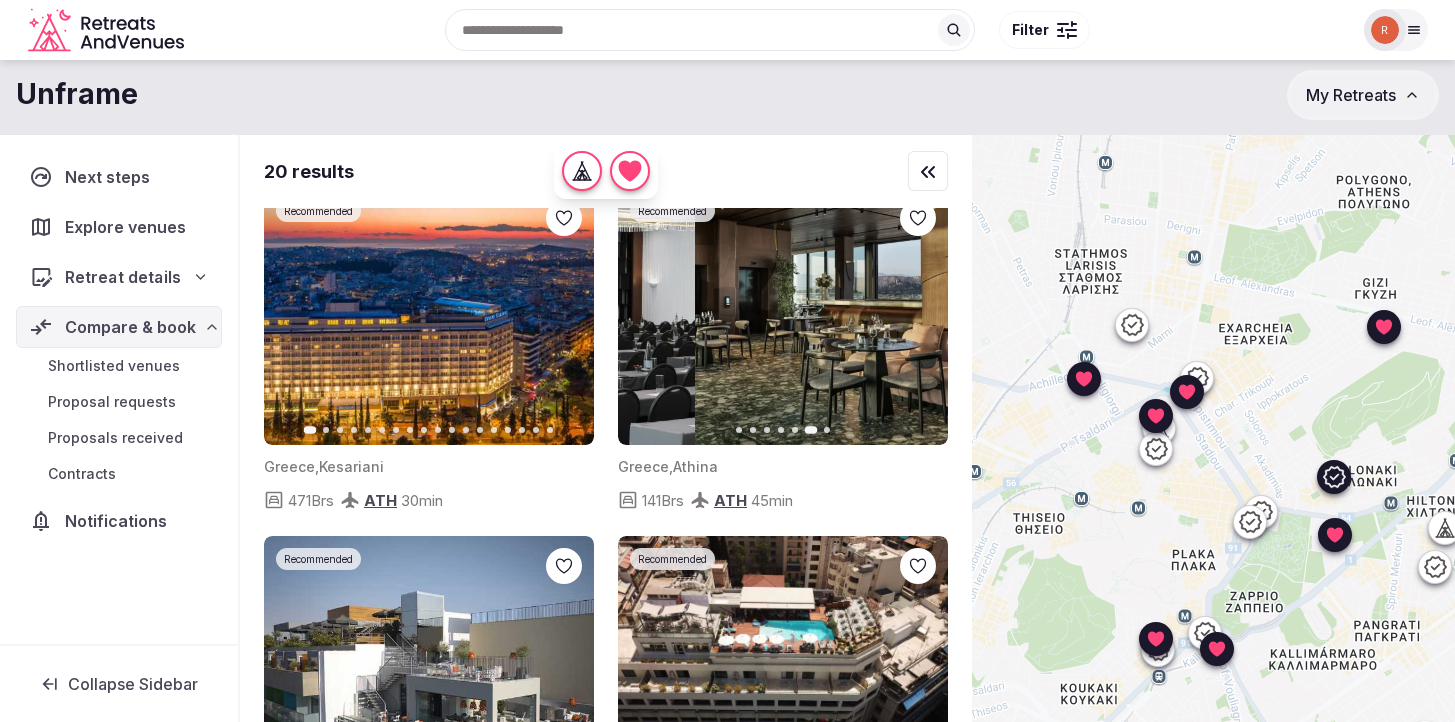 click 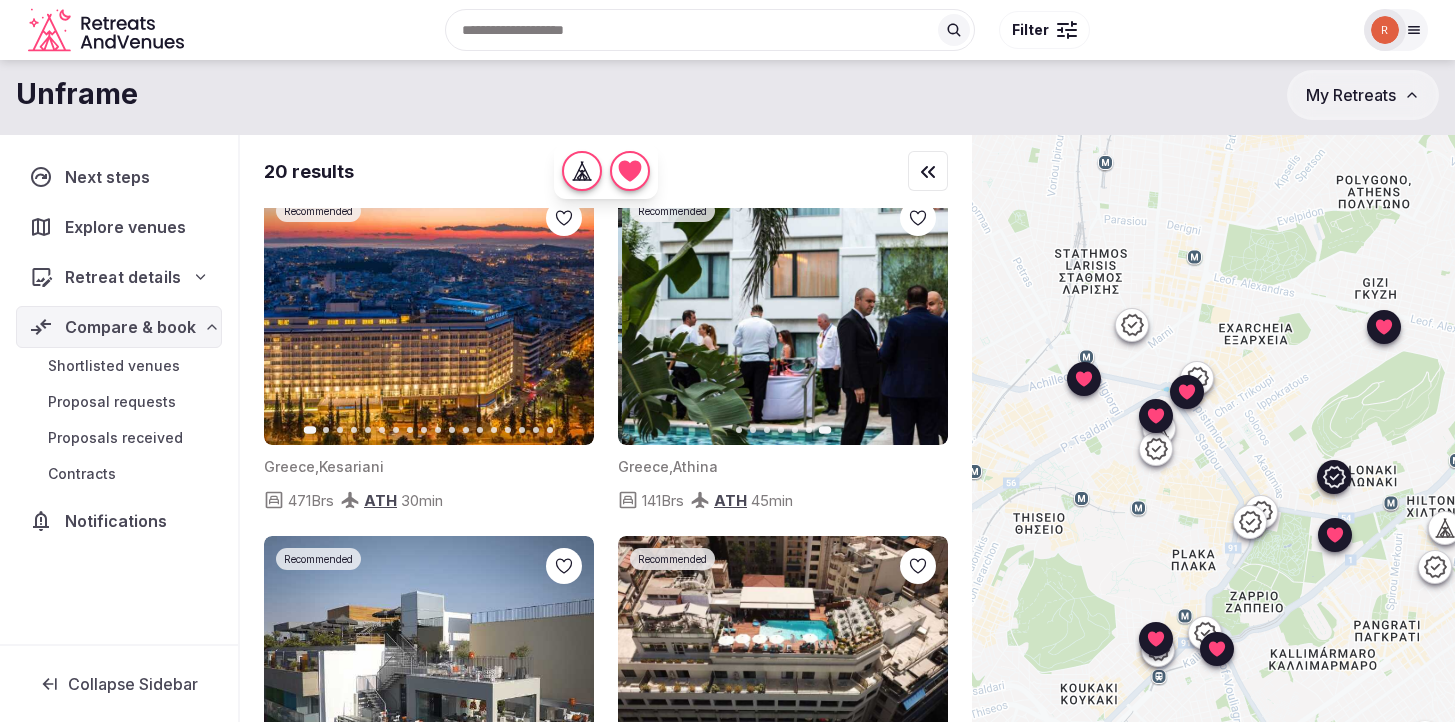 click 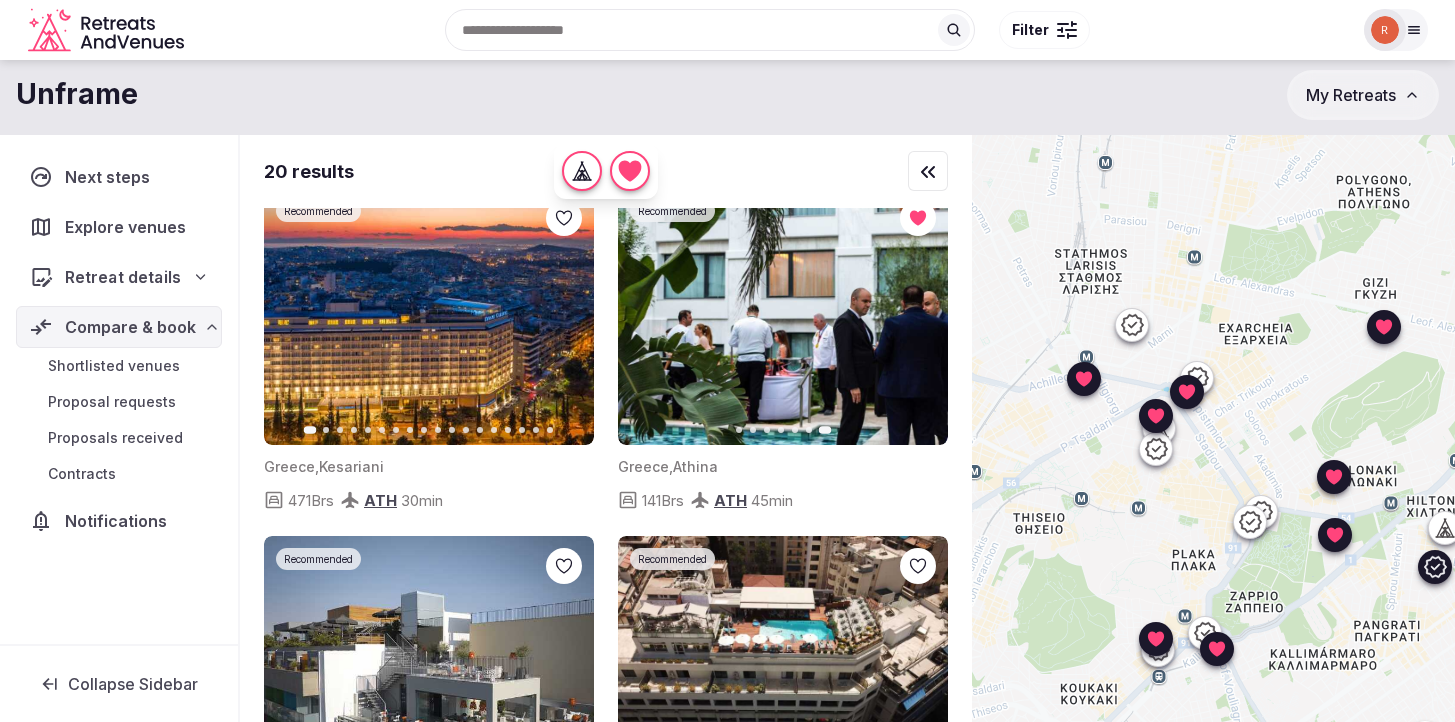click on "Next slide" at bounding box center [566, 316] 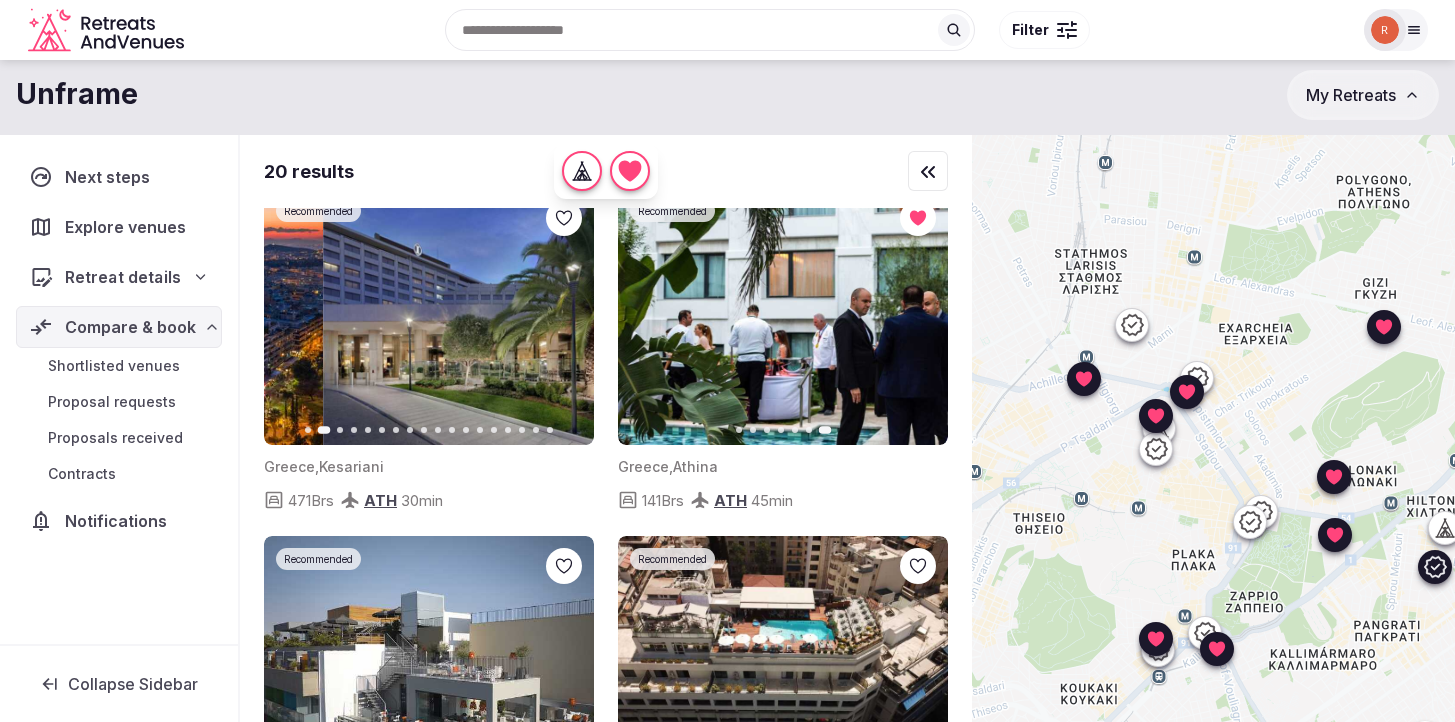 click on "Next slide" at bounding box center (566, 316) 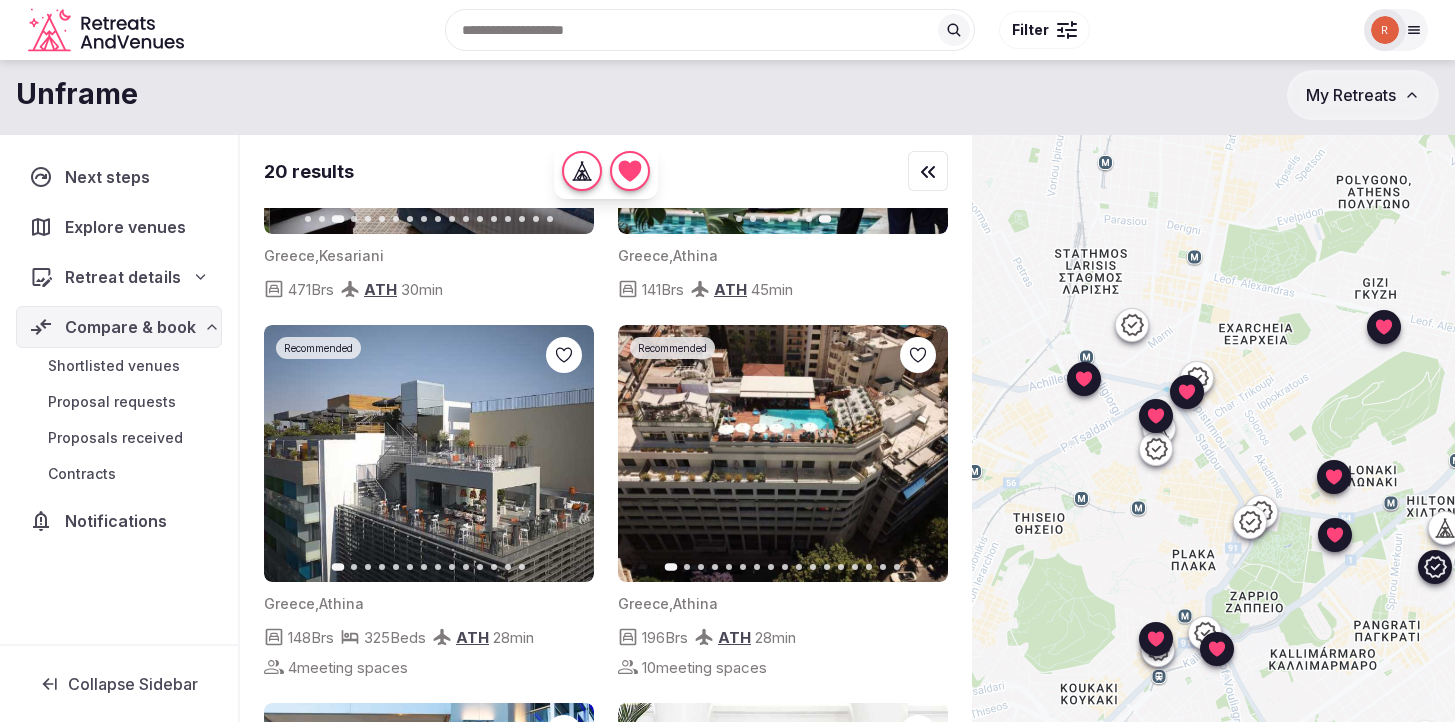 scroll, scrollTop: 2857, scrollLeft: 0, axis: vertical 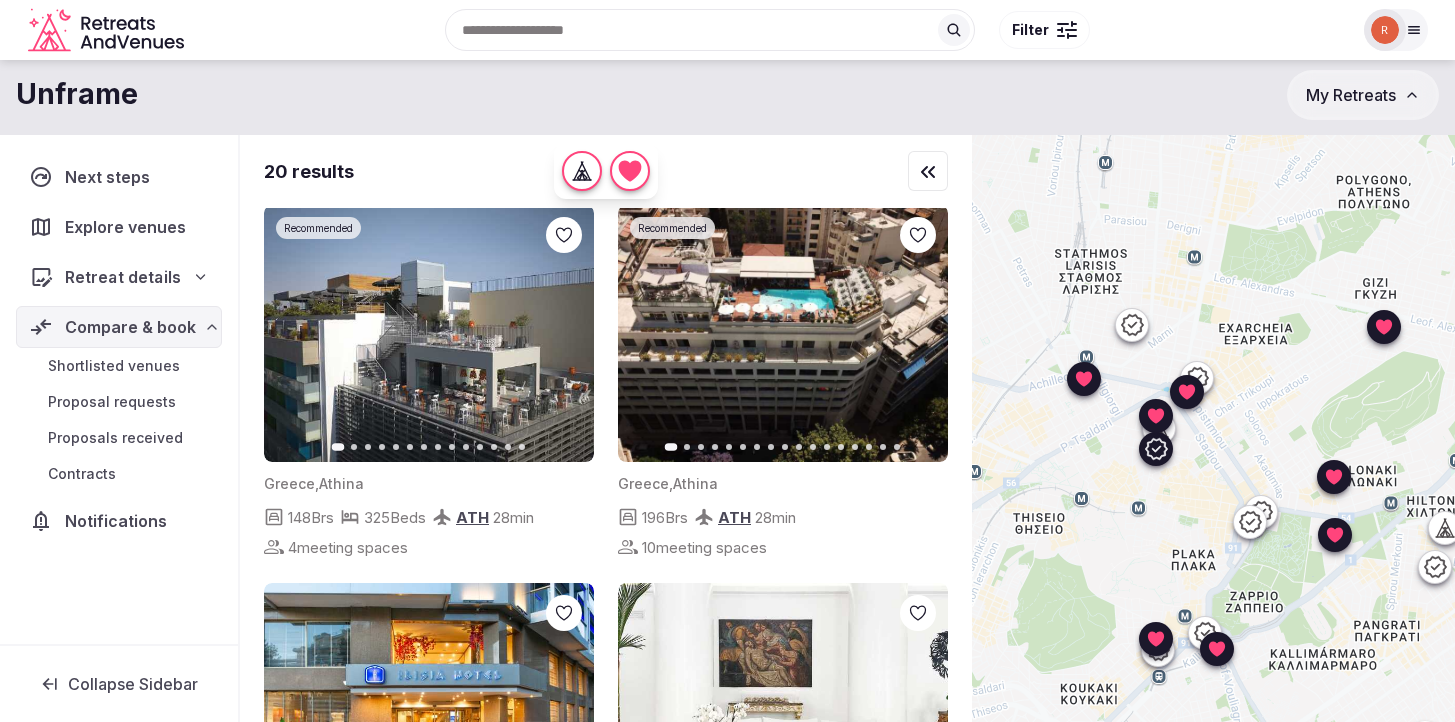 click on "Next slide" at bounding box center (566, 334) 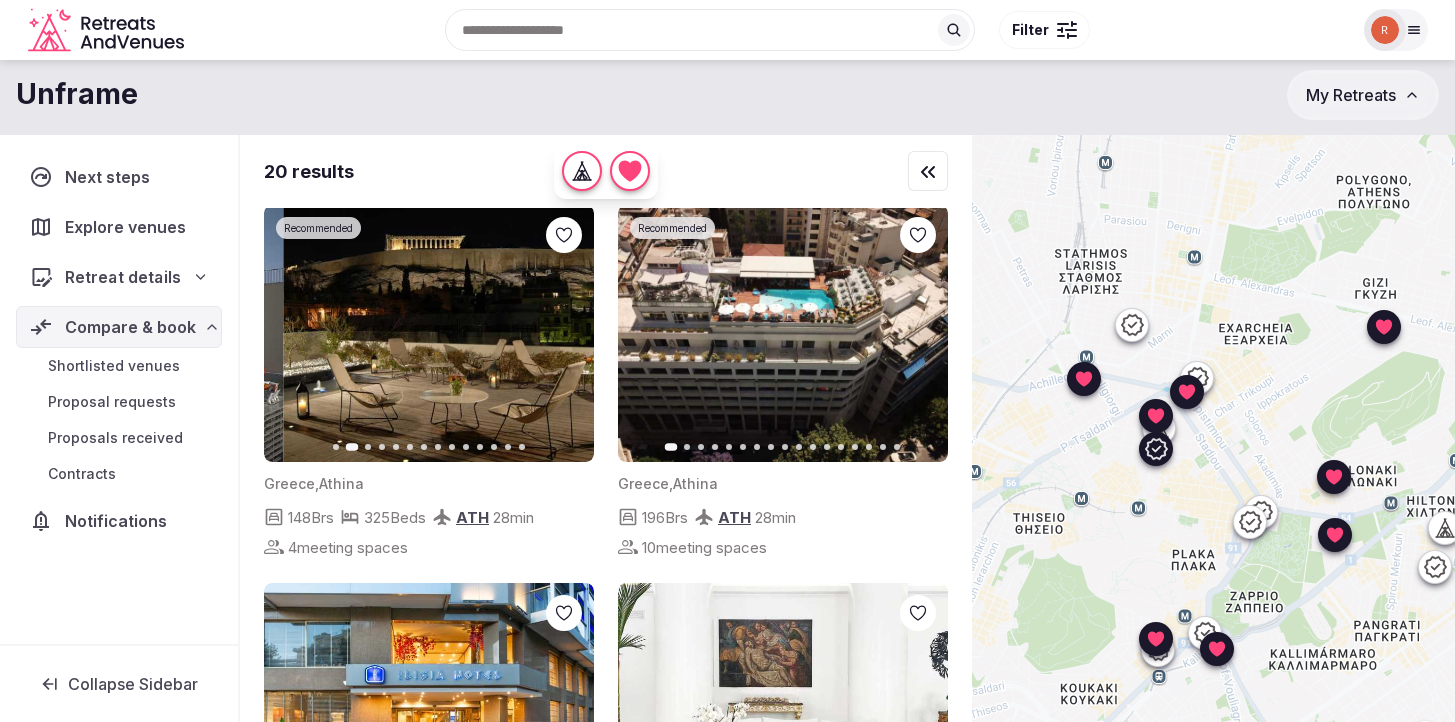 click on "Next slide" at bounding box center (566, 334) 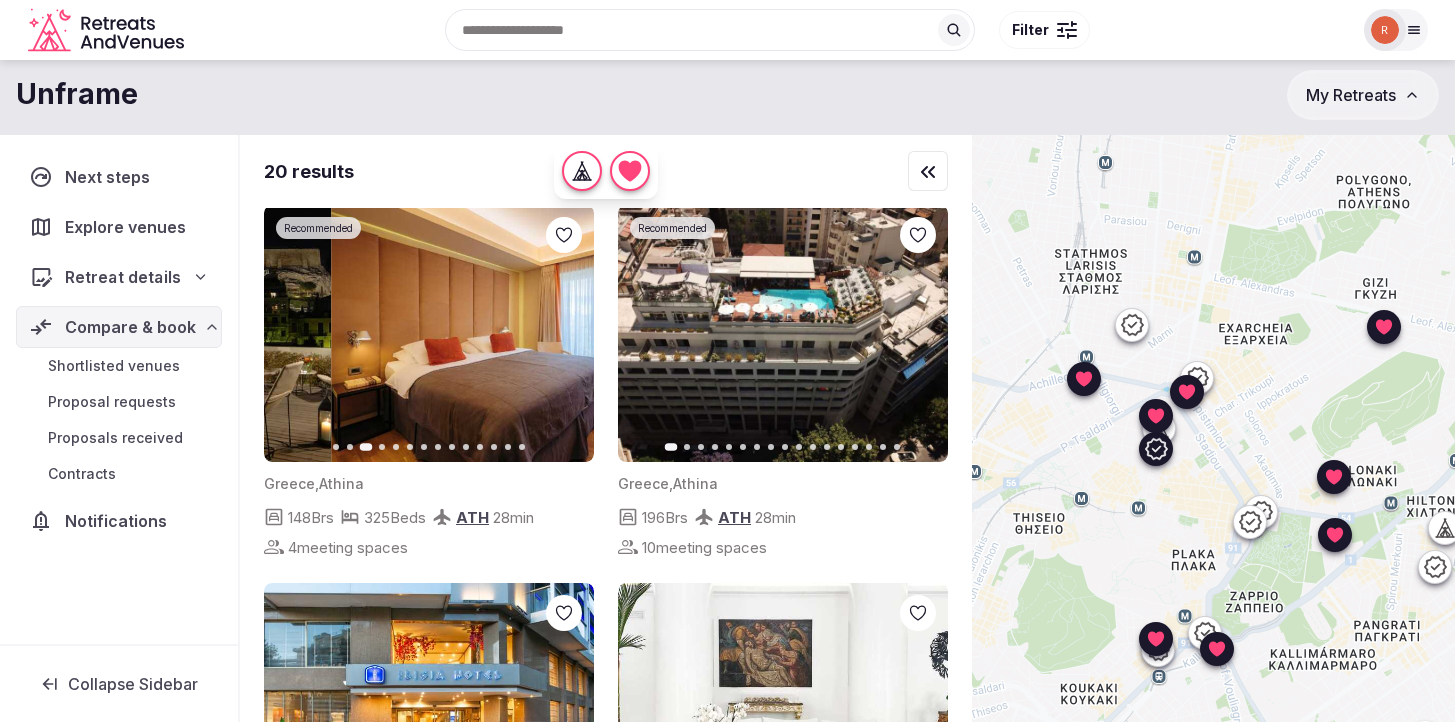 click on "Next slide" at bounding box center (566, 334) 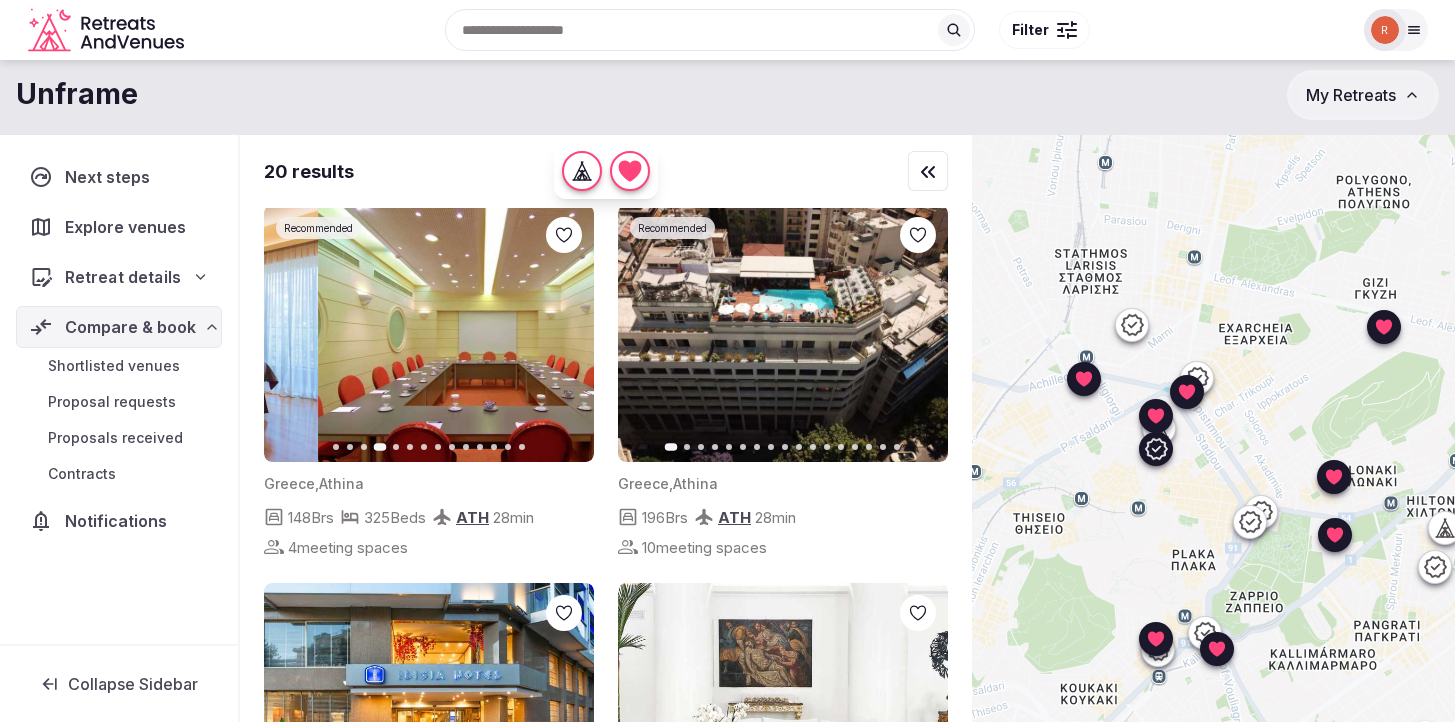 click on "Next slide" at bounding box center [566, 334] 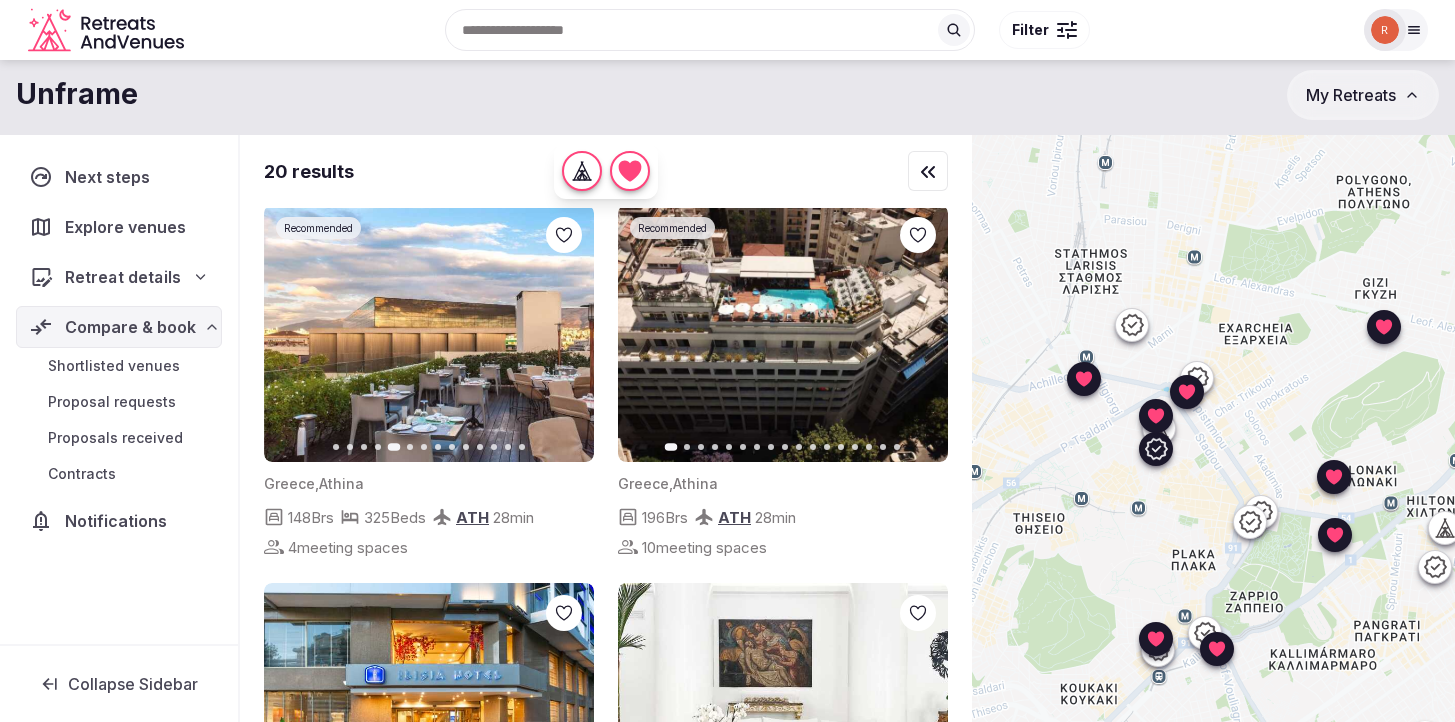 click 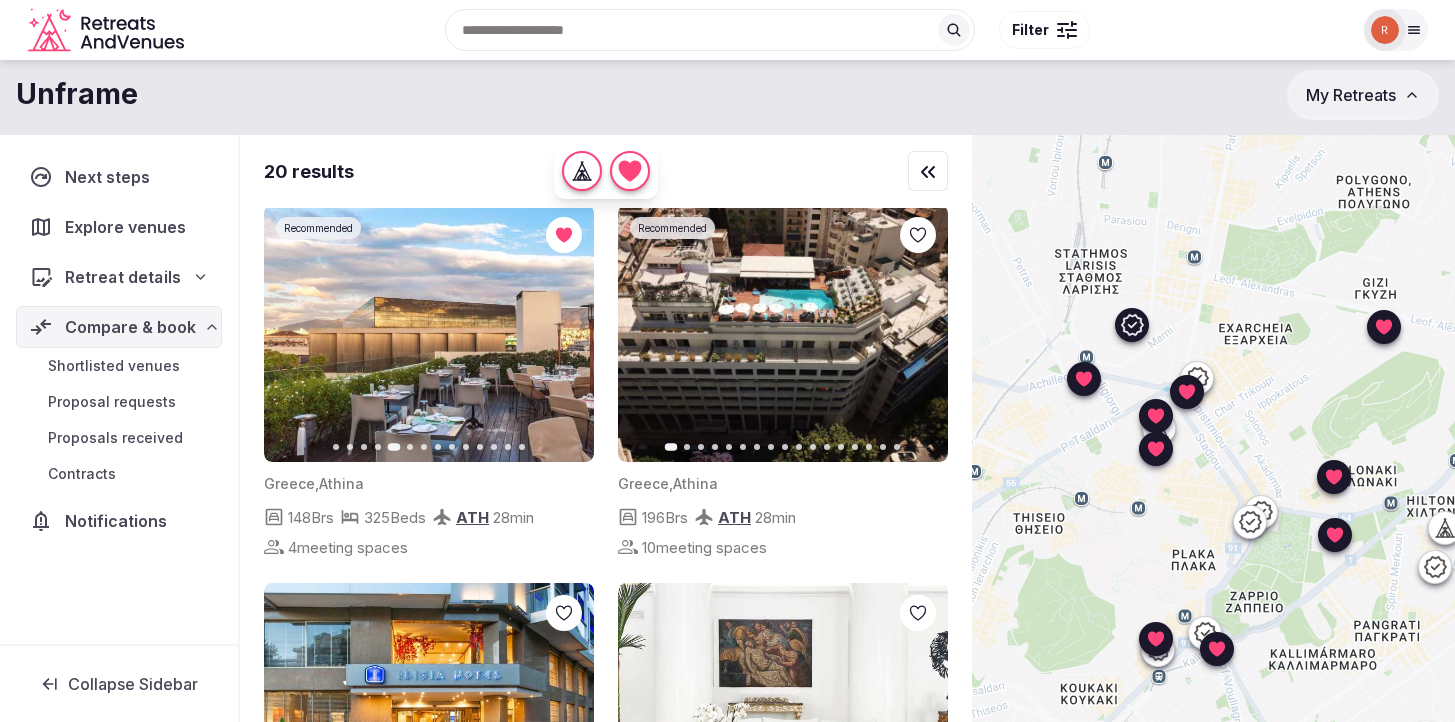 click 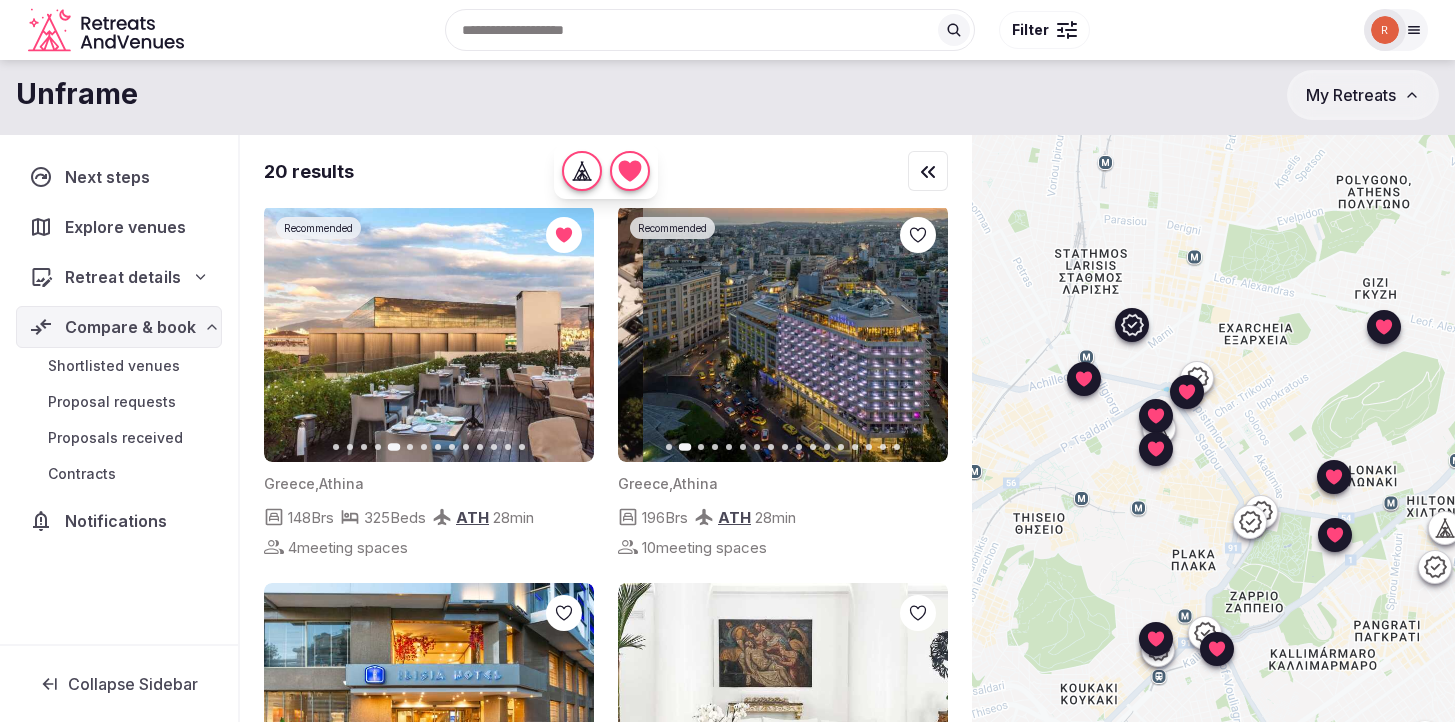 click 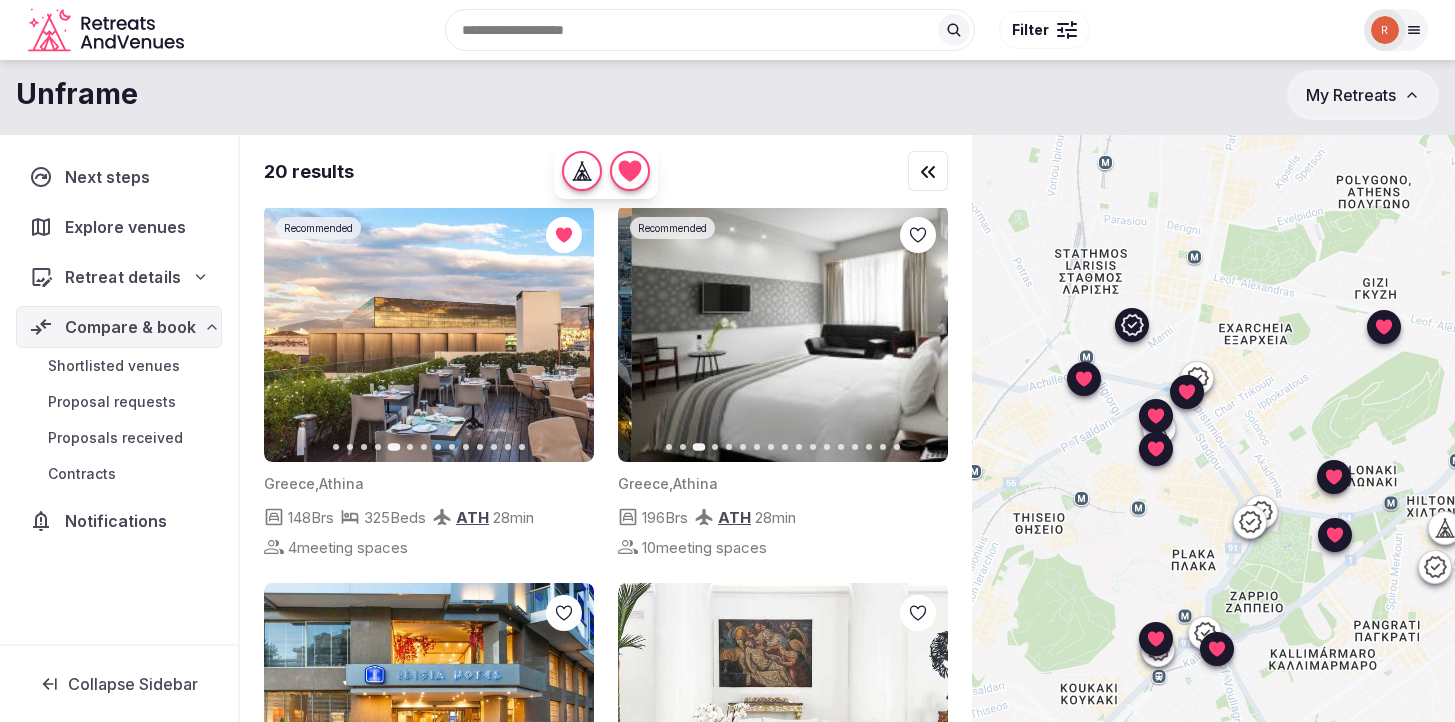 click 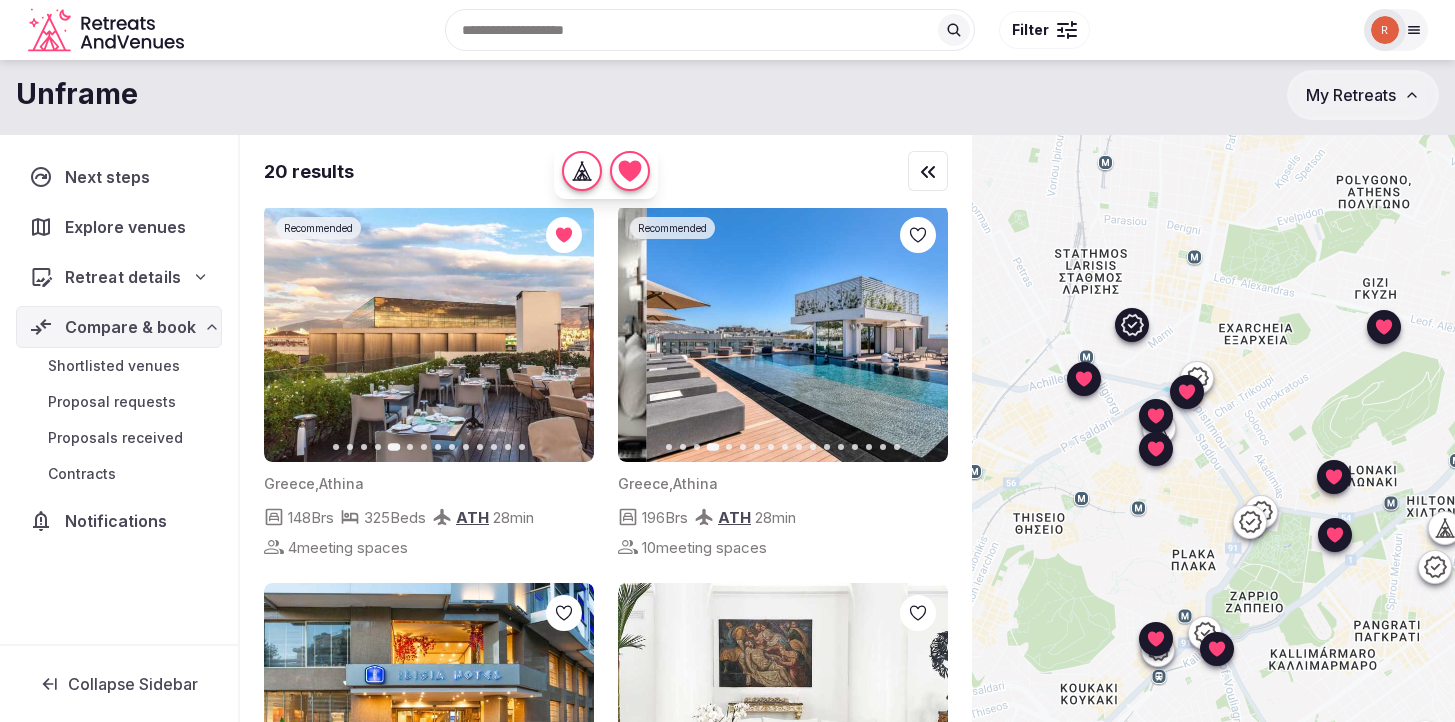 click 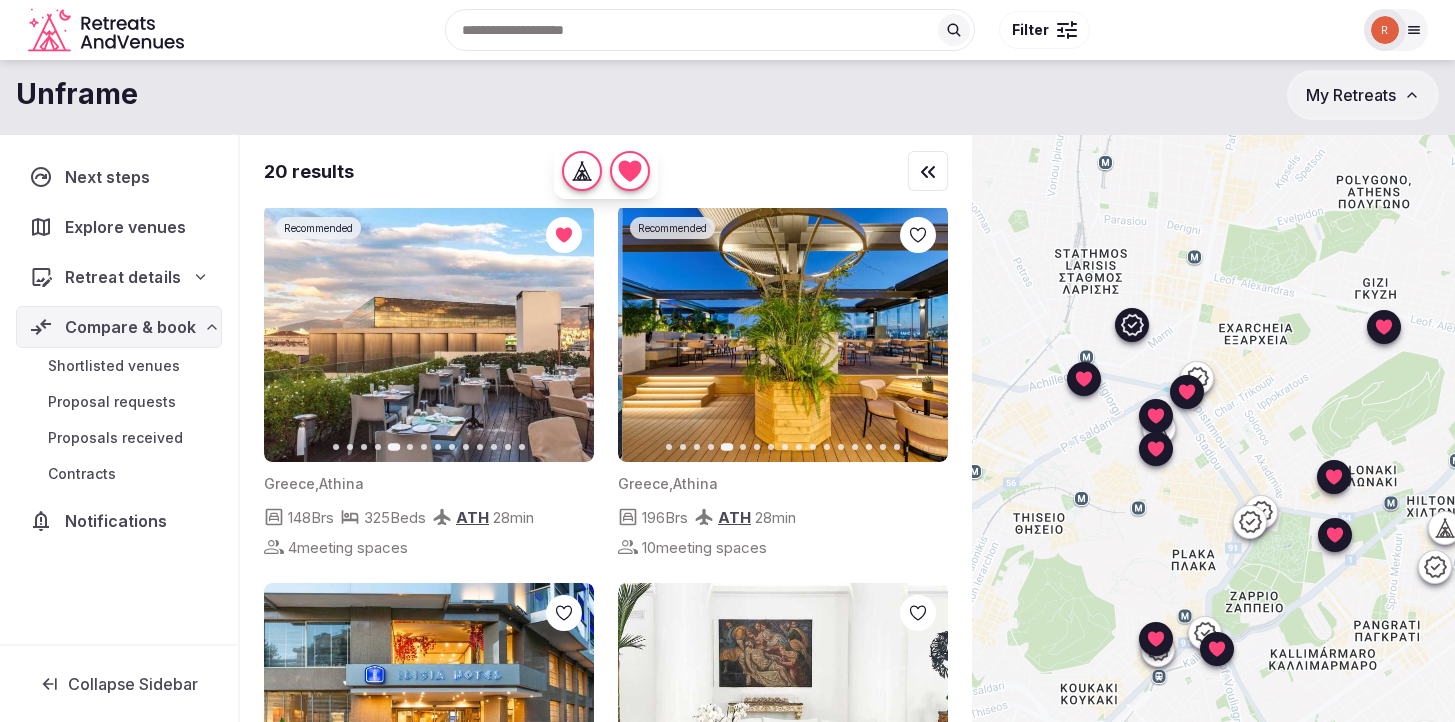 click 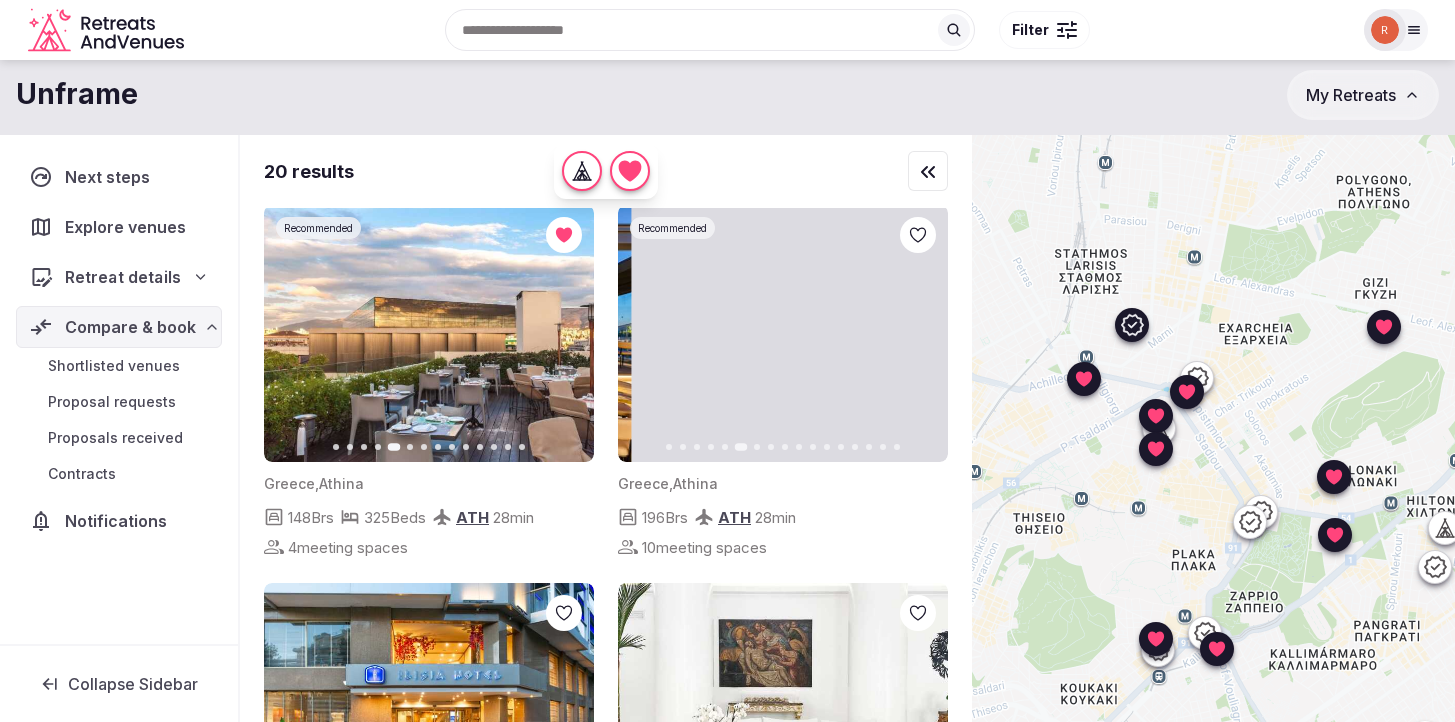 click 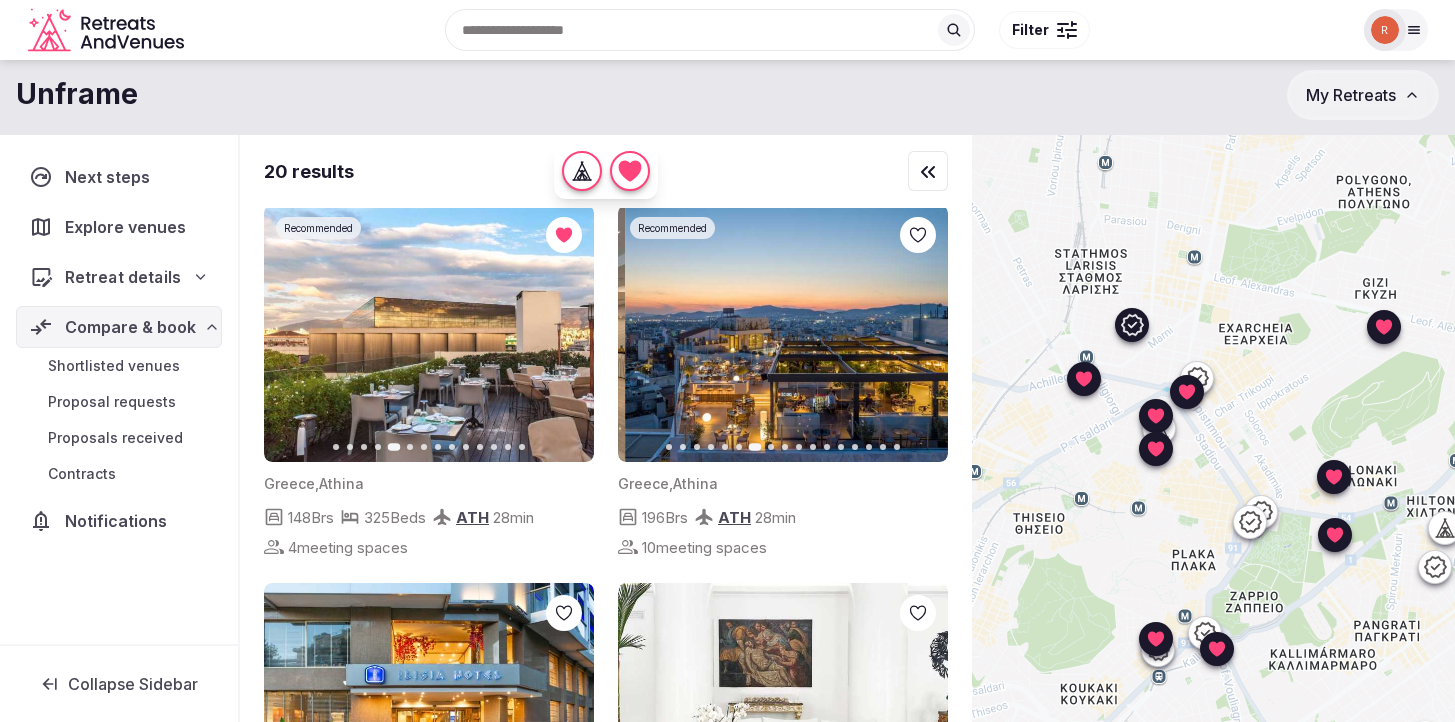 click 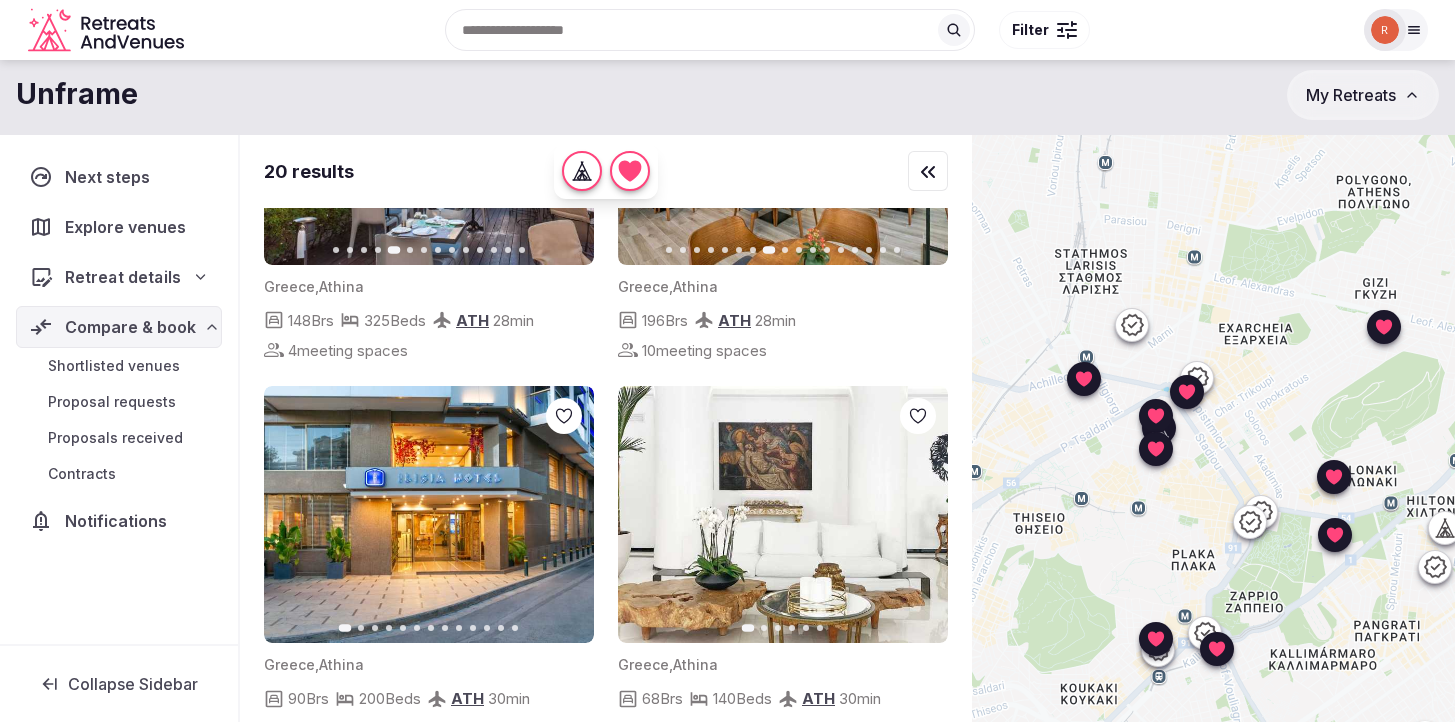 scroll, scrollTop: 3204, scrollLeft: 0, axis: vertical 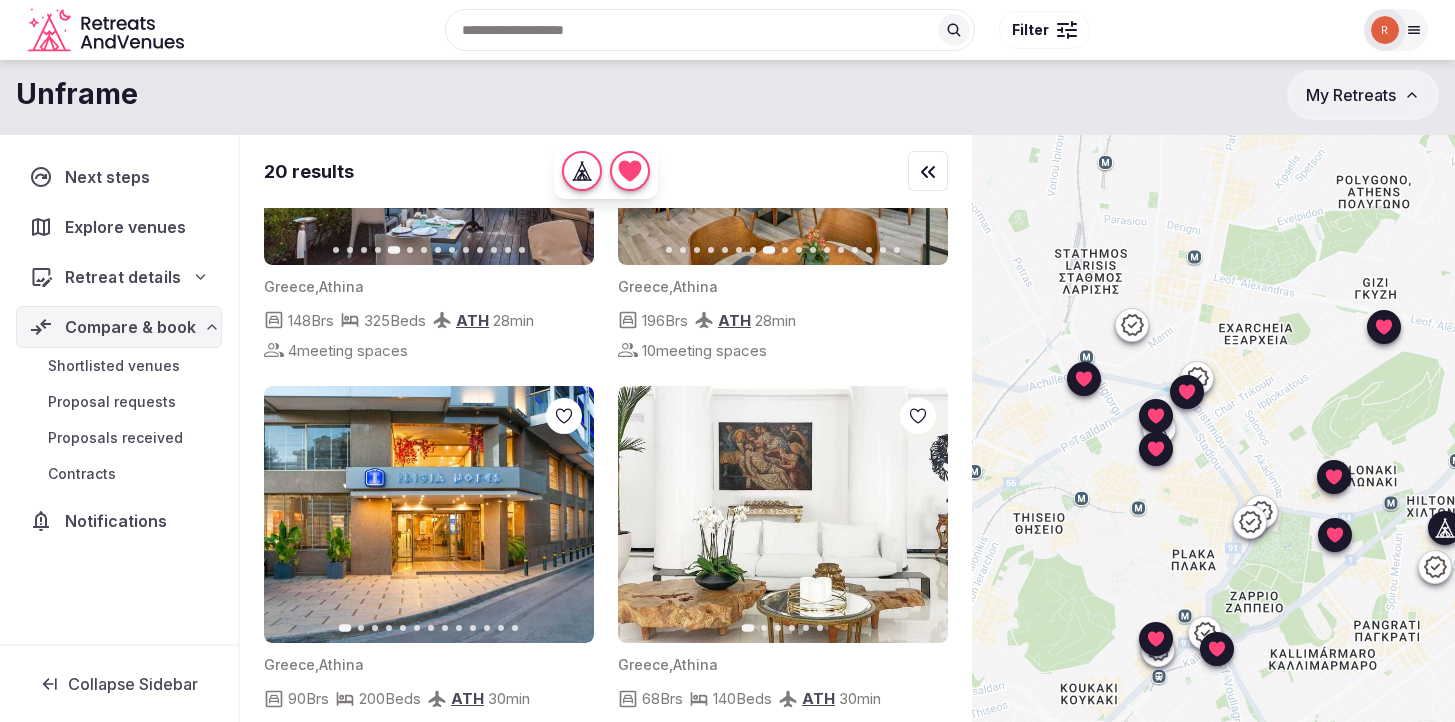 click on "Next slide" at bounding box center [566, 515] 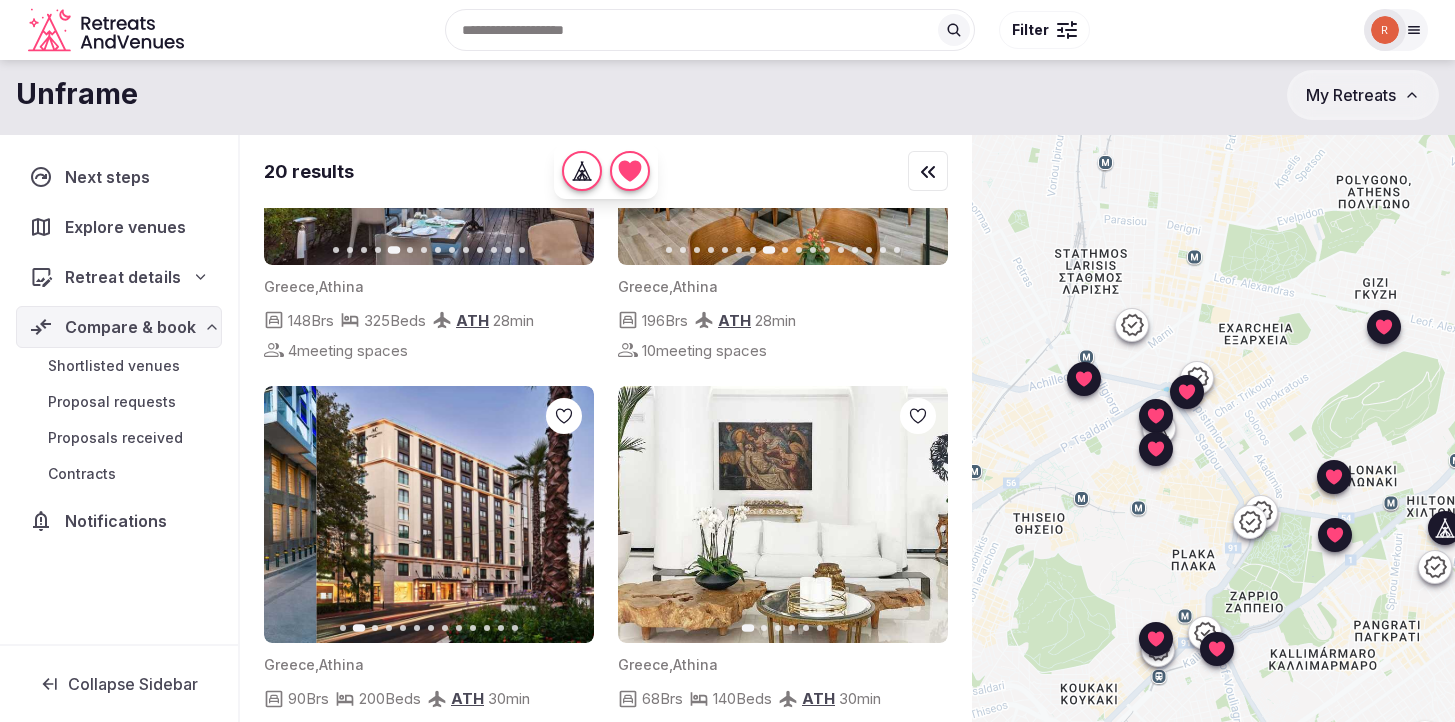 click 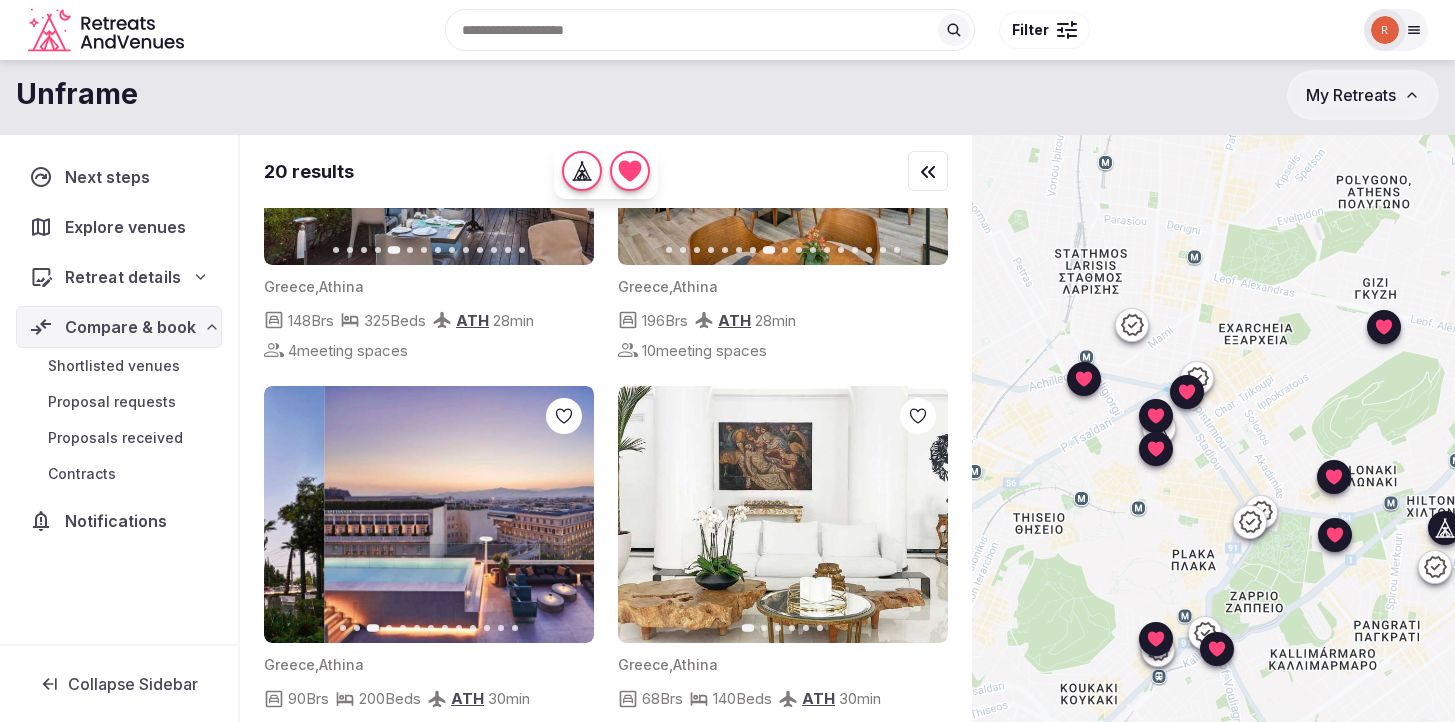 click 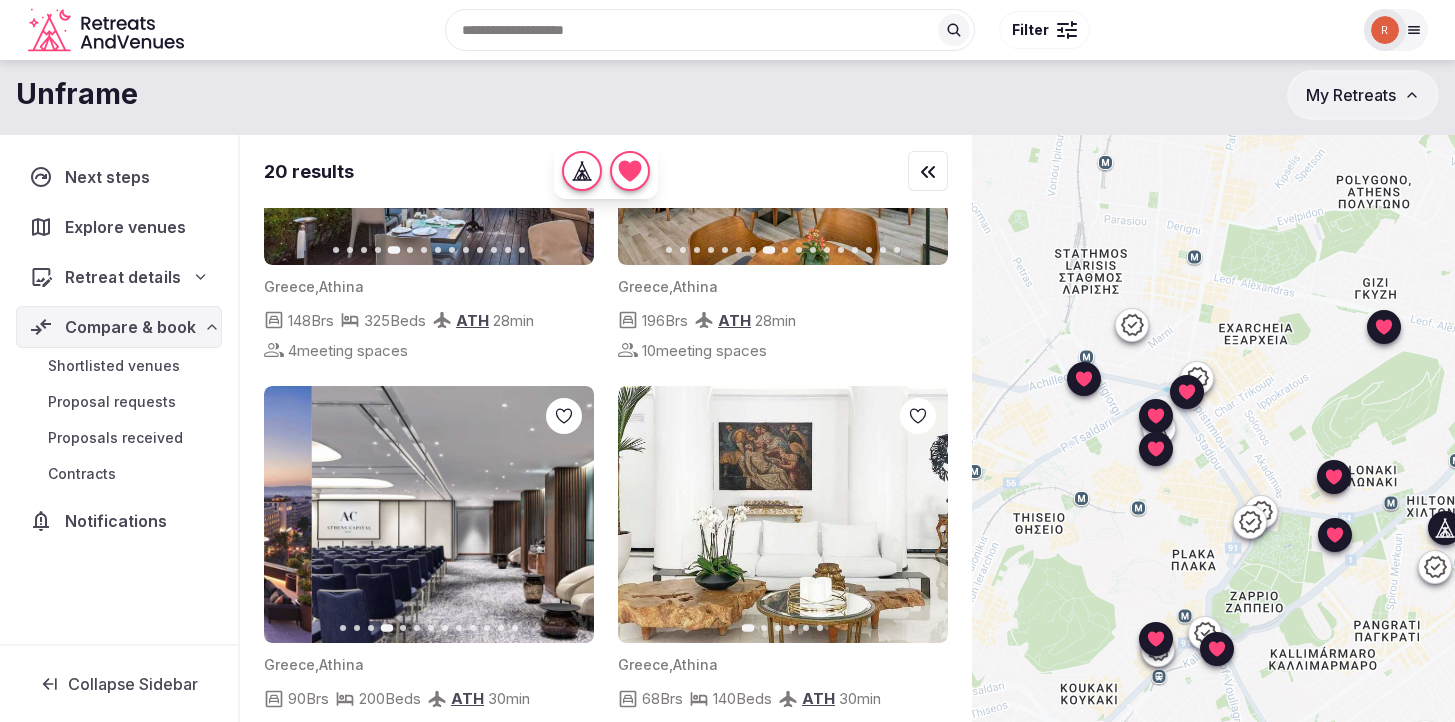 click 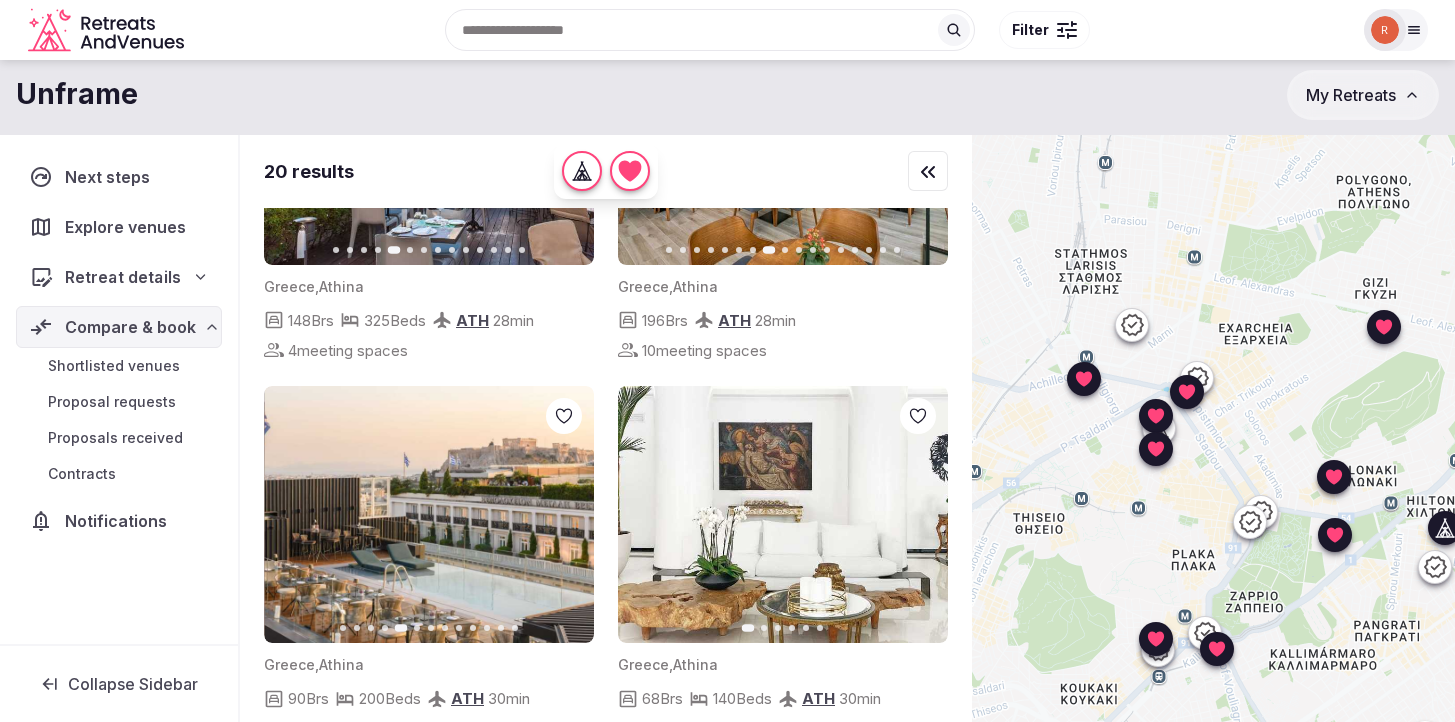 click 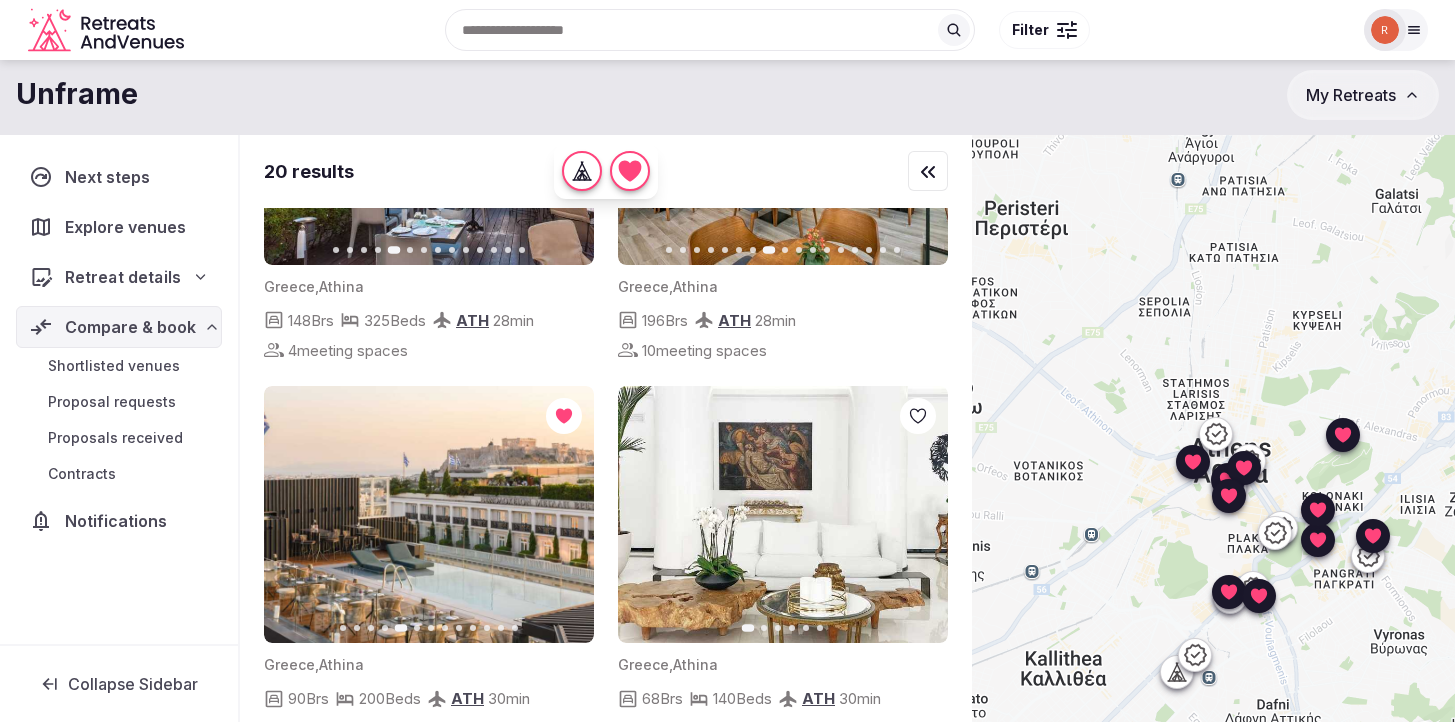 scroll, scrollTop: 0, scrollLeft: 0, axis: both 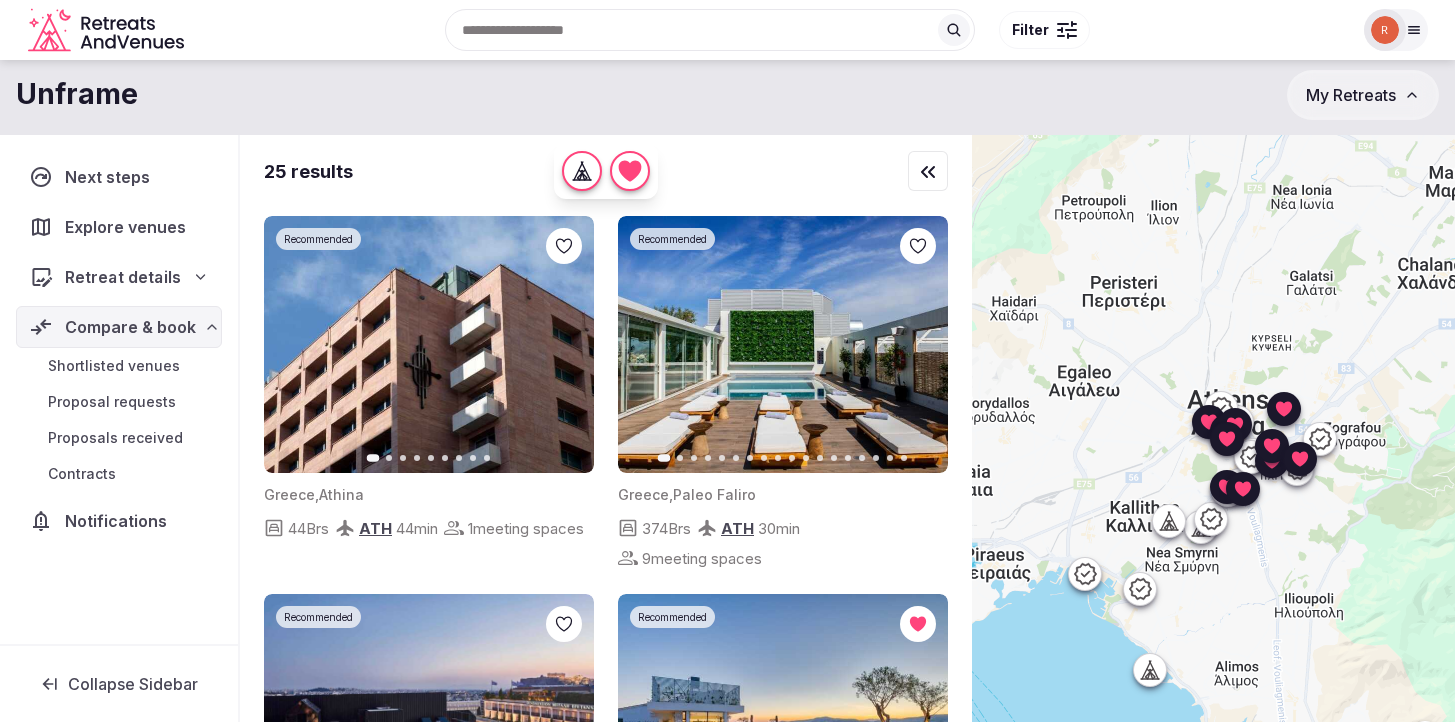 drag, startPoint x: 1346, startPoint y: 595, endPoint x: 1306, endPoint y: 508, distance: 95.7549 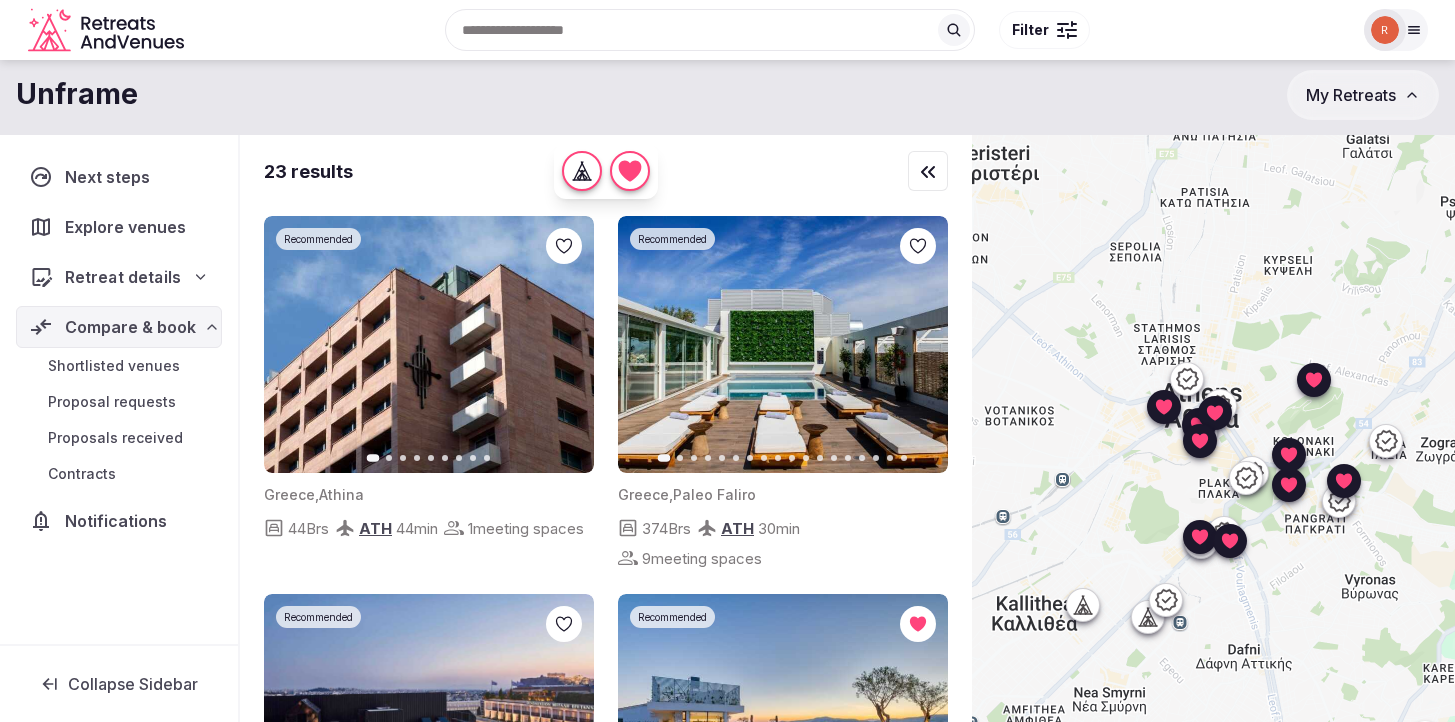 drag, startPoint x: 1241, startPoint y: 347, endPoint x: 1284, endPoint y: 435, distance: 97.94386 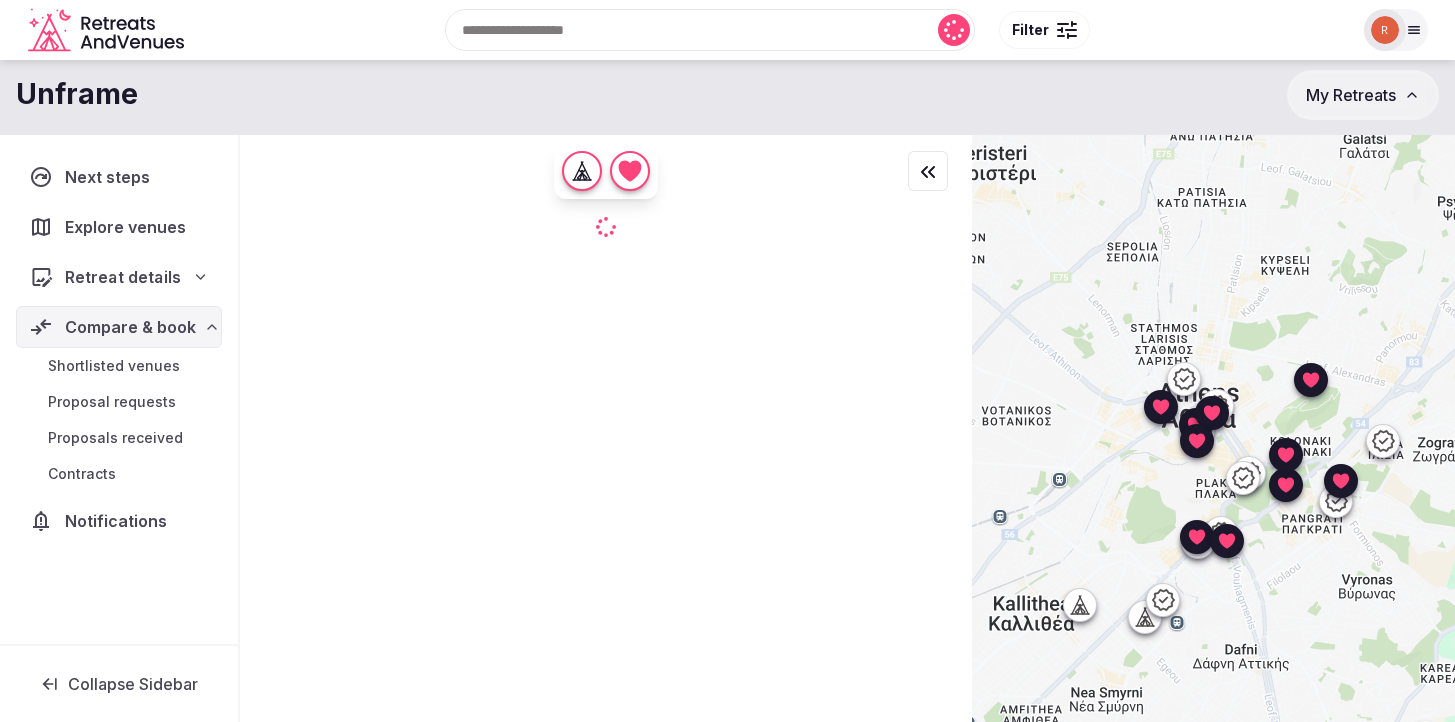 scroll, scrollTop: 148, scrollLeft: 0, axis: vertical 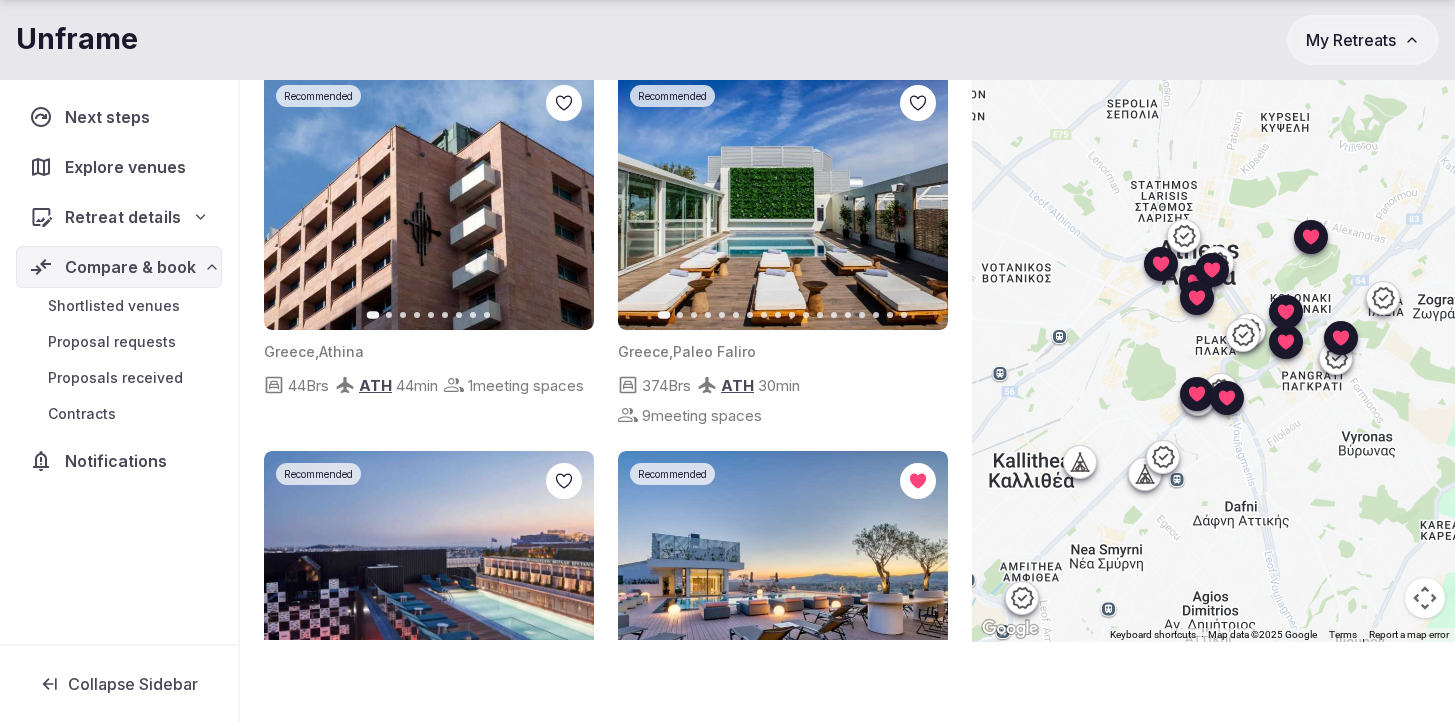 click 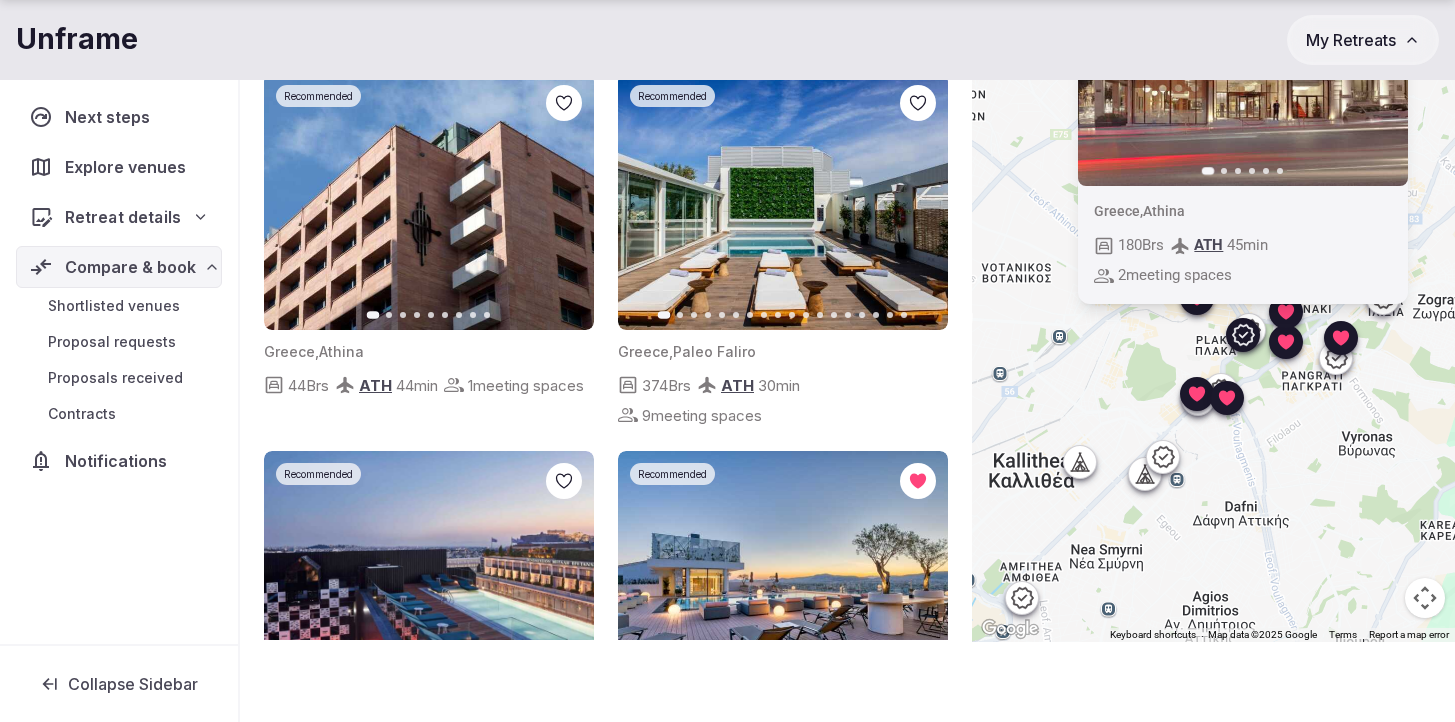 click 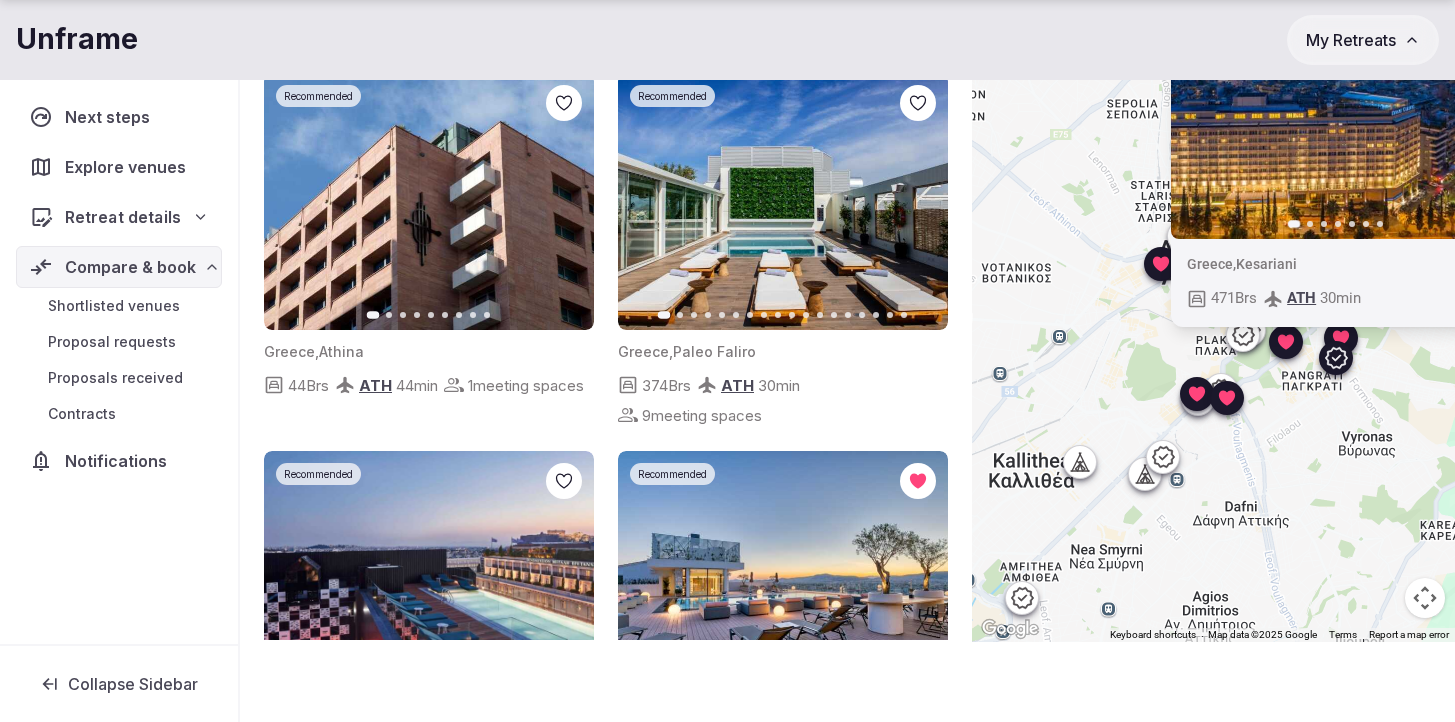 click on "Greece , [CITY] [NUMBER] Brs ATH [NUMBER] min" at bounding box center [1213, 317] 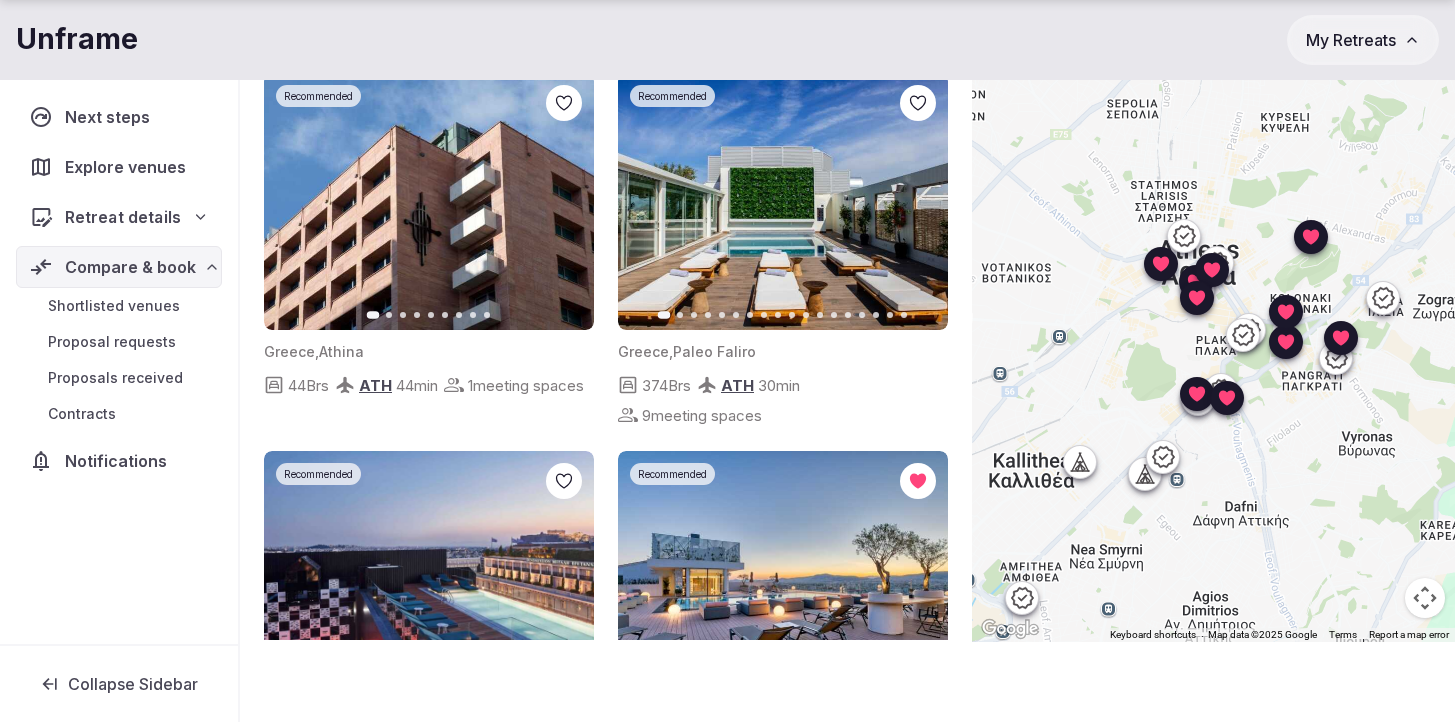 click 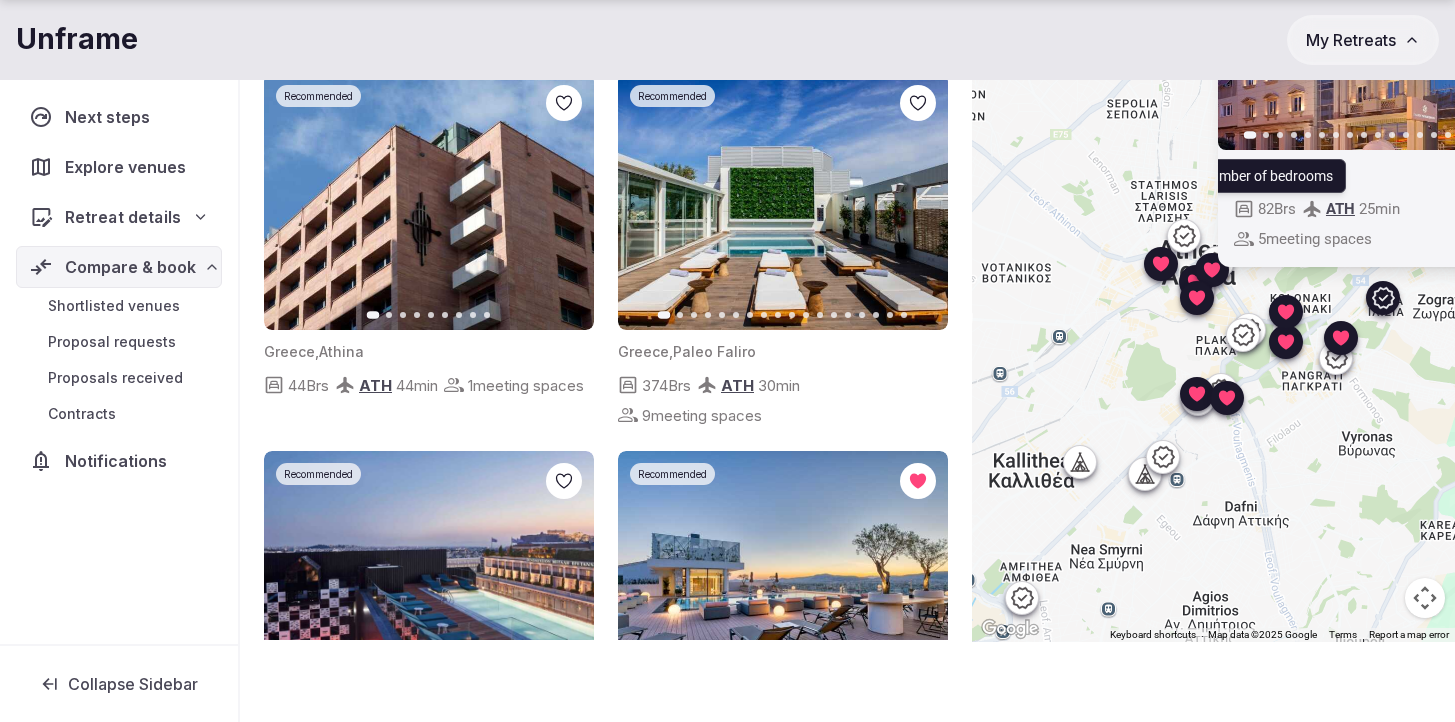 click on "Greece , [CITY] [NUMBER] Brs Number of bedrooms Number of bedrooms ATH [NUMBER] min [NUMBER] meeting spaces" at bounding box center [1382, 209] 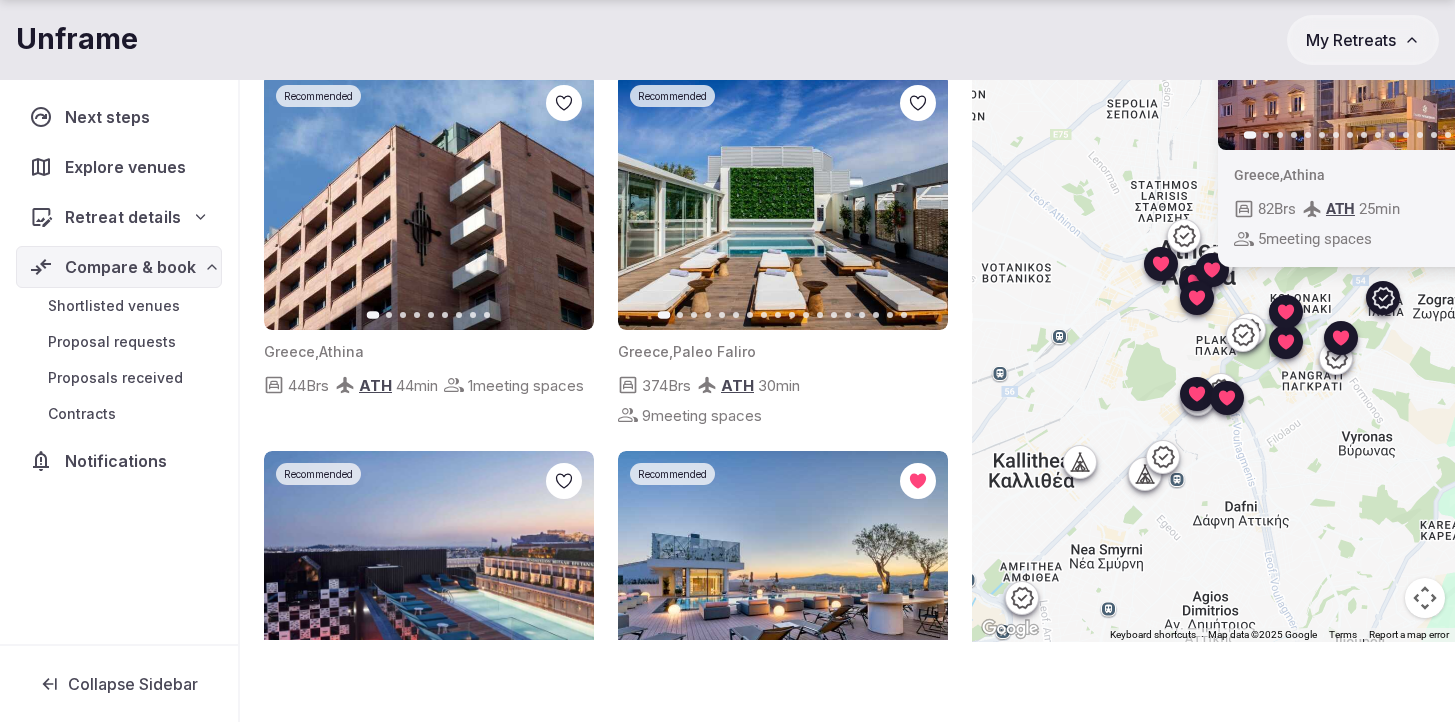 click at bounding box center [1382, 21] 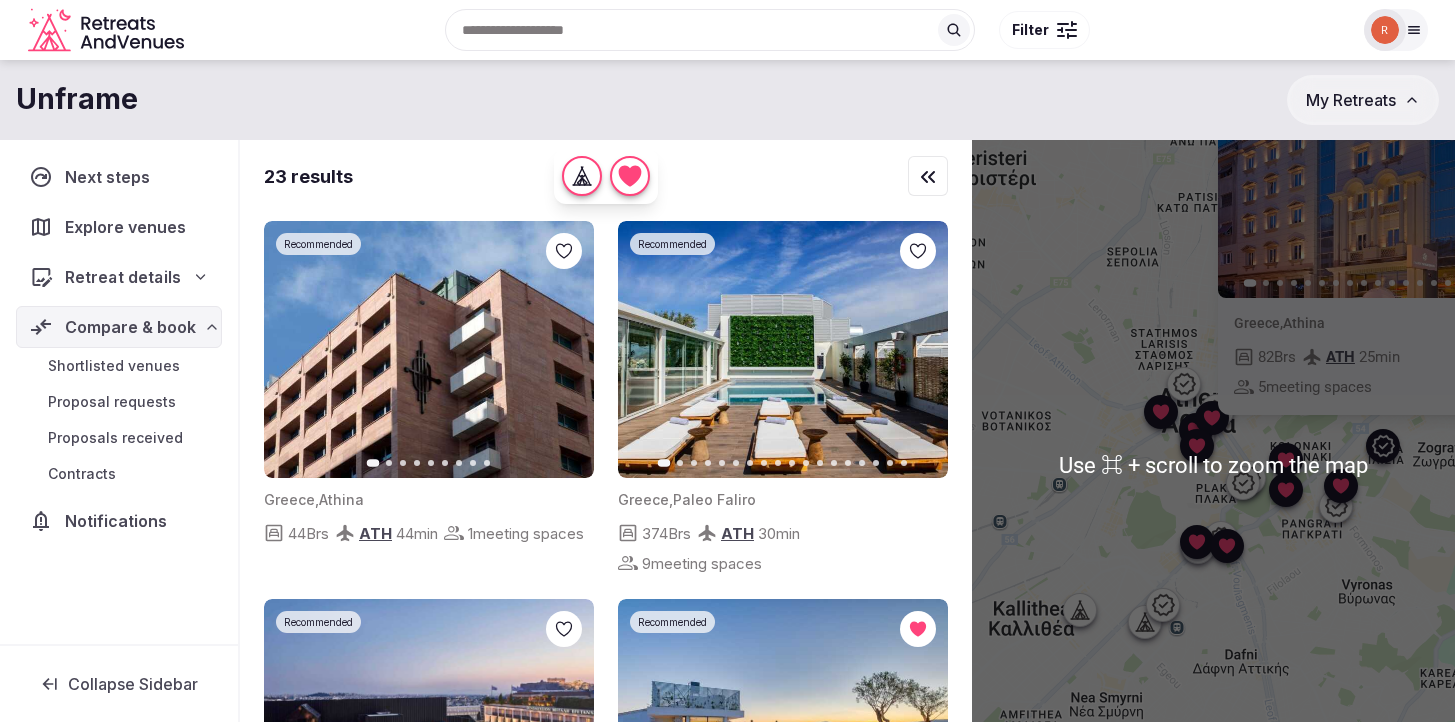 click at bounding box center [1382, 169] 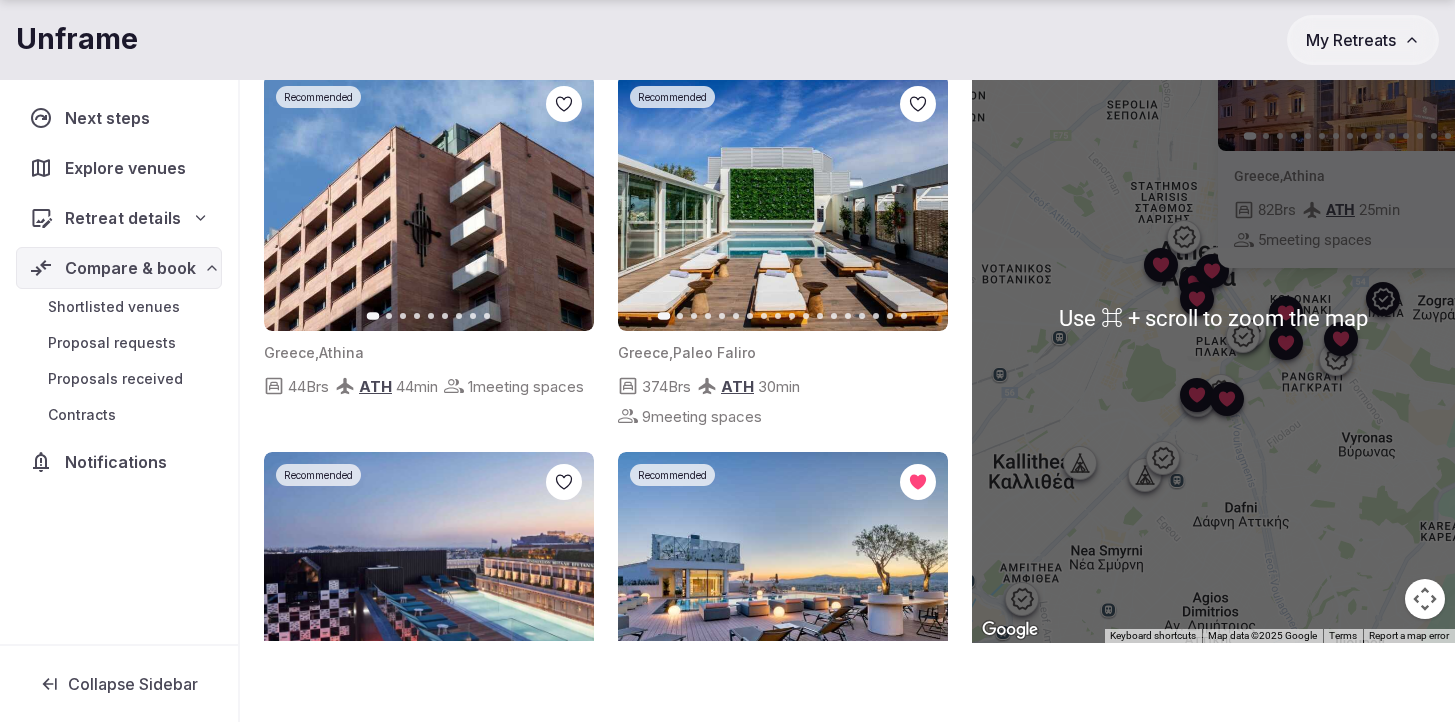 scroll, scrollTop: 148, scrollLeft: 0, axis: vertical 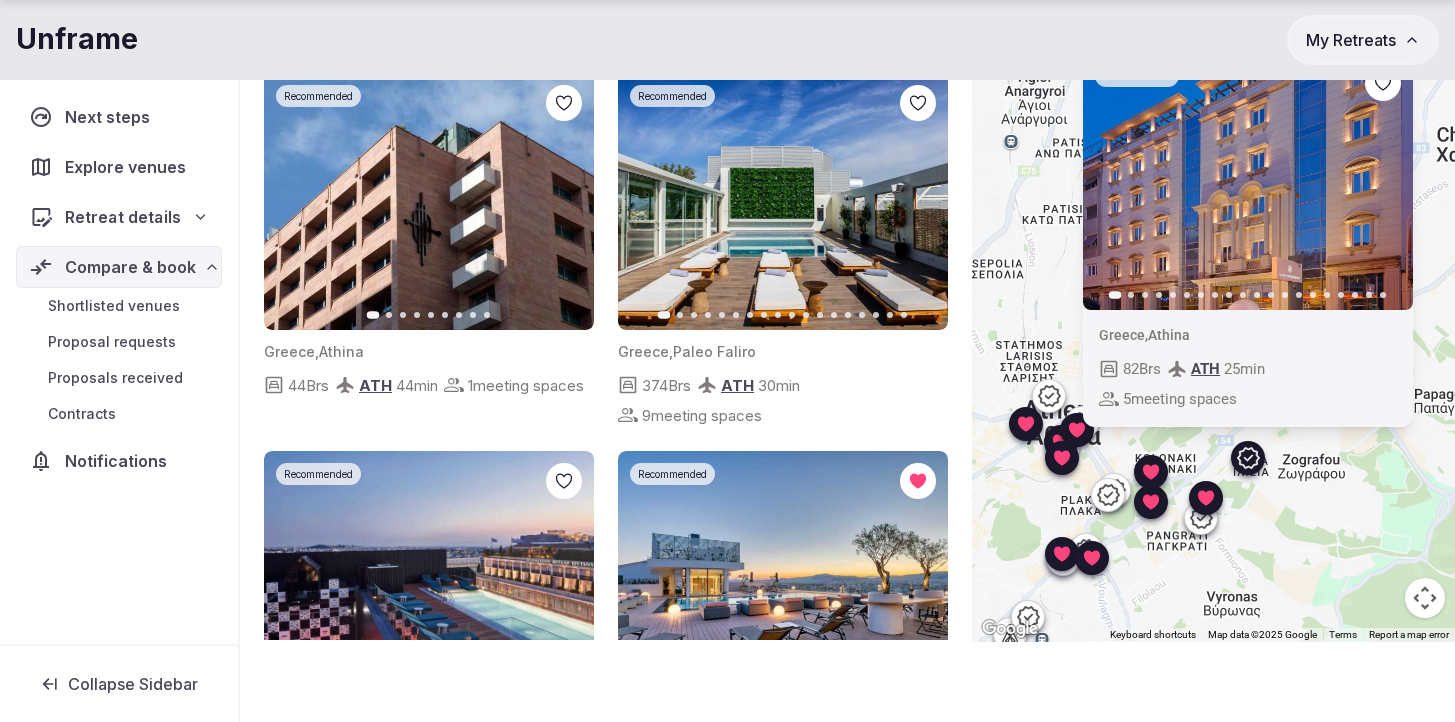 drag, startPoint x: 1258, startPoint y: 380, endPoint x: 1121, endPoint y: 542, distance: 212.16267 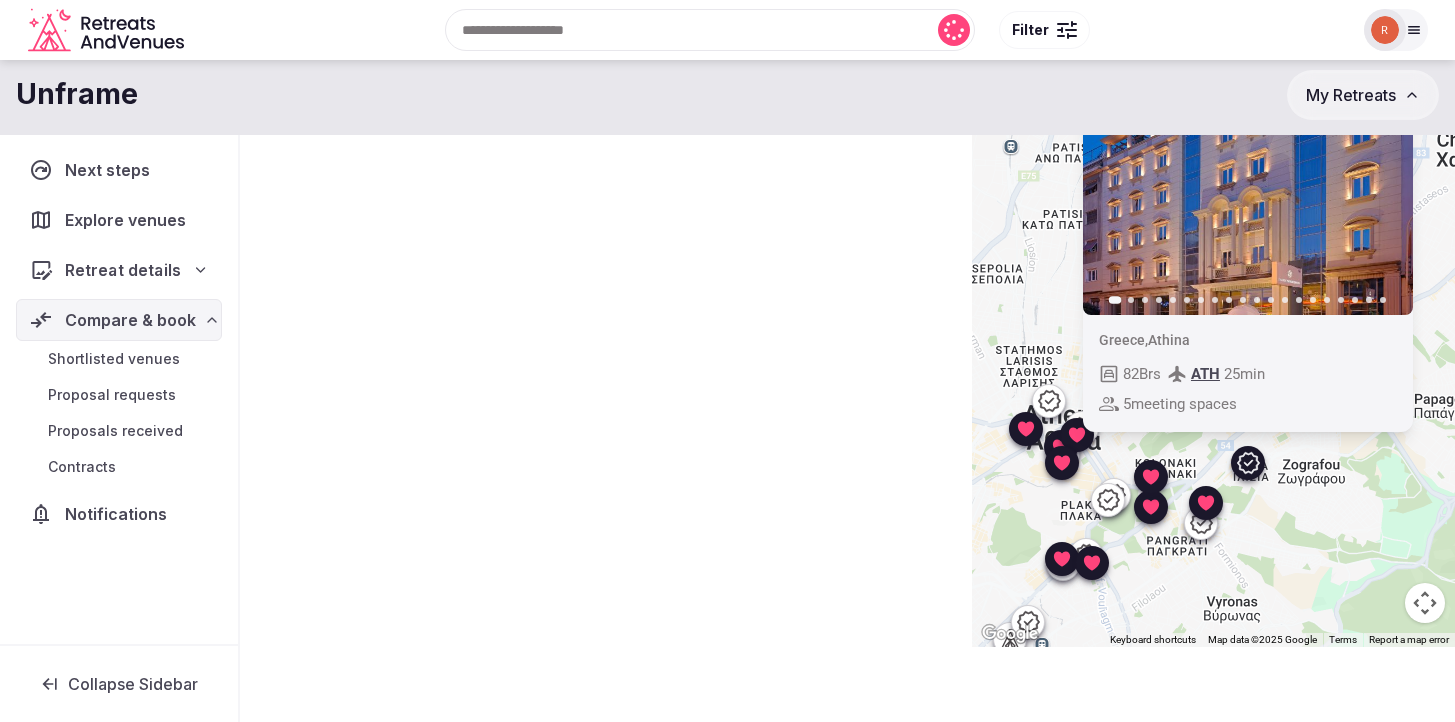 scroll, scrollTop: 106, scrollLeft: 0, axis: vertical 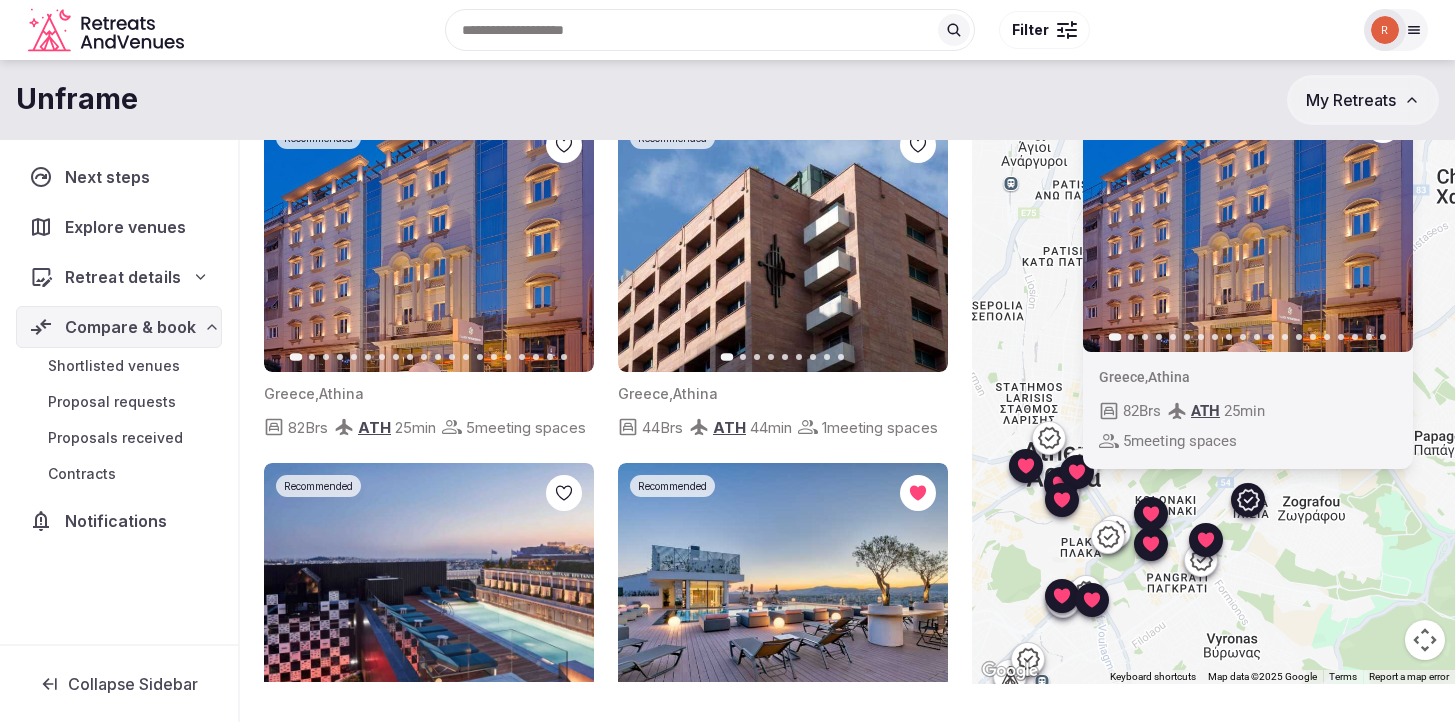click 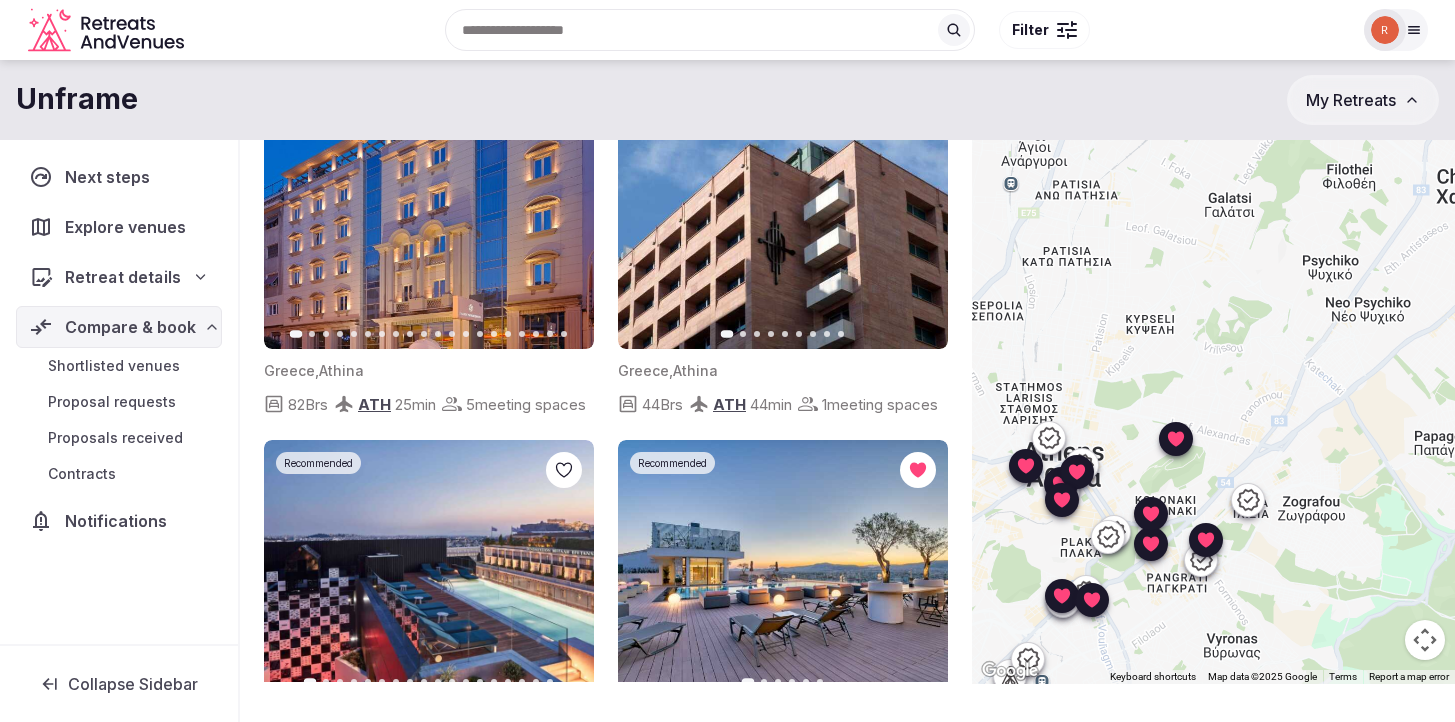 scroll, scrollTop: 24, scrollLeft: 0, axis: vertical 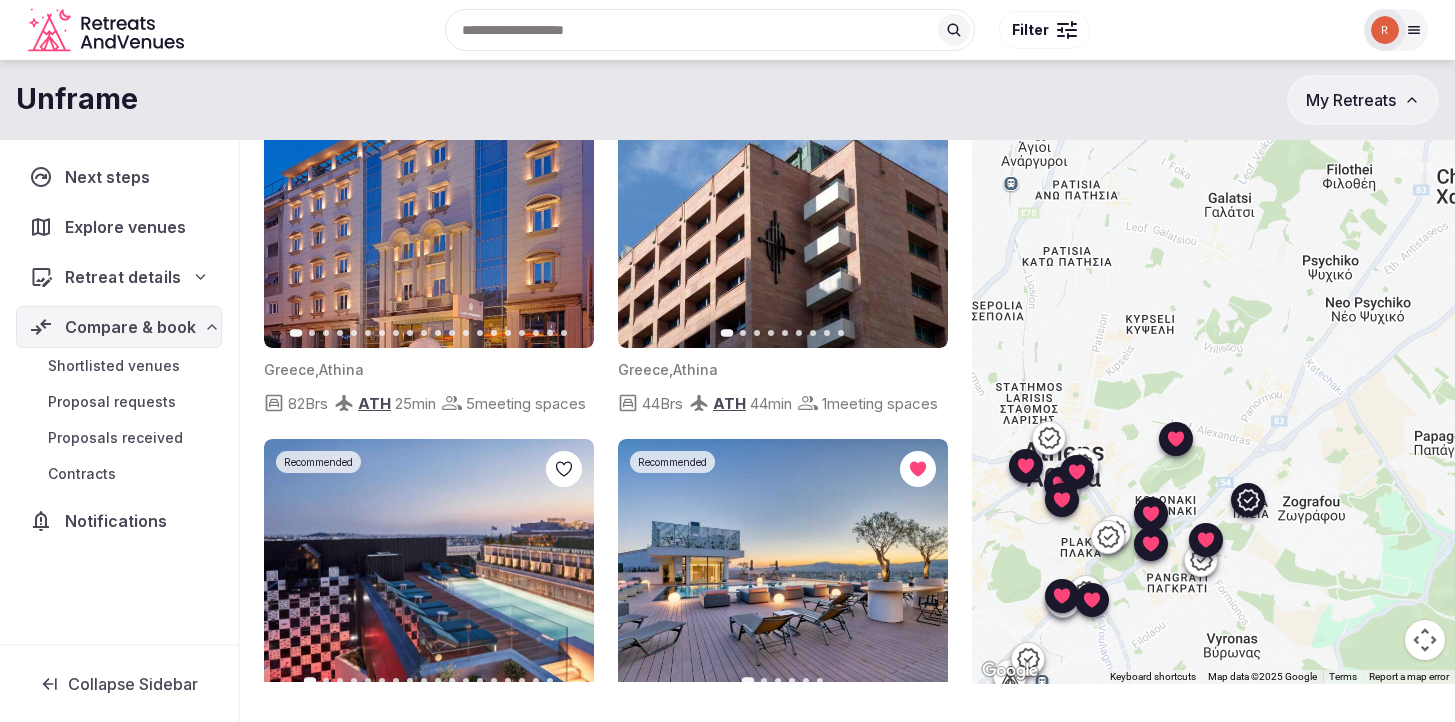 click on "Next slide" at bounding box center [566, 220] 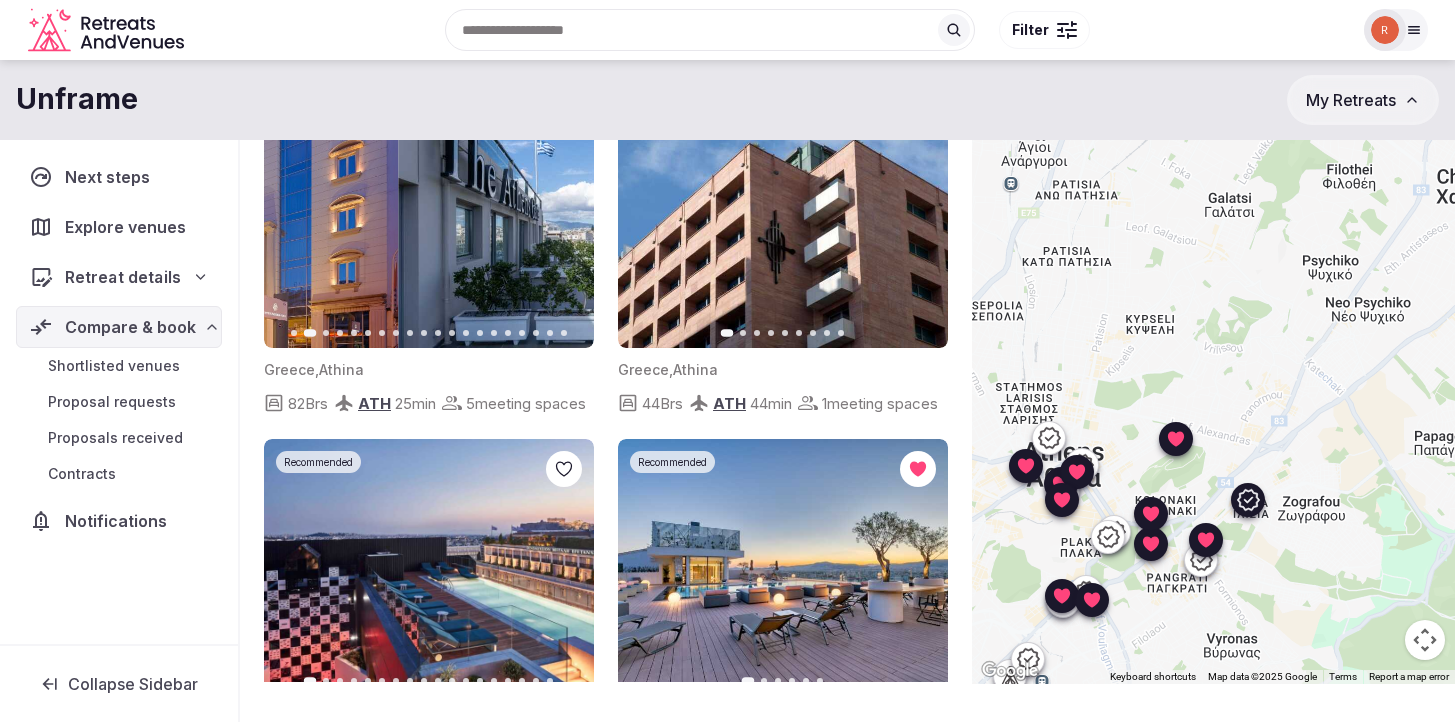 click on "Next slide" at bounding box center [566, 220] 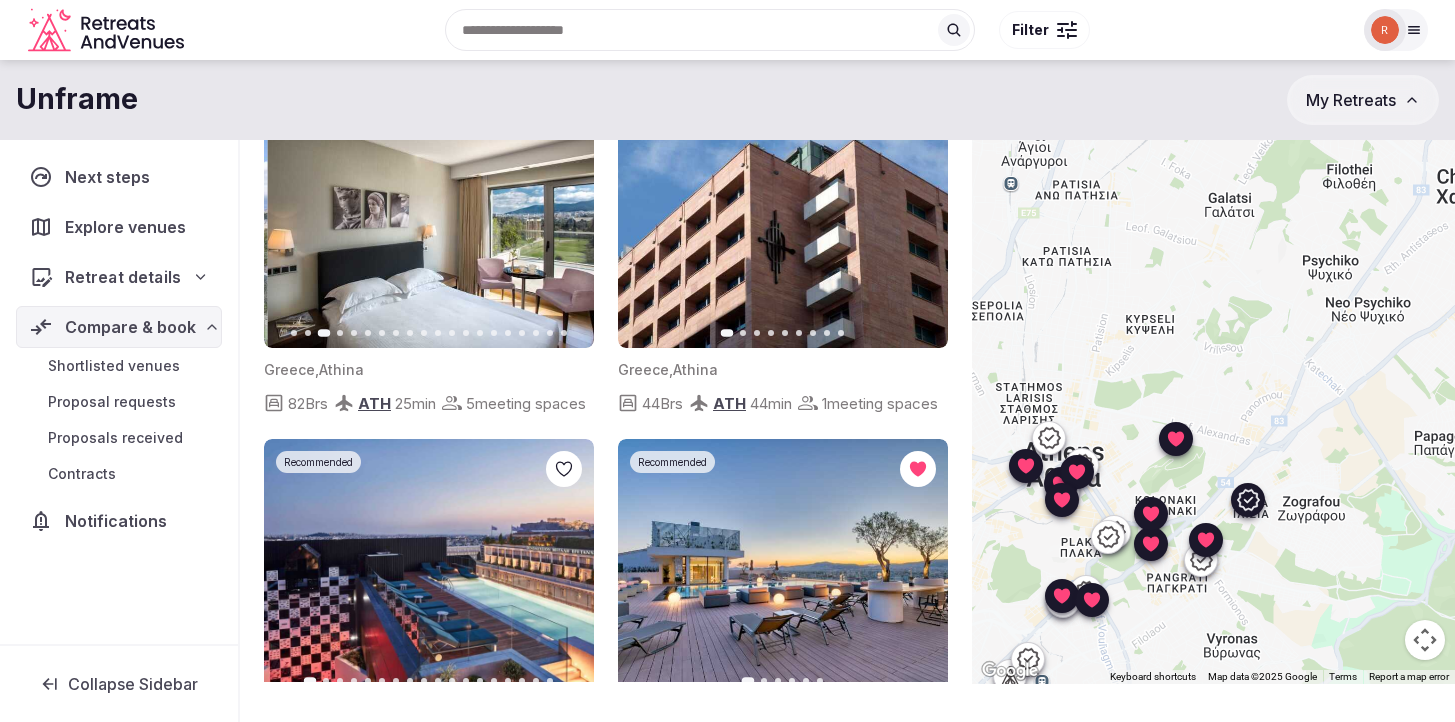 click on "Next slide" at bounding box center (566, 220) 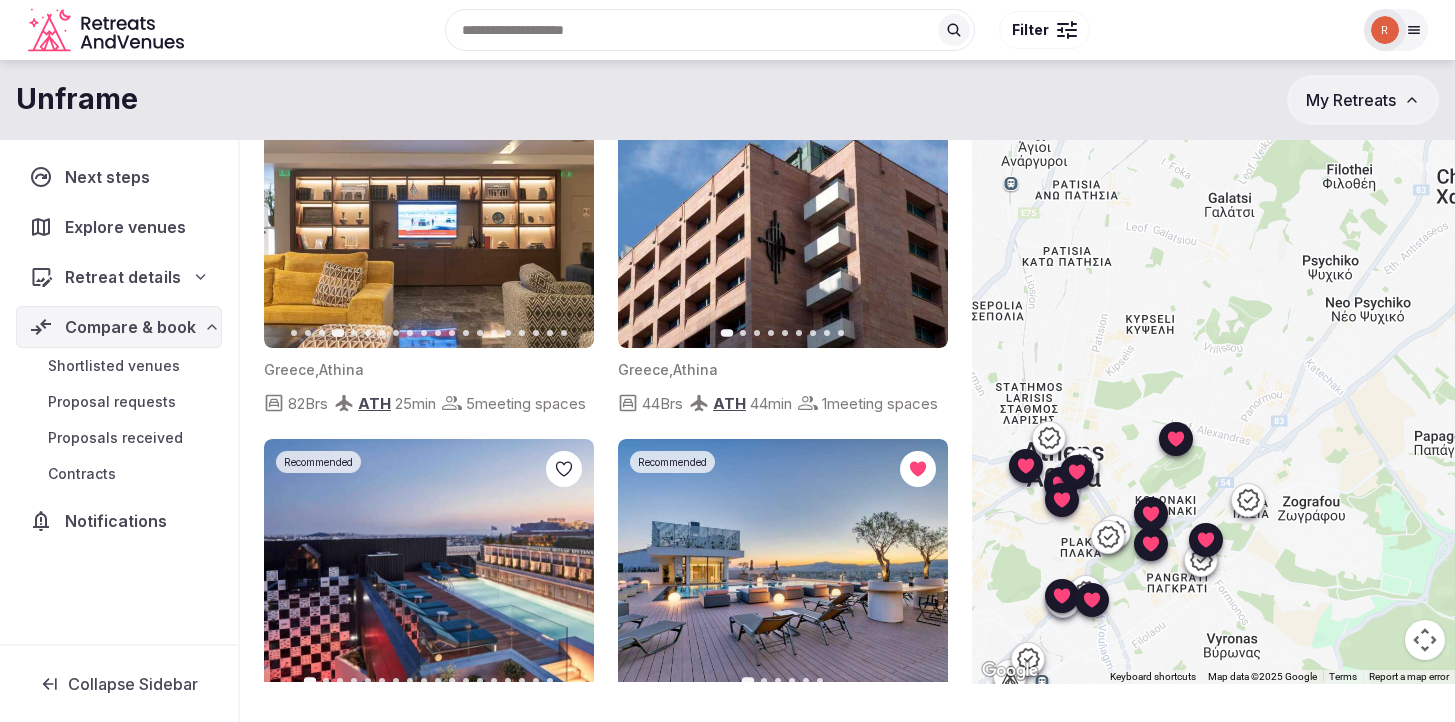 click 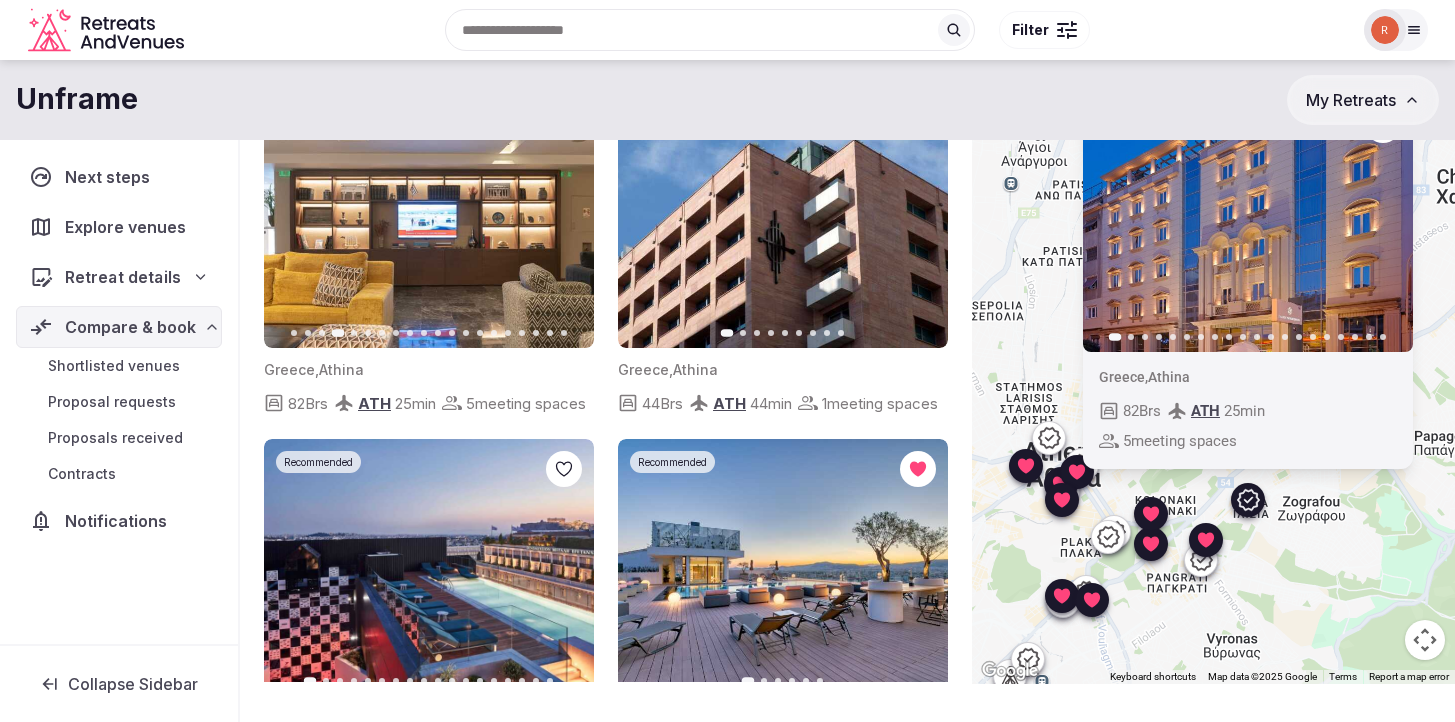 drag, startPoint x: 1150, startPoint y: 502, endPoint x: 1219, endPoint y: 502, distance: 69 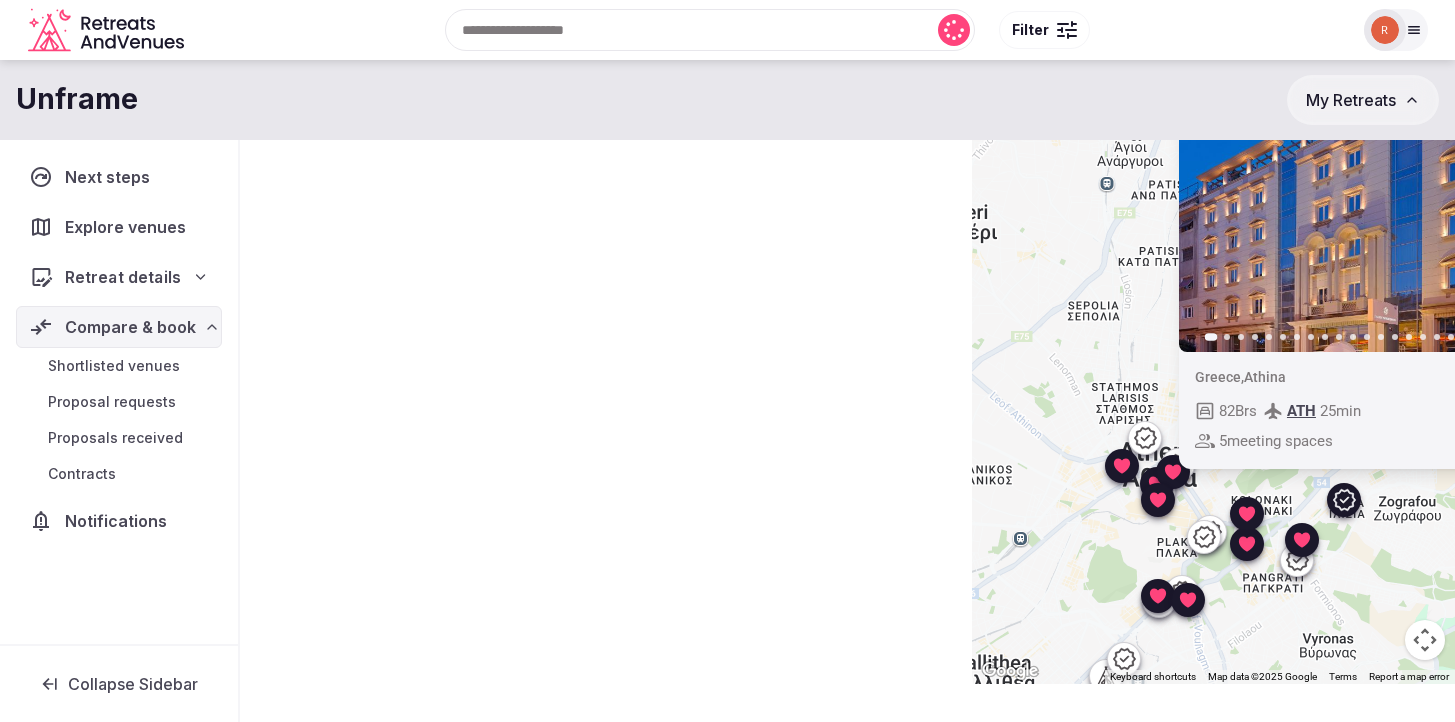 scroll, scrollTop: 0, scrollLeft: 0, axis: both 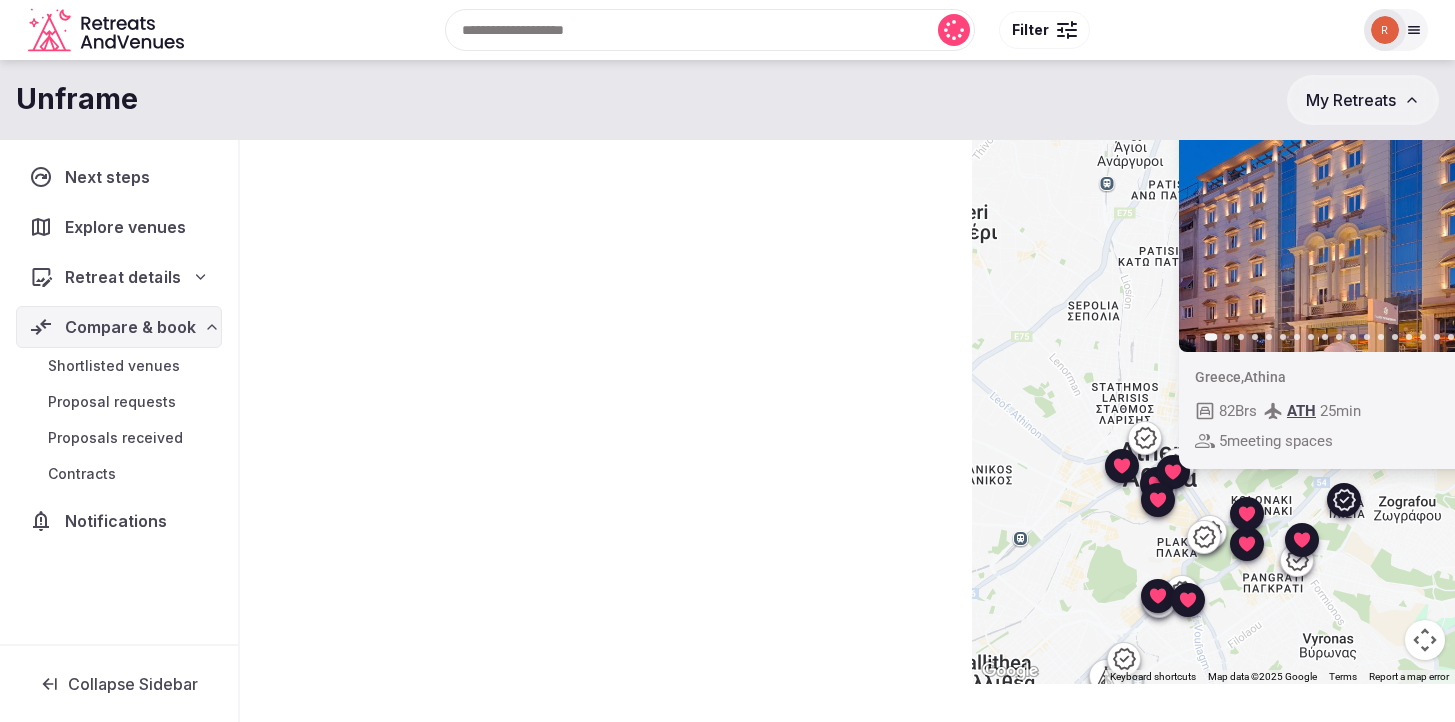 click on "Greece , [CITY] [NUMBER] Brs ATH [NUMBER] min [NUMBER] meeting spaces" at bounding box center [1213, 359] 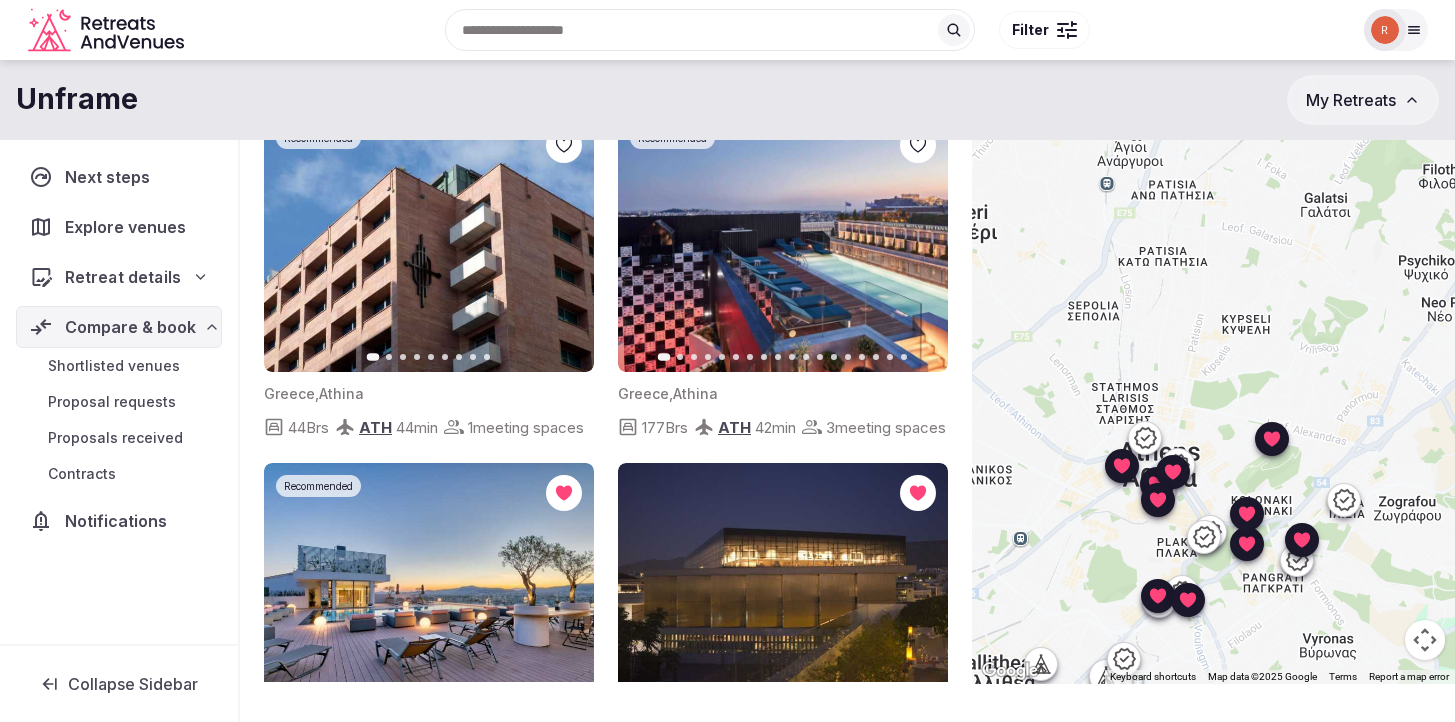 scroll, scrollTop: 7, scrollLeft: 0, axis: vertical 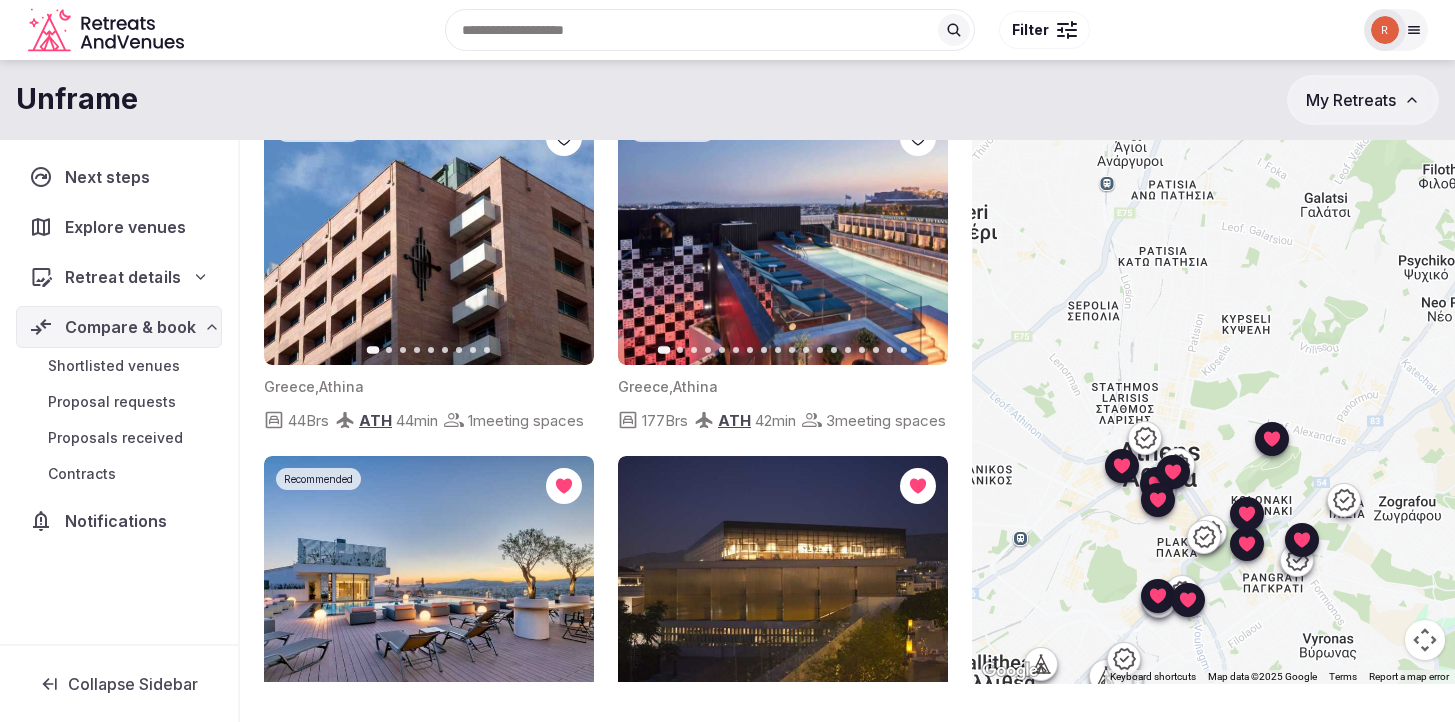 click at bounding box center (1145, 438) 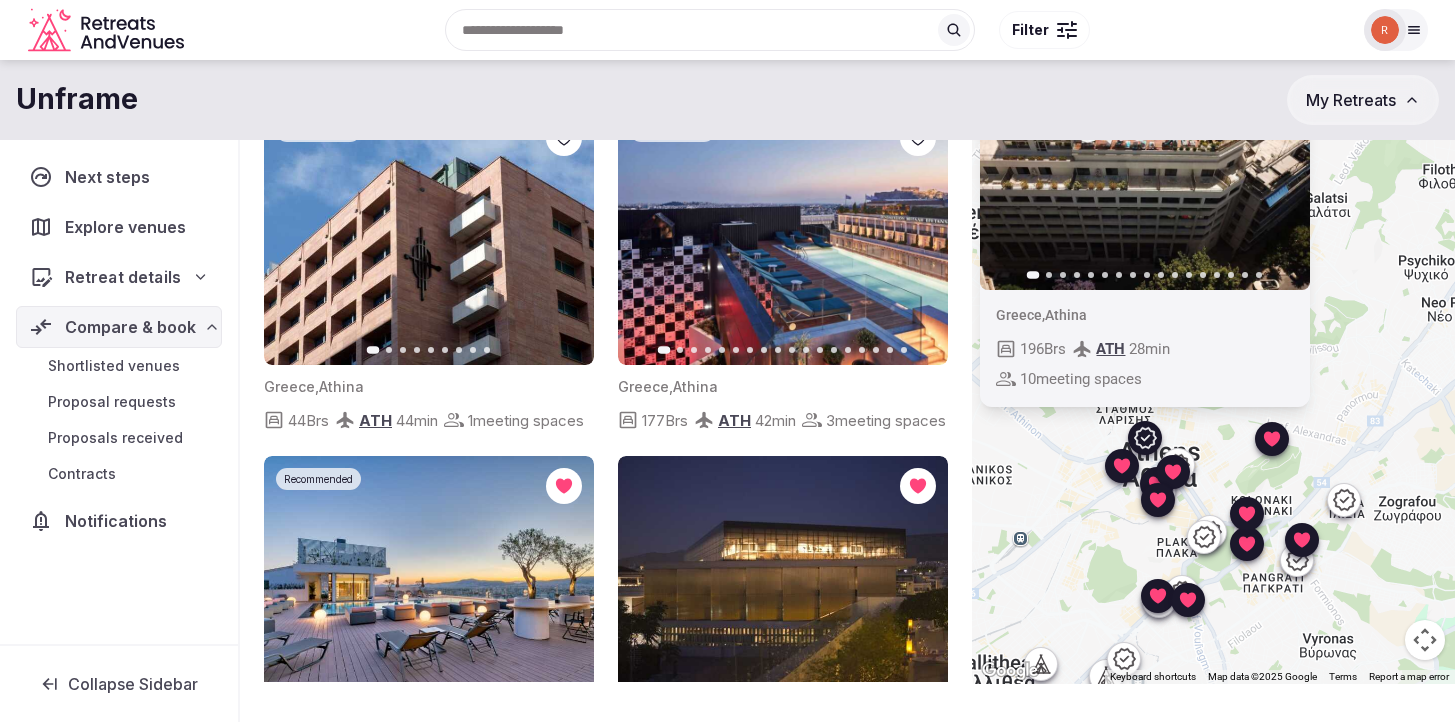 click at bounding box center [1145, 161] 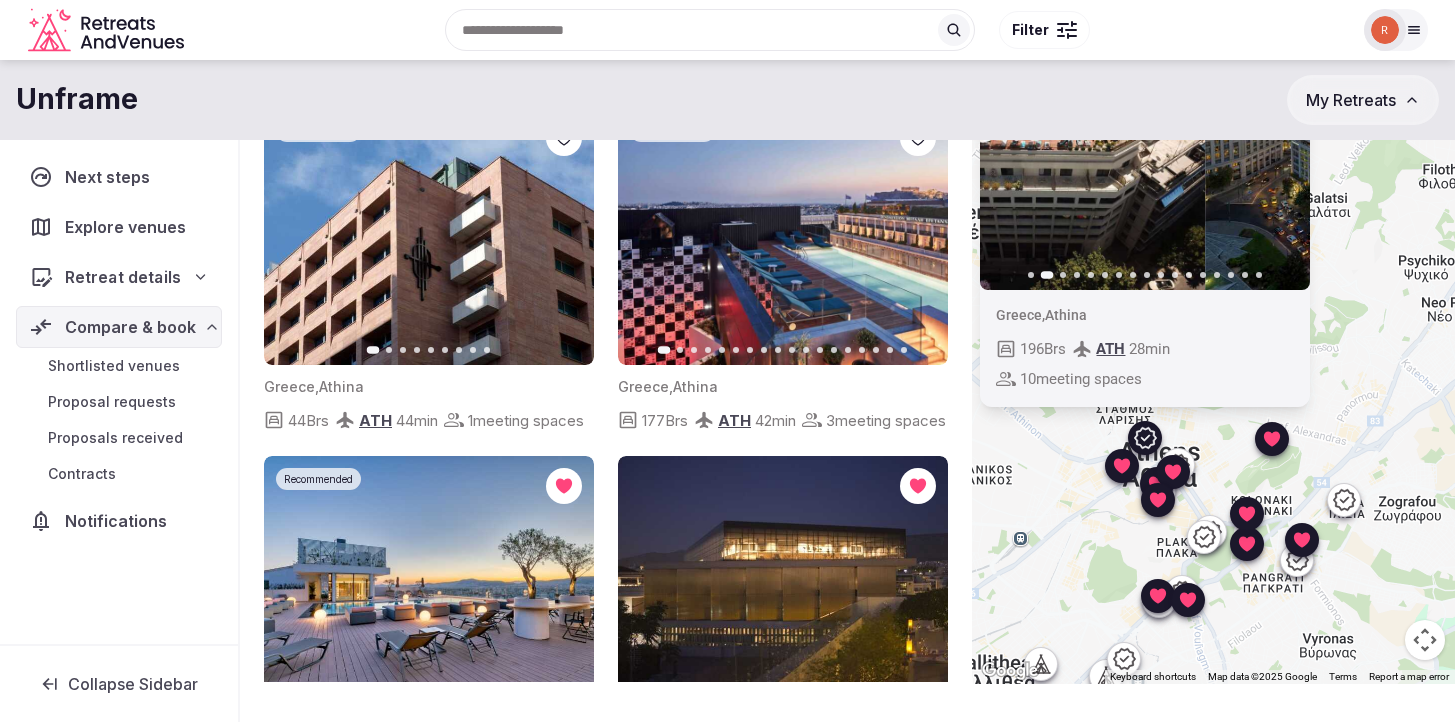 click 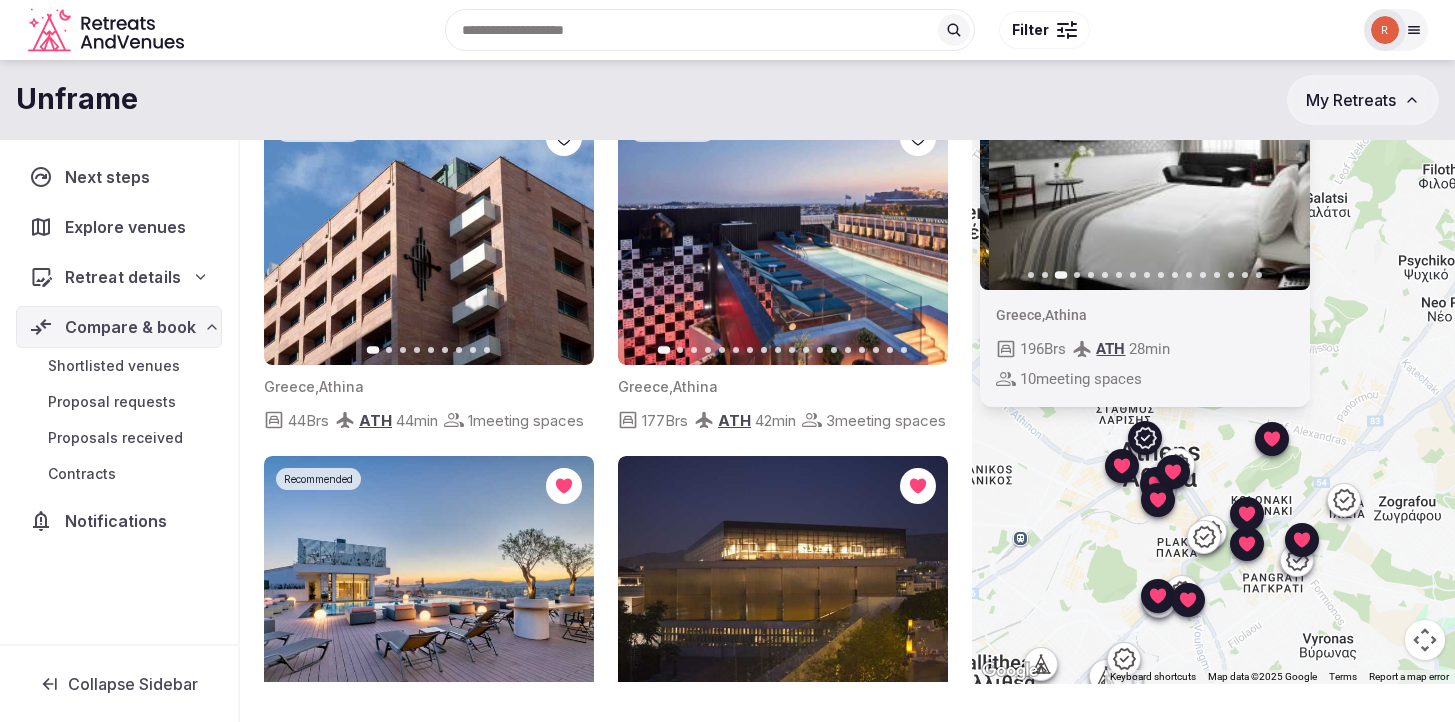 click 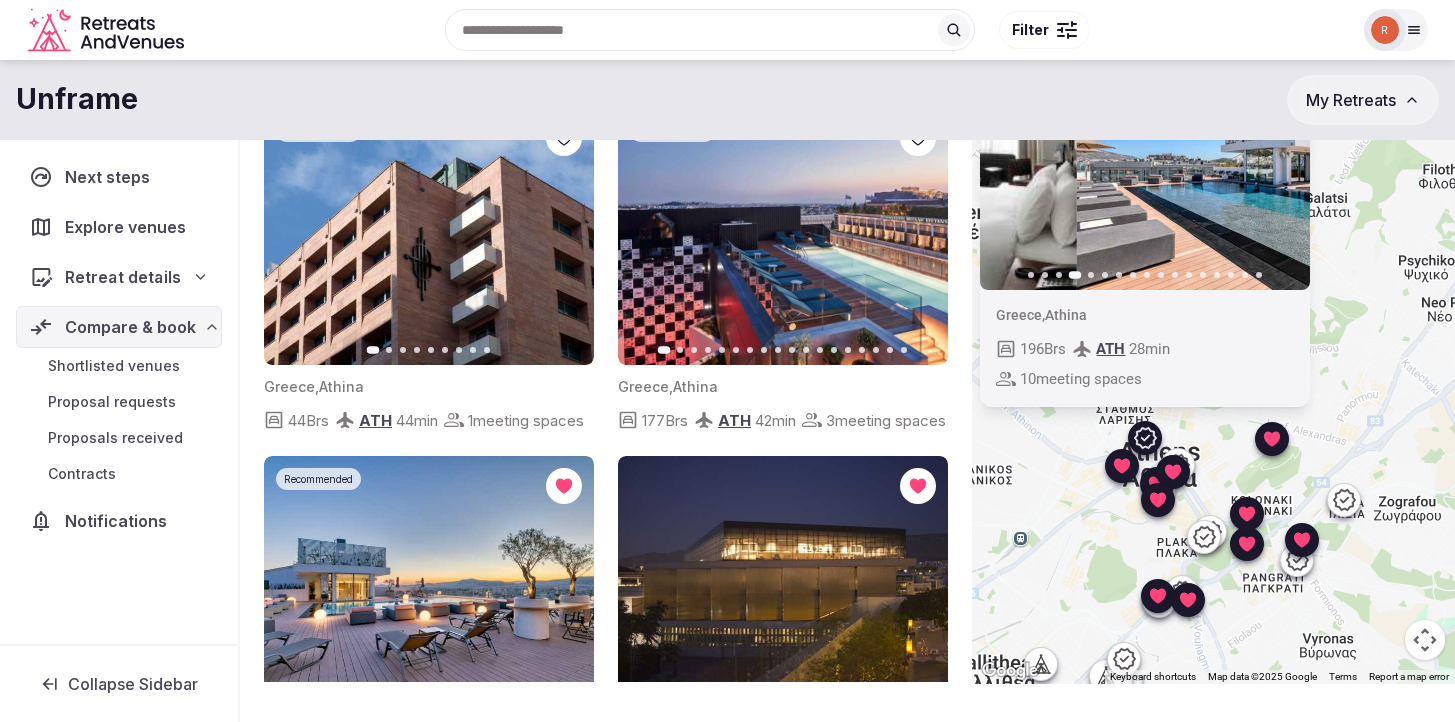 scroll, scrollTop: 0, scrollLeft: 0, axis: both 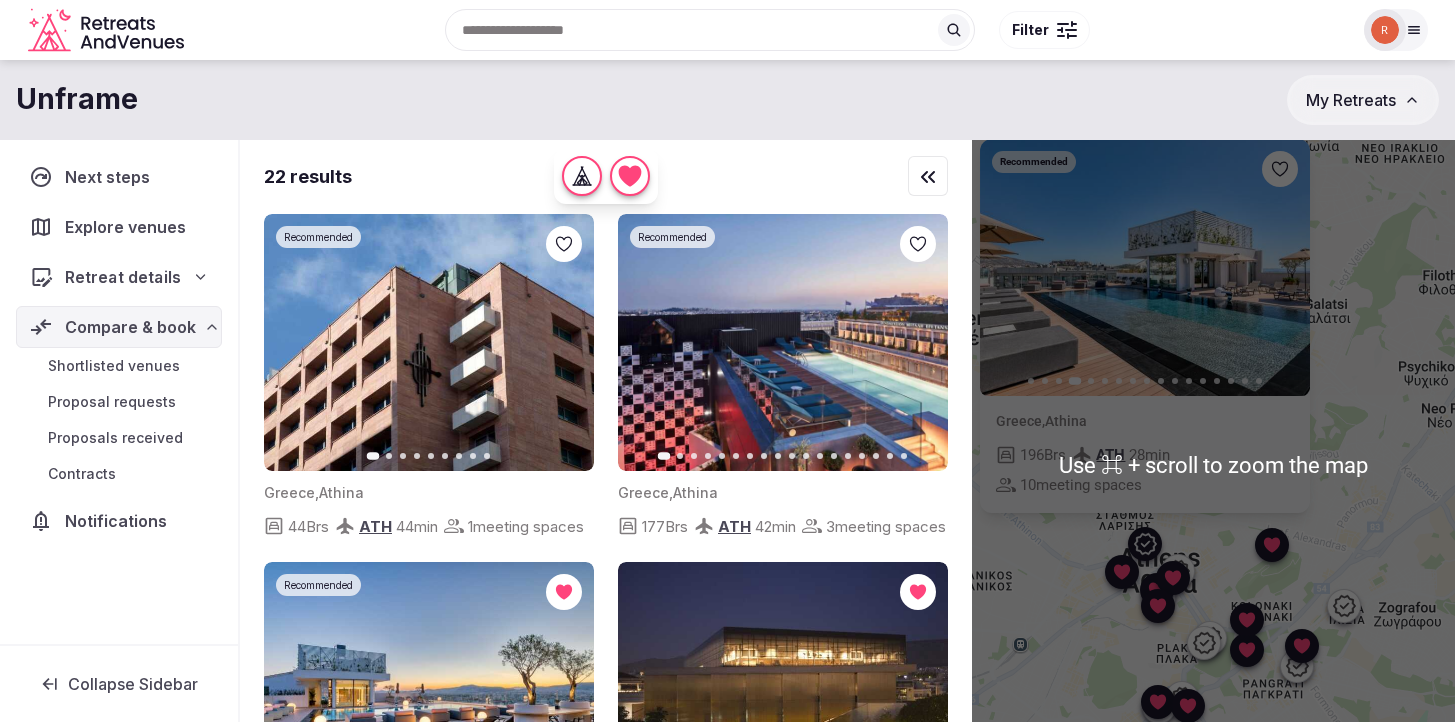 click on "Greece , [CITY] [NUMBER] Brs ATH [NUMBER] min [NUMBER] meeting spaces" at bounding box center (1213, 465) 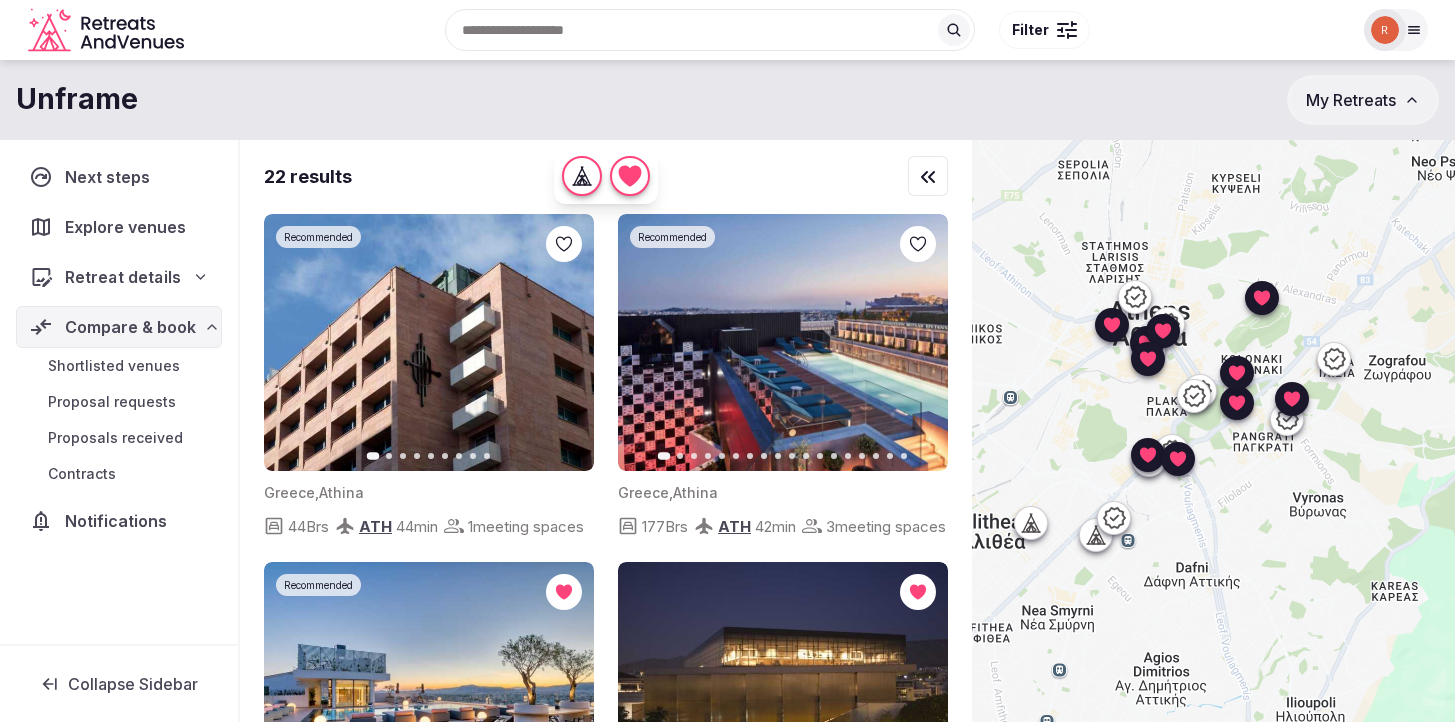 drag, startPoint x: 1254, startPoint y: 464, endPoint x: 1249, endPoint y: 214, distance: 250.04999 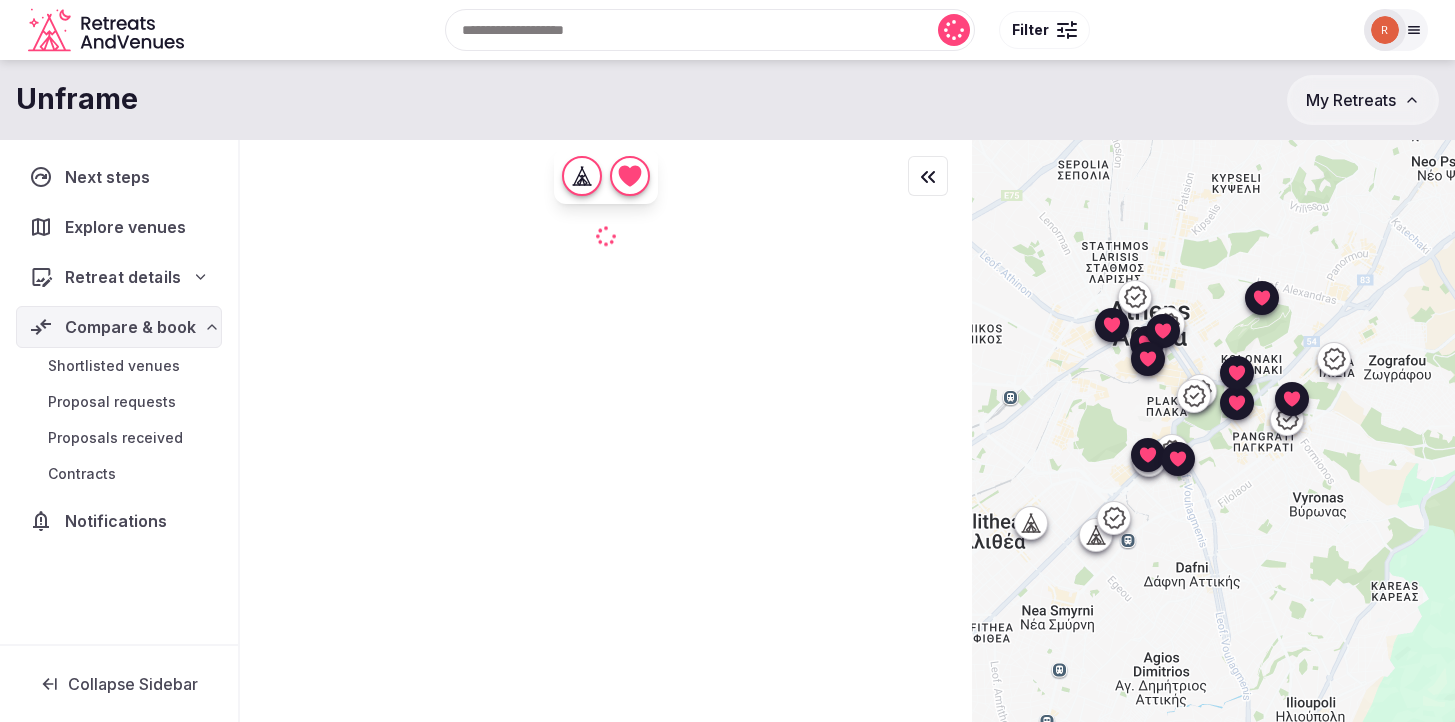 scroll, scrollTop: 0, scrollLeft: 0, axis: both 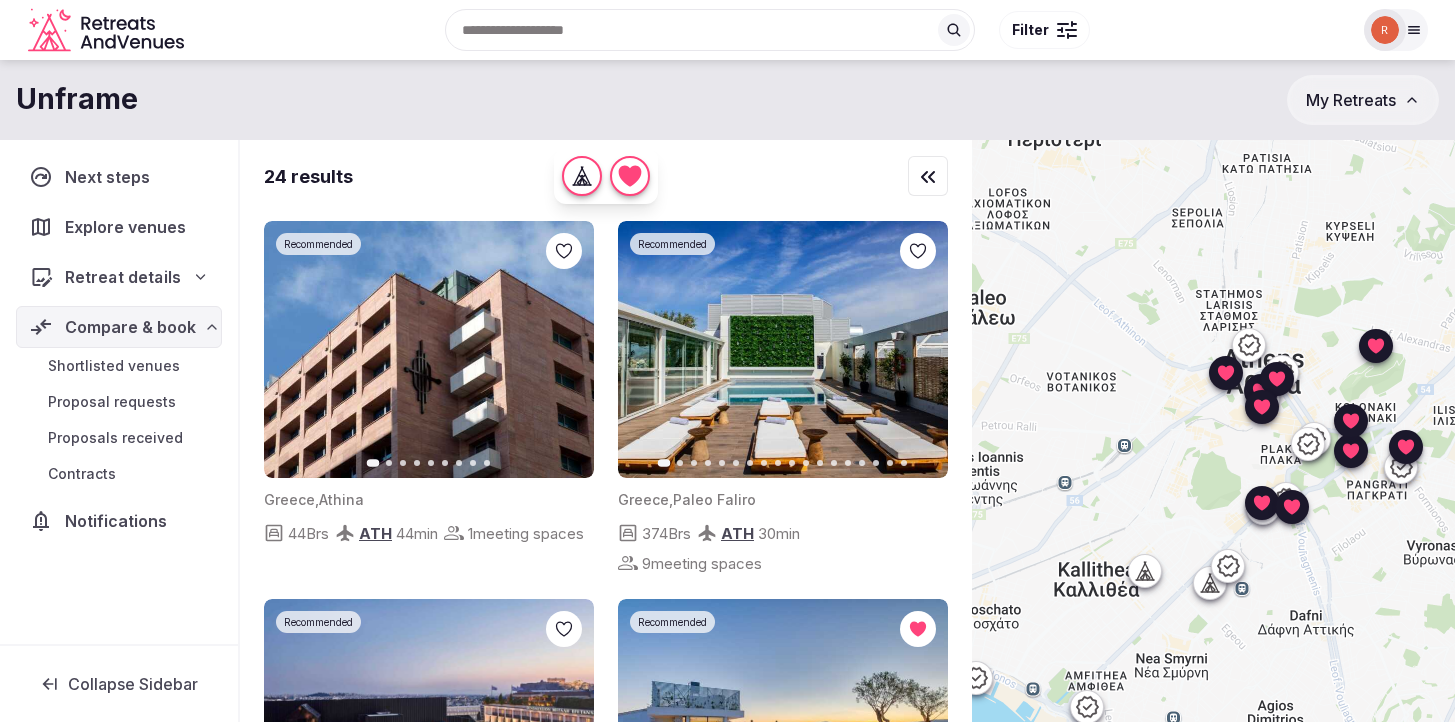 drag, startPoint x: 1172, startPoint y: 500, endPoint x: 1288, endPoint y: 548, distance: 125.53884 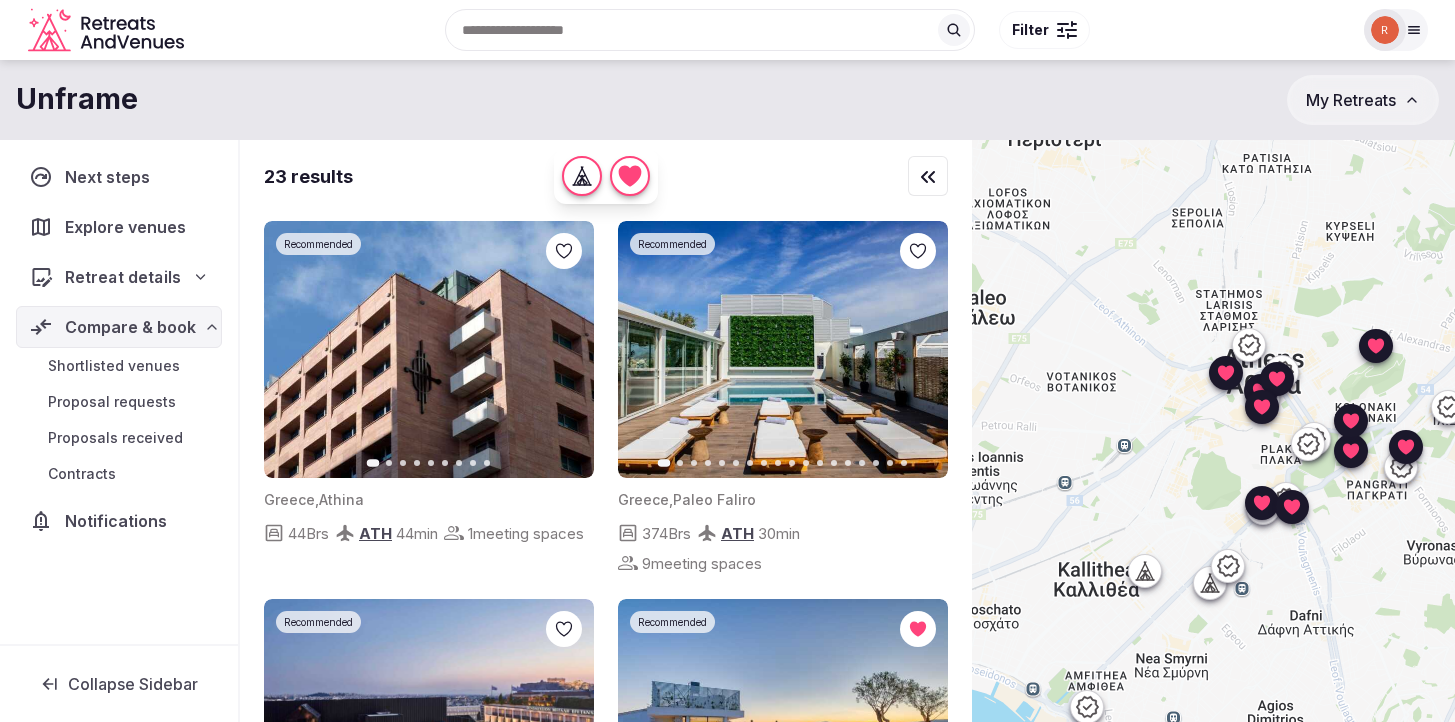 click 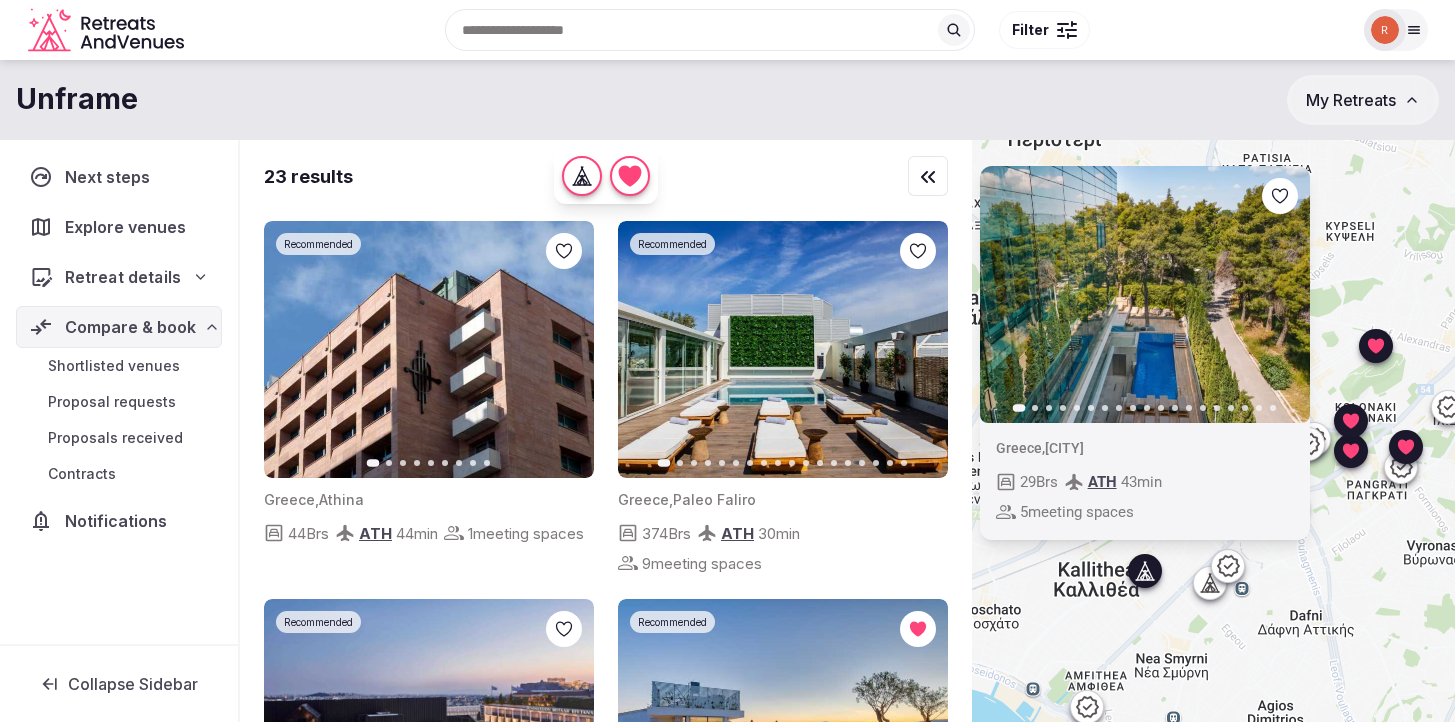 click 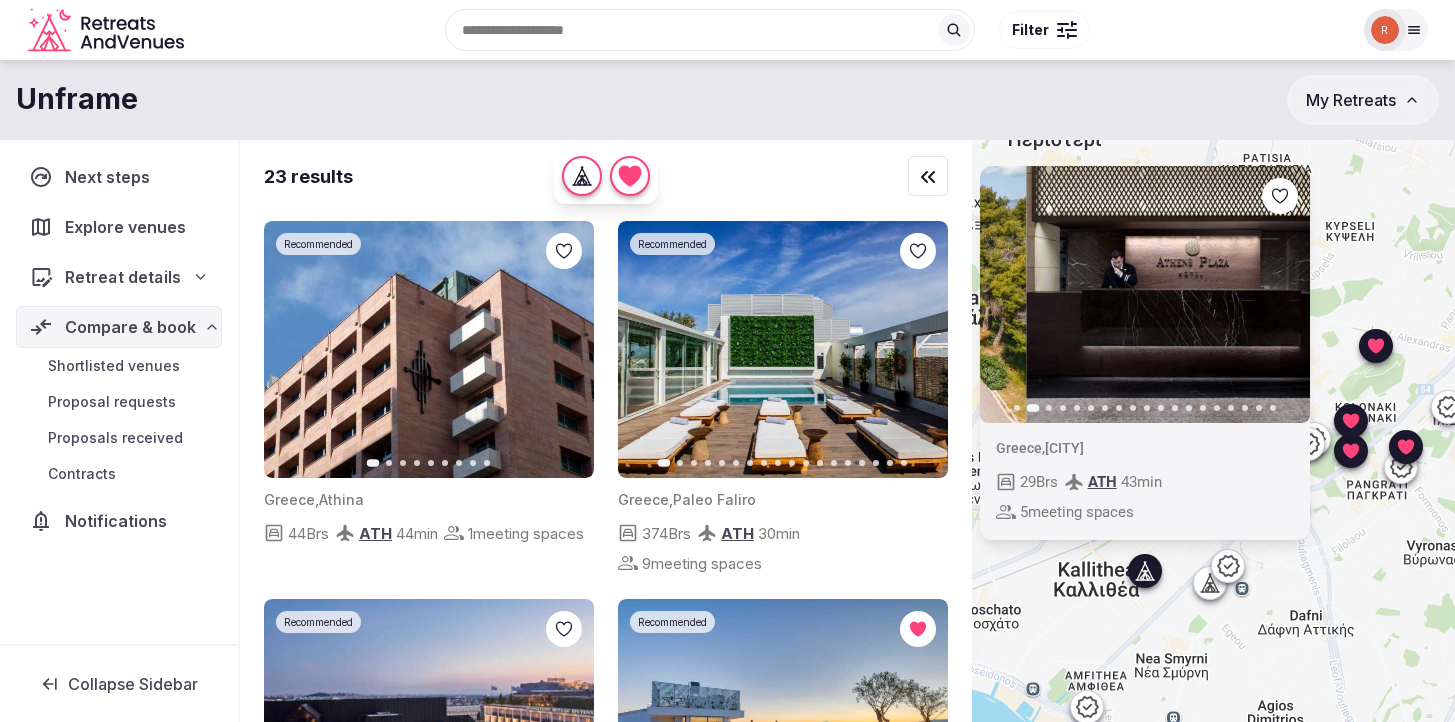 click 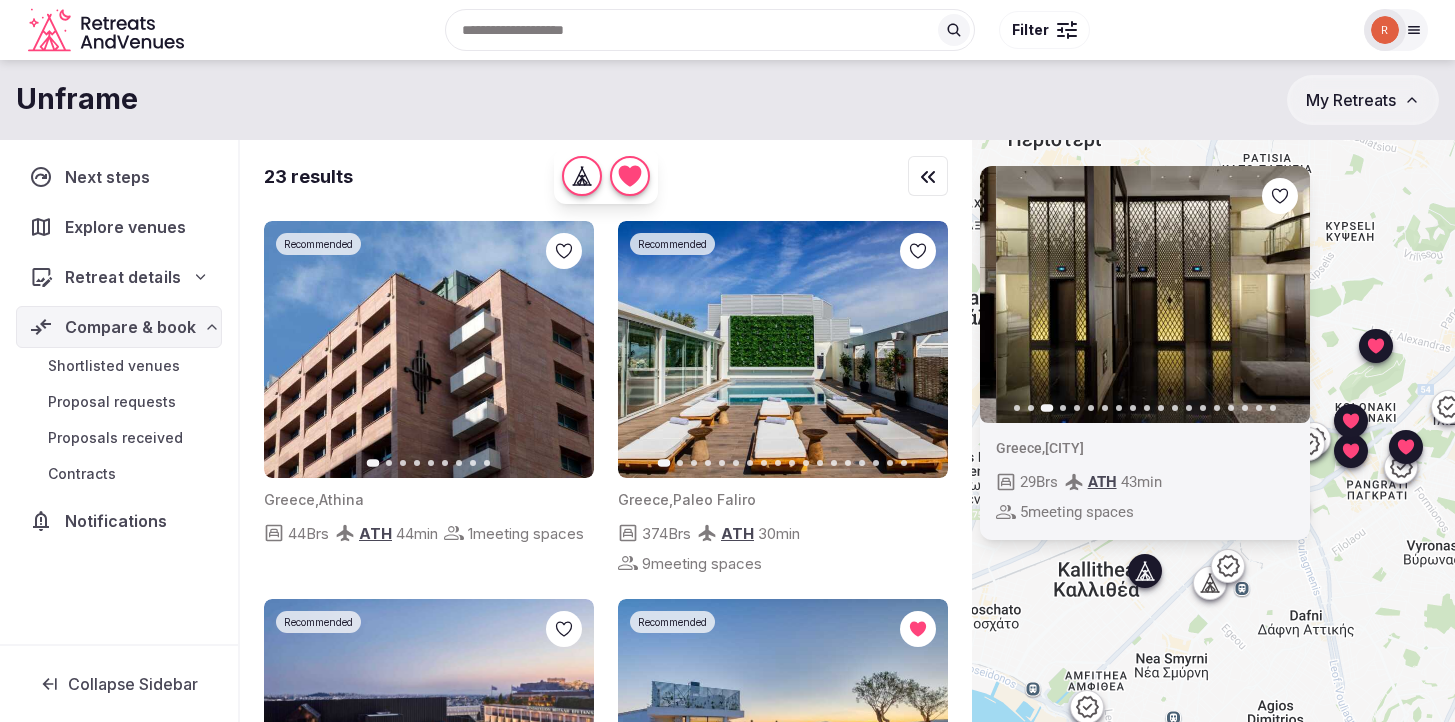 click 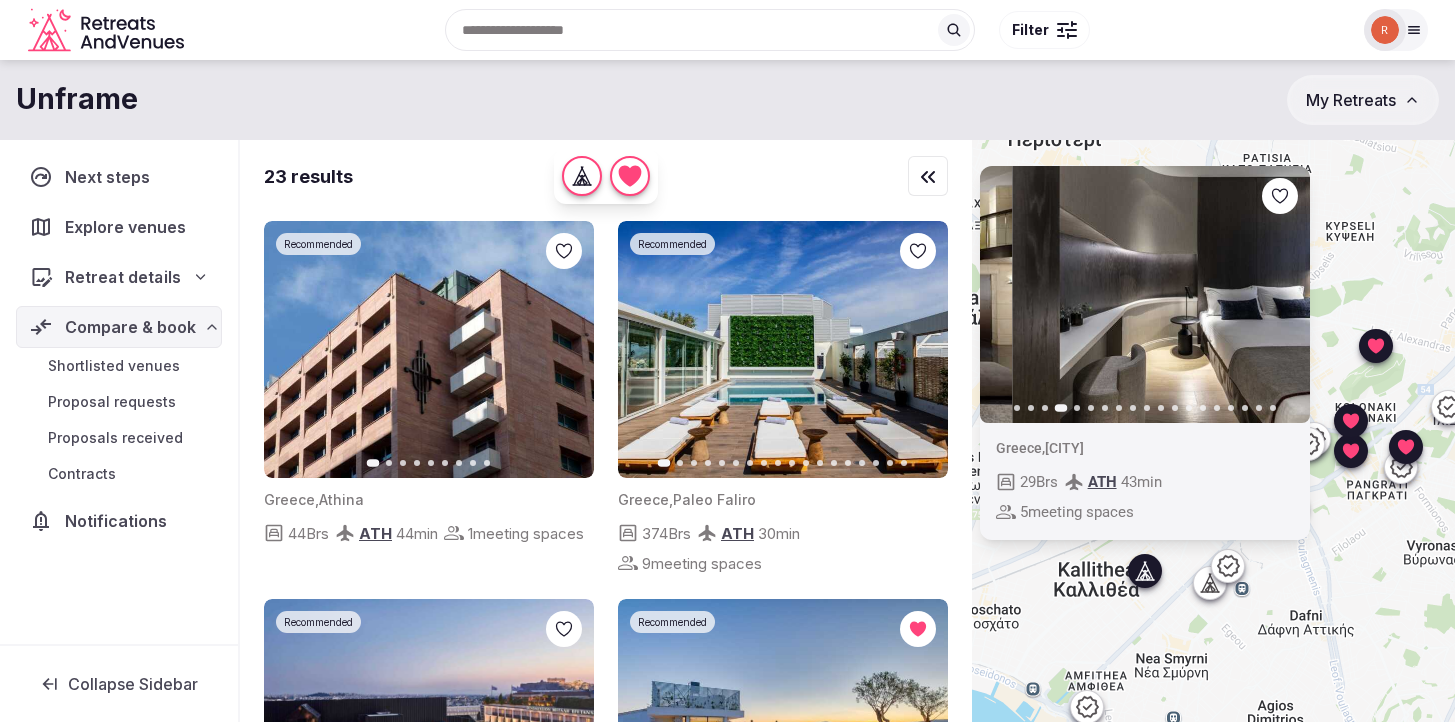 click 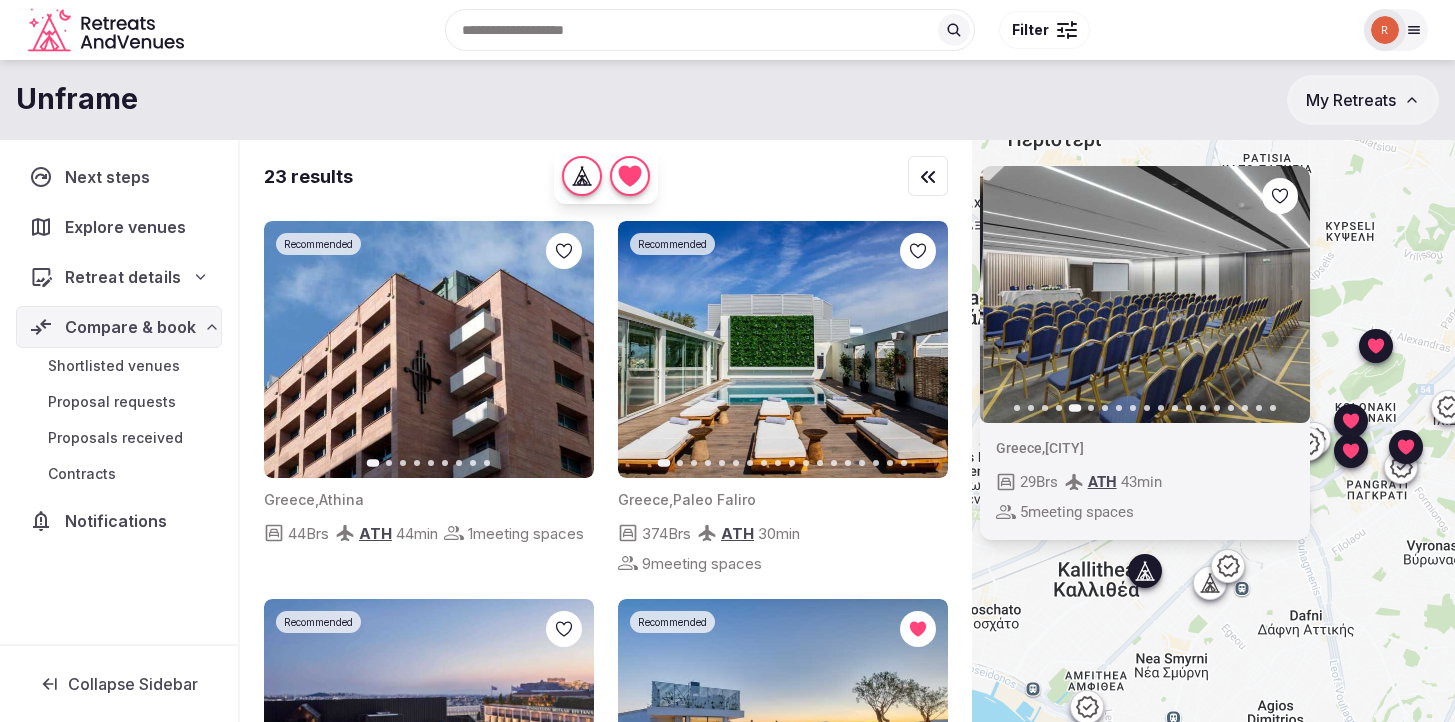 click 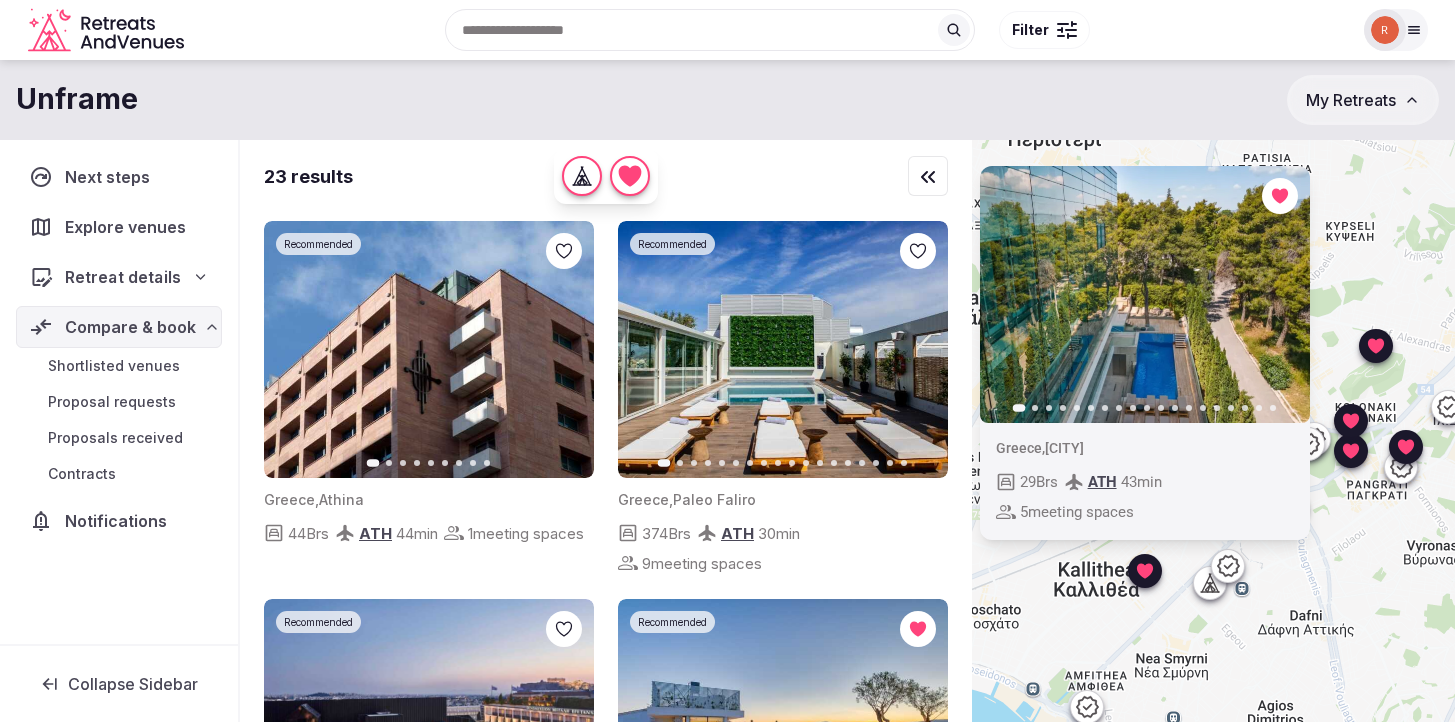 click 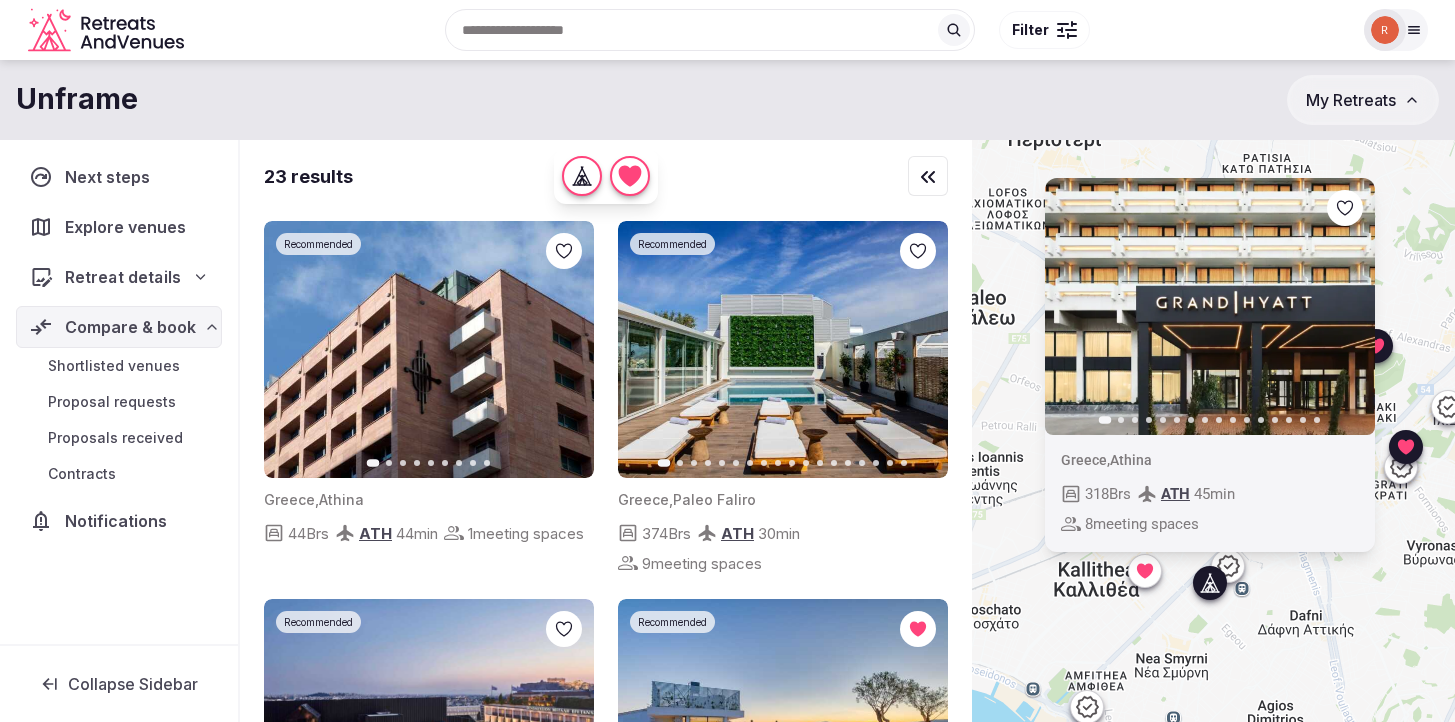 click on "Greece , [CITY] [NUMBER] Brs ATH [NUMBER] min [NUMBER] meeting spaces" at bounding box center [1213, 465] 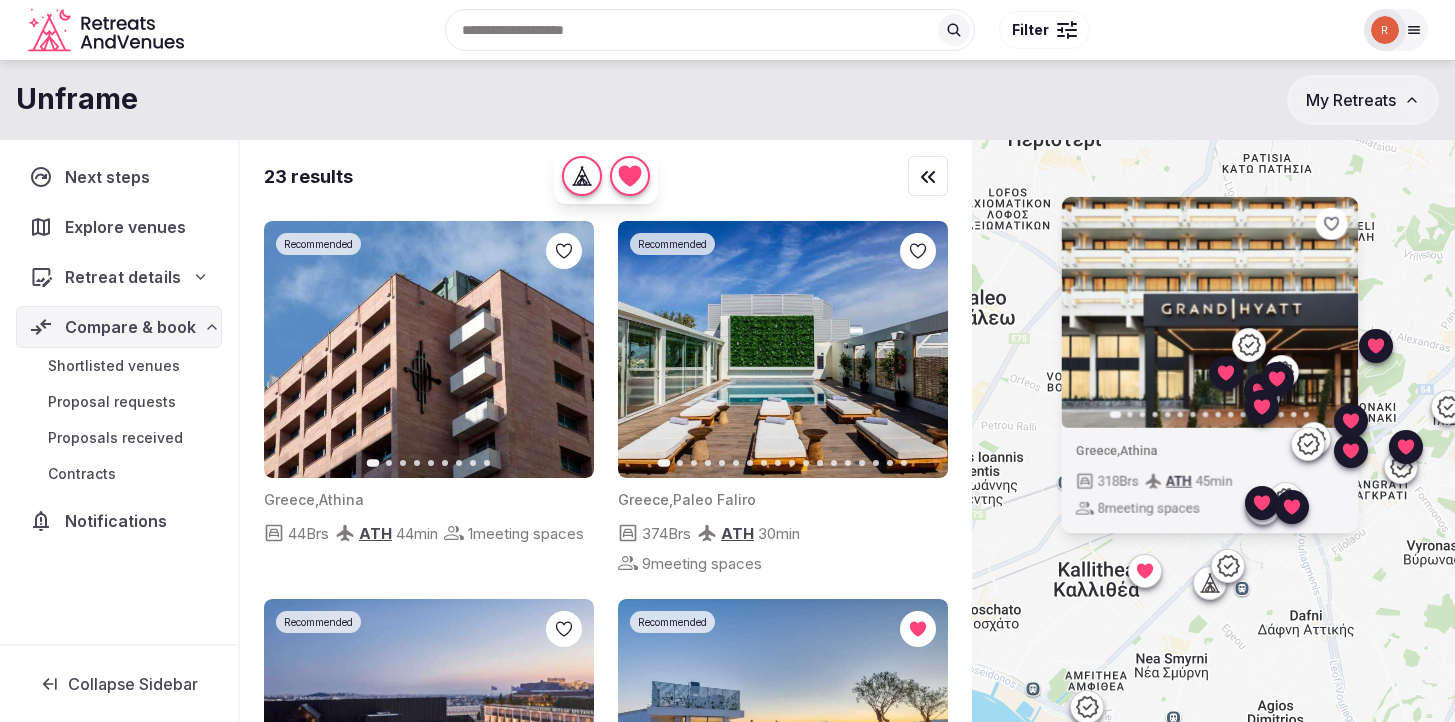 click at bounding box center (1228, 566) 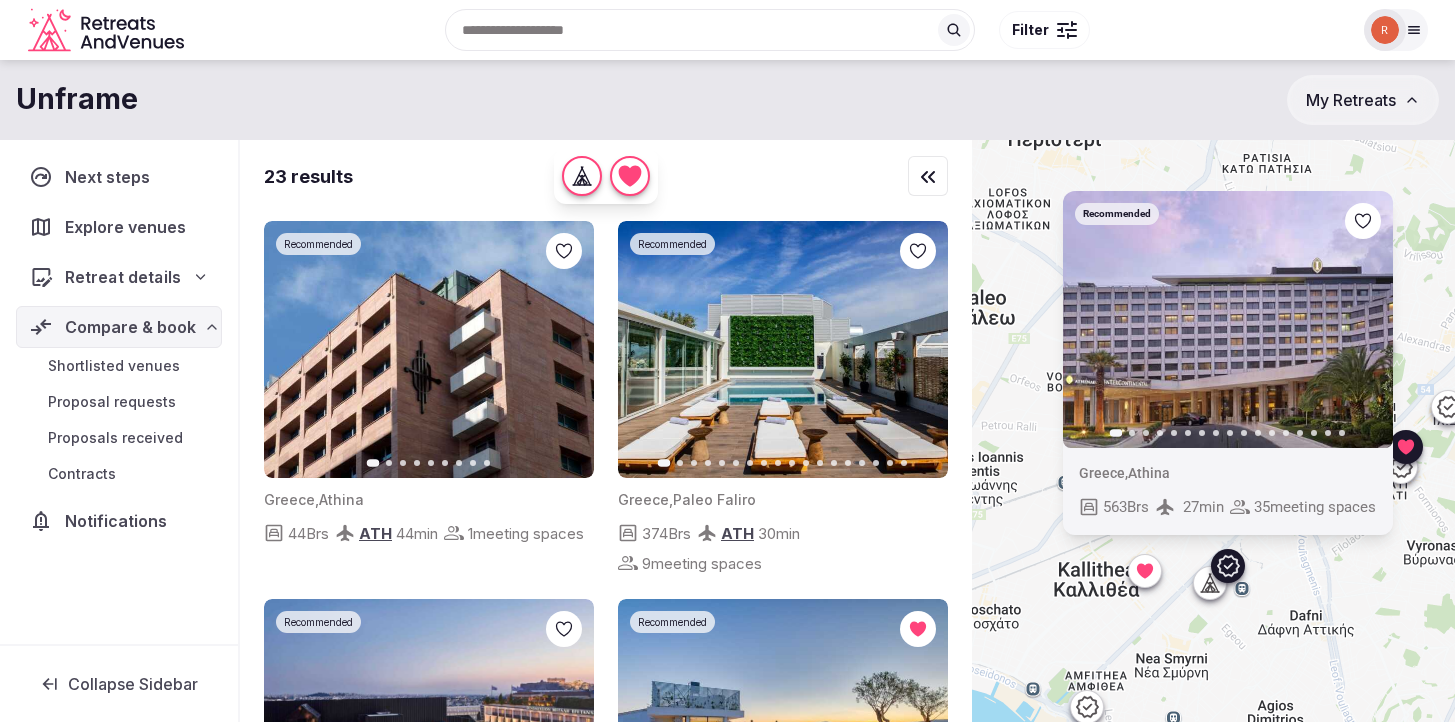 click on "Greece , [CITY] [NUMBER] Brs ATH [NUMBER] min [NUMBER] meeting spaces" at bounding box center (1213, 465) 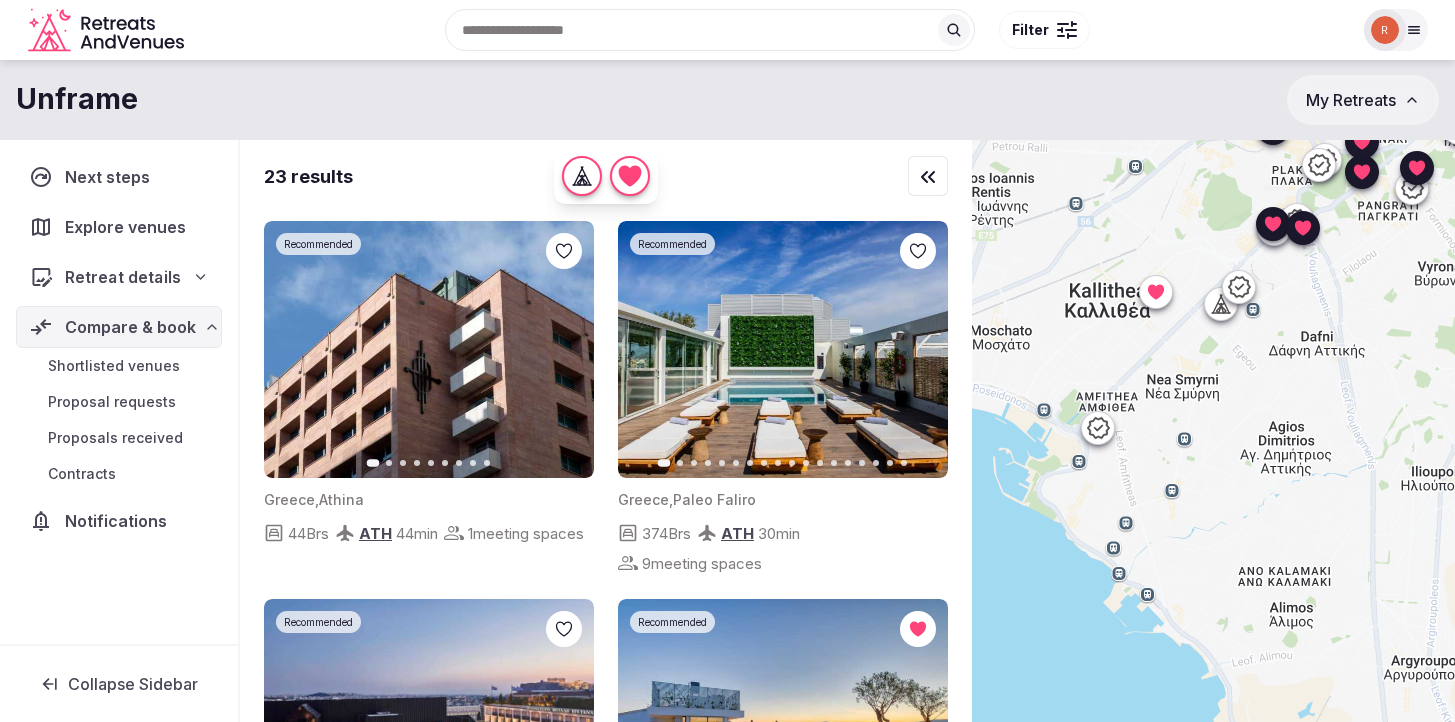 drag, startPoint x: 1283, startPoint y: 617, endPoint x: 1309, endPoint y: 335, distance: 283.19604 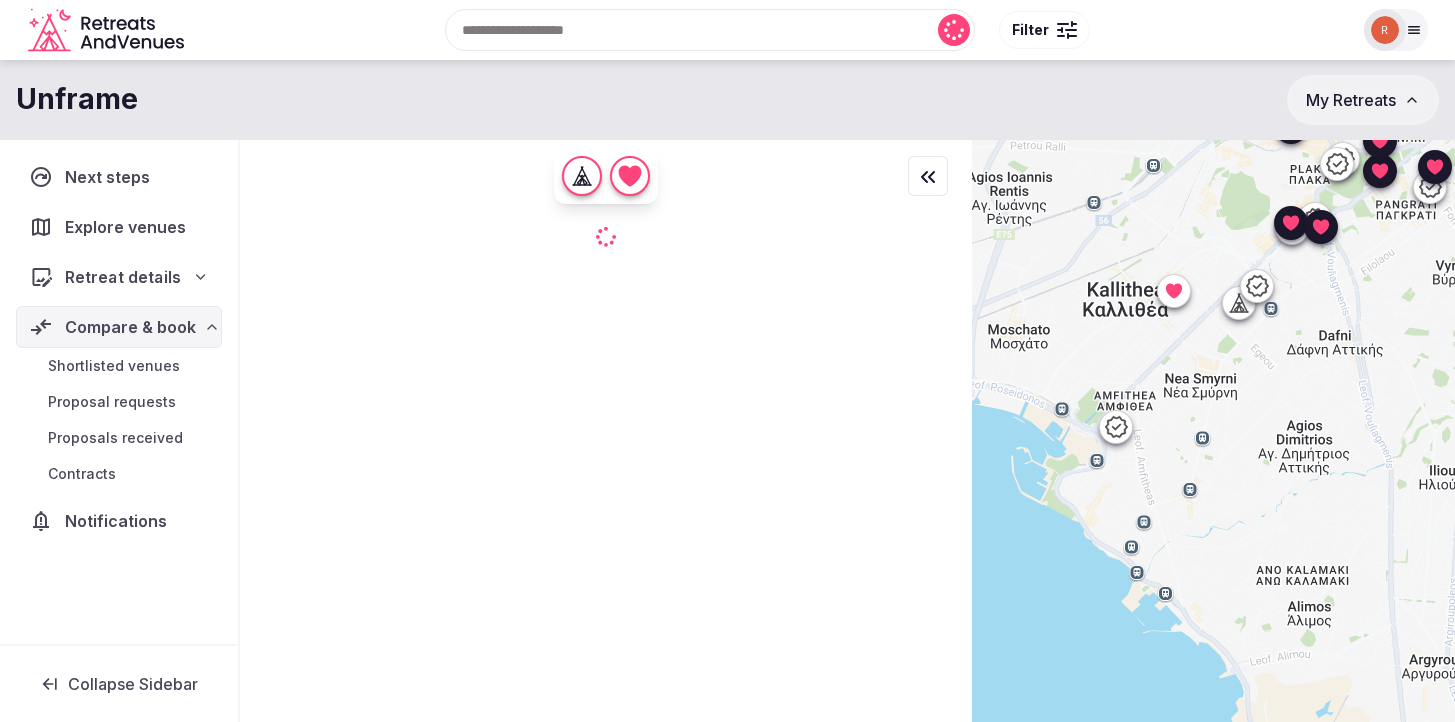 click at bounding box center (1115, 427) 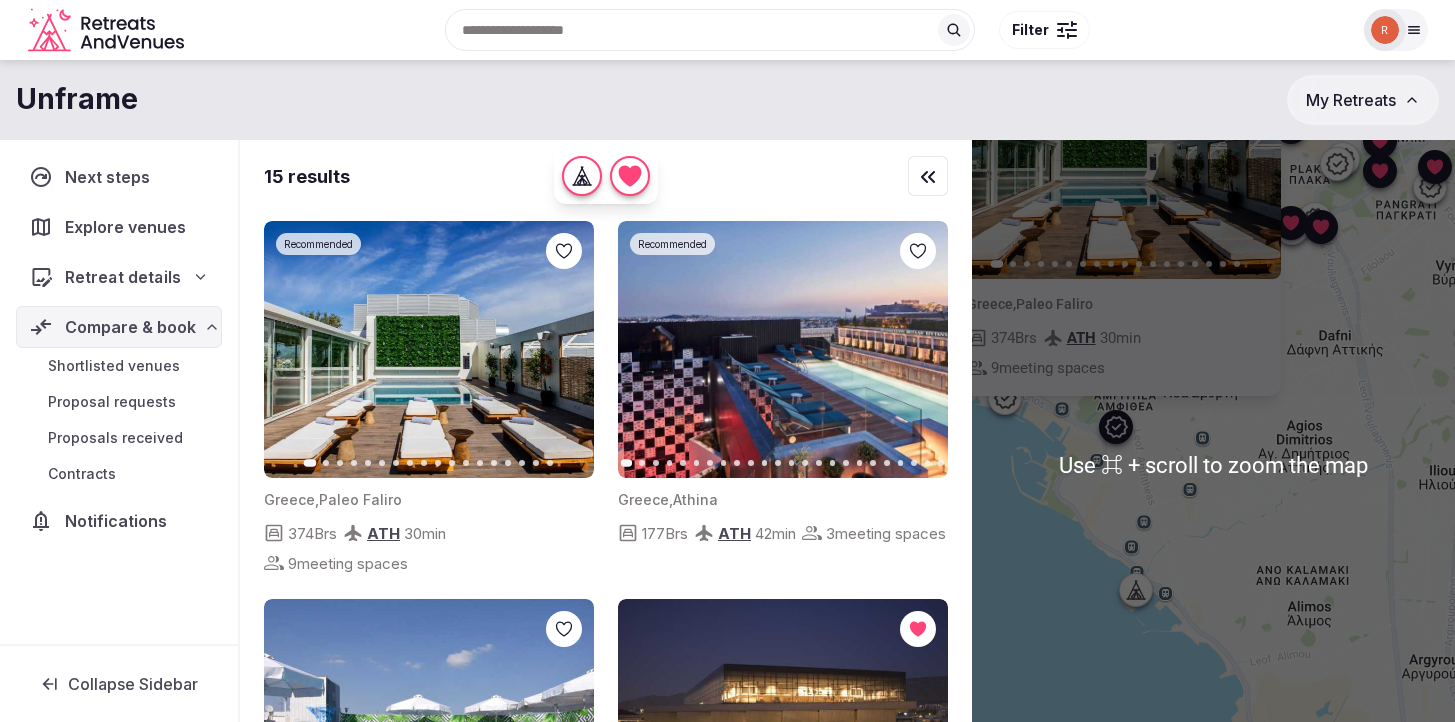 click on "Greece , [CITY] [NUMBER] Brs ATH [NUMBER] min [NUMBER] meeting spaces" at bounding box center (1213, 465) 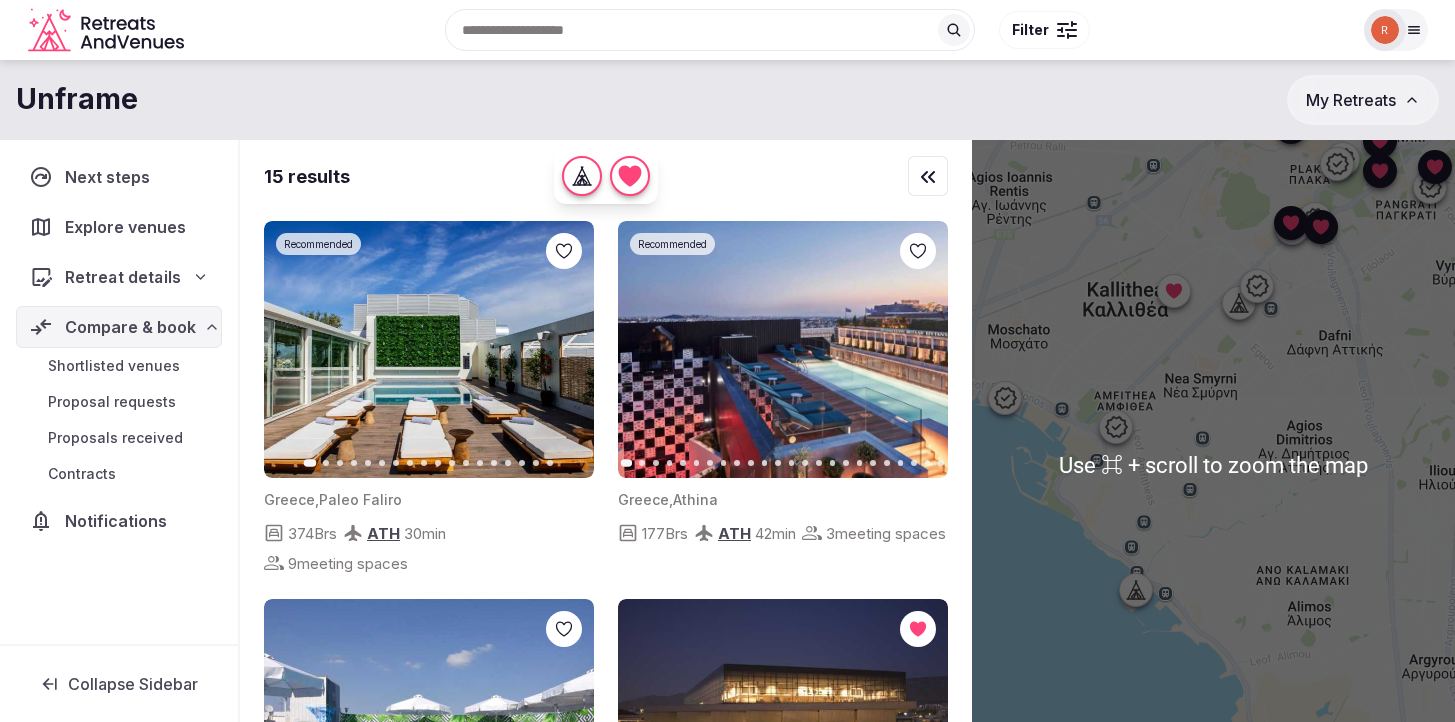 click 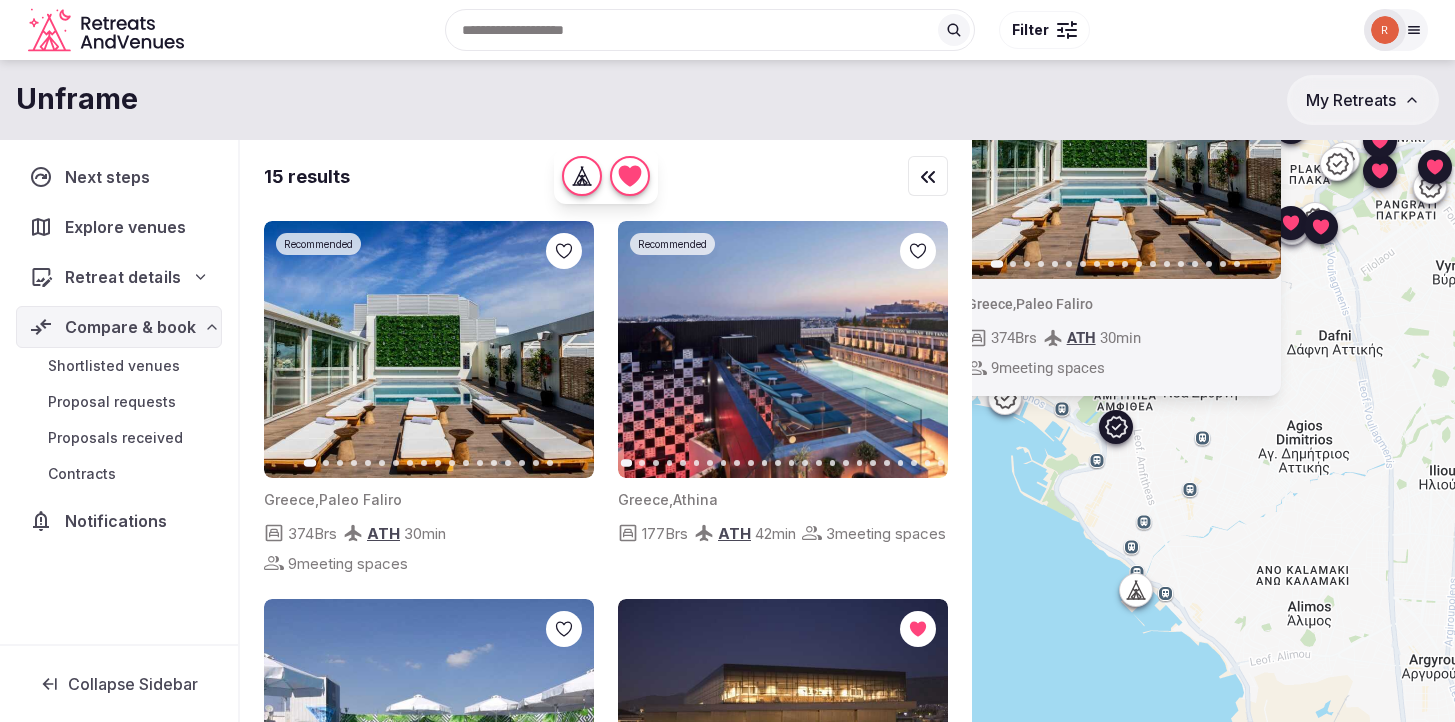 click at bounding box center (564, 251) 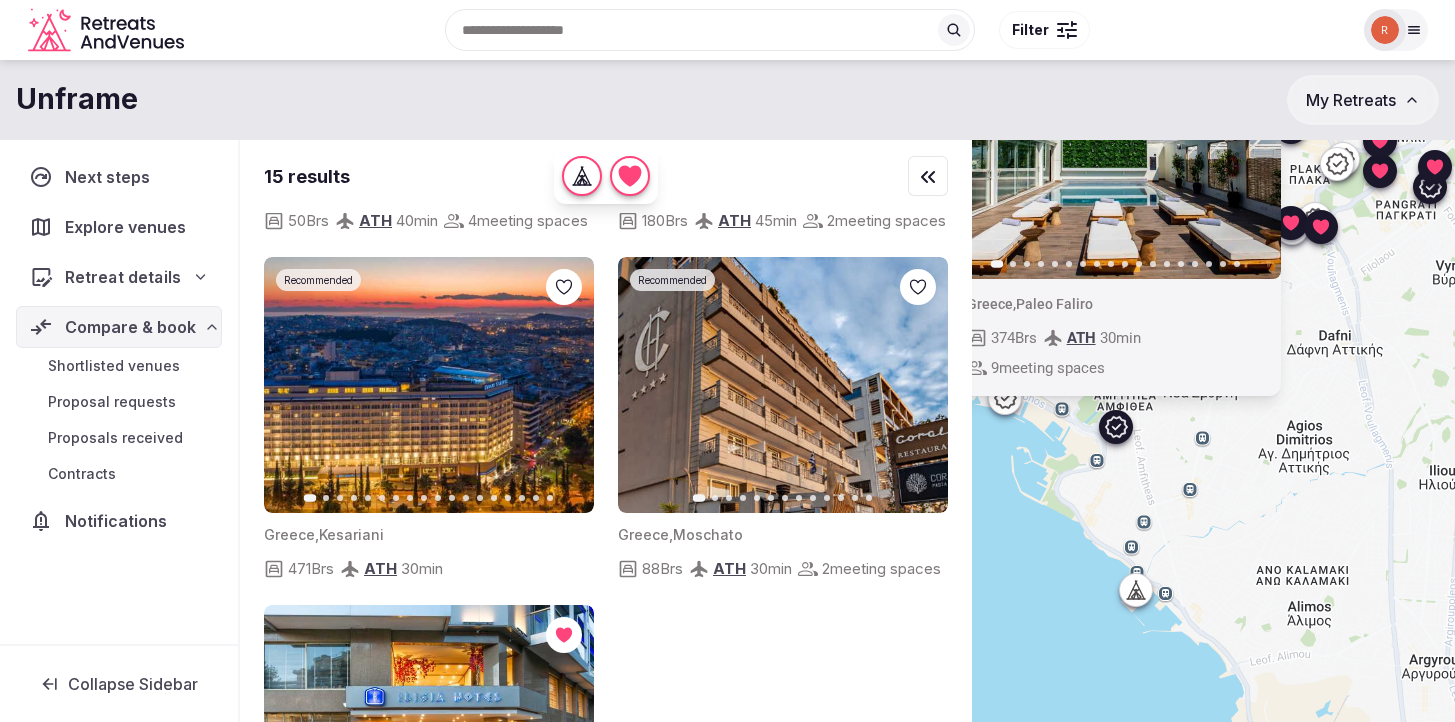 scroll, scrollTop: 2082, scrollLeft: 0, axis: vertical 